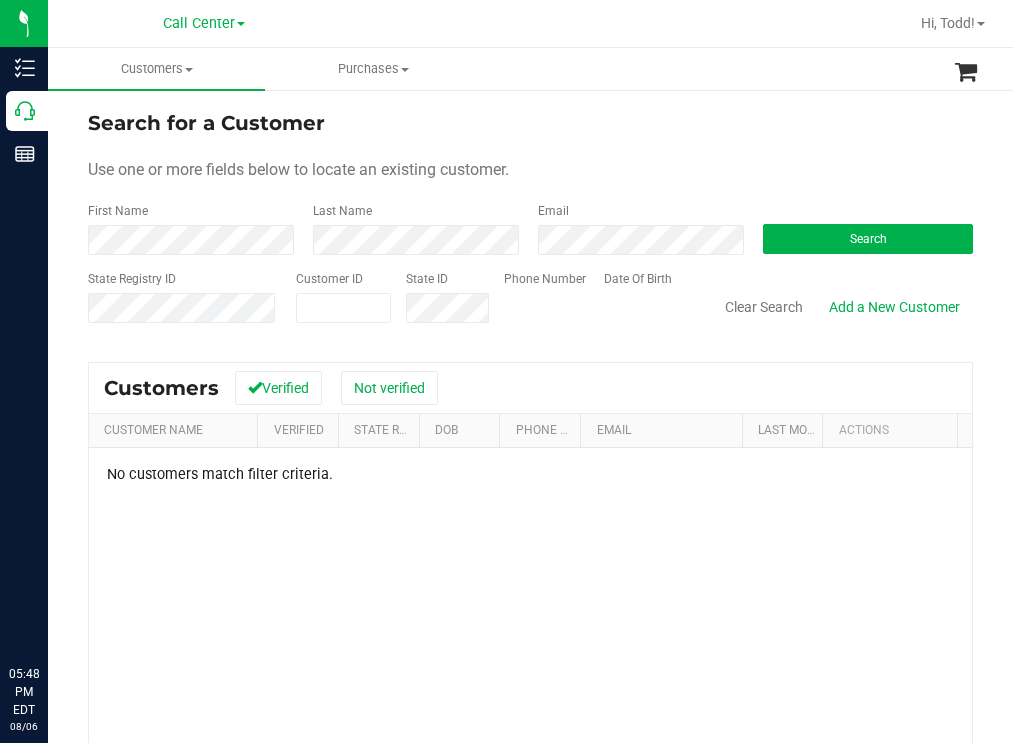 scroll, scrollTop: 0, scrollLeft: 0, axis: both 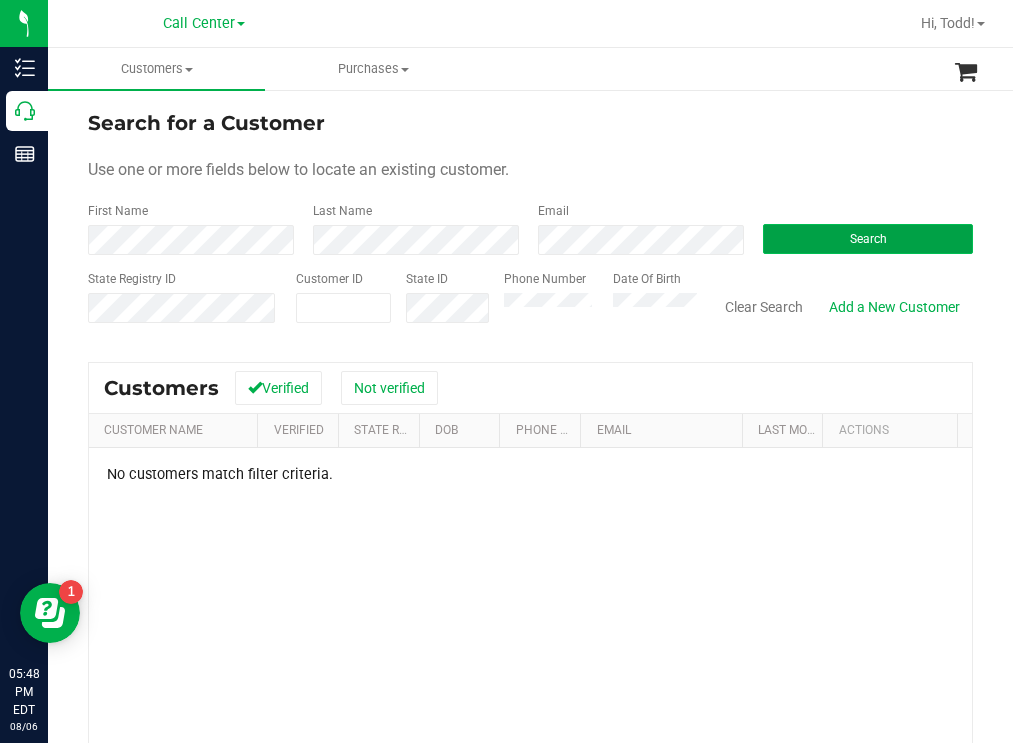 click on "Search" at bounding box center [868, 239] 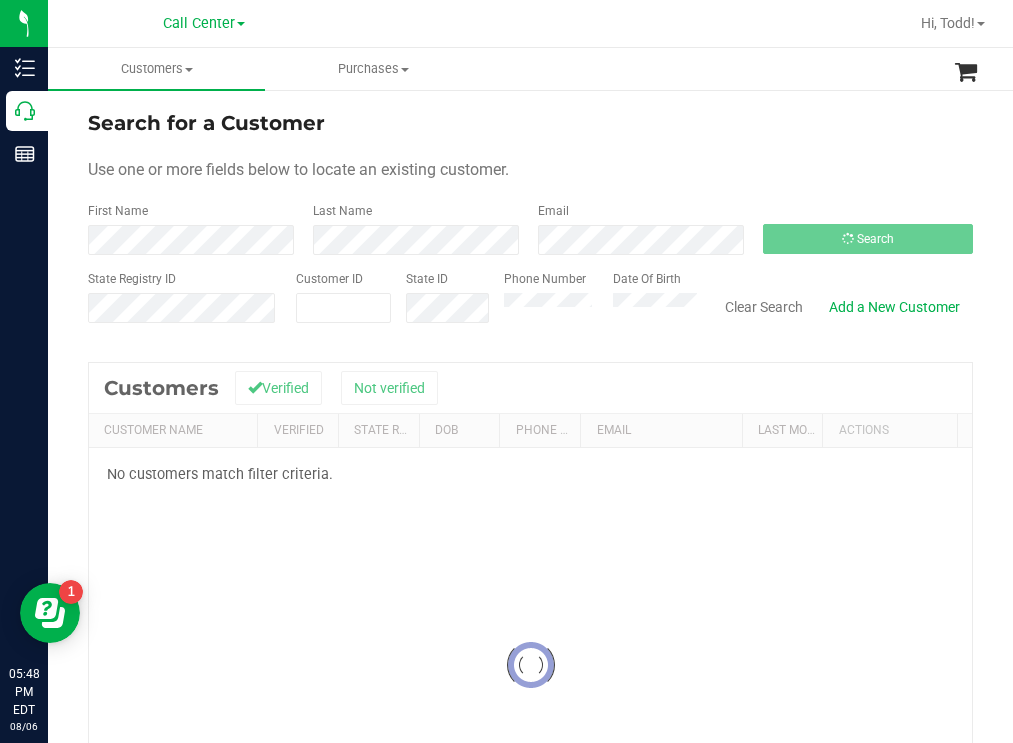 drag, startPoint x: 635, startPoint y: 131, endPoint x: 416, endPoint y: 135, distance: 219.03653 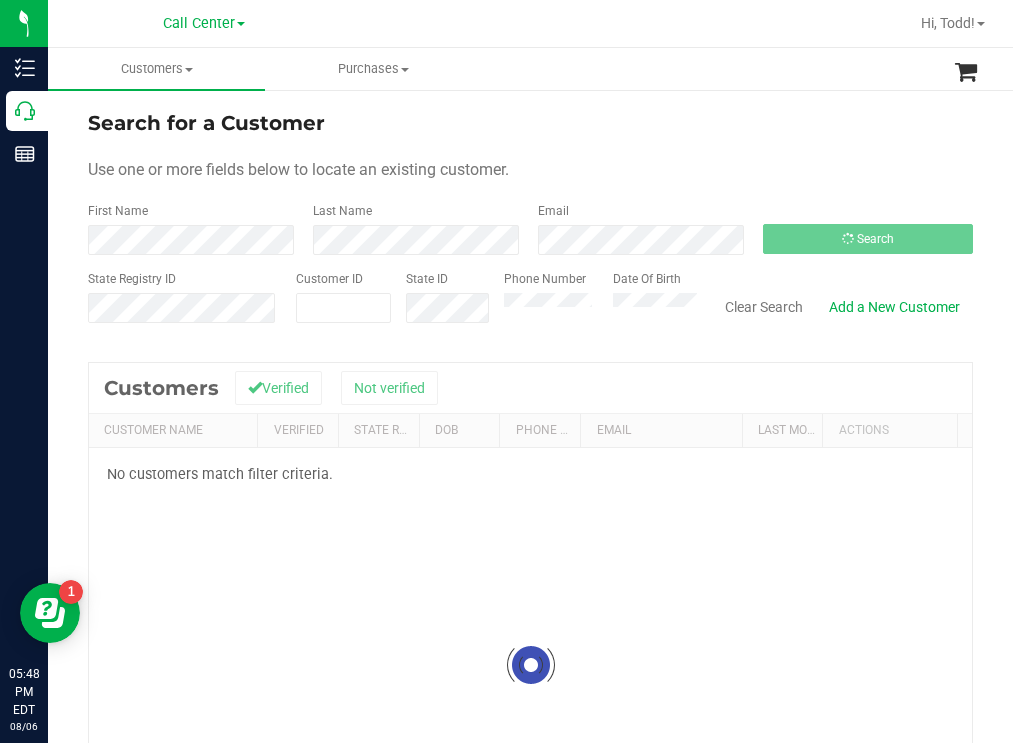 click on "Search for a Customer" at bounding box center (530, 123) 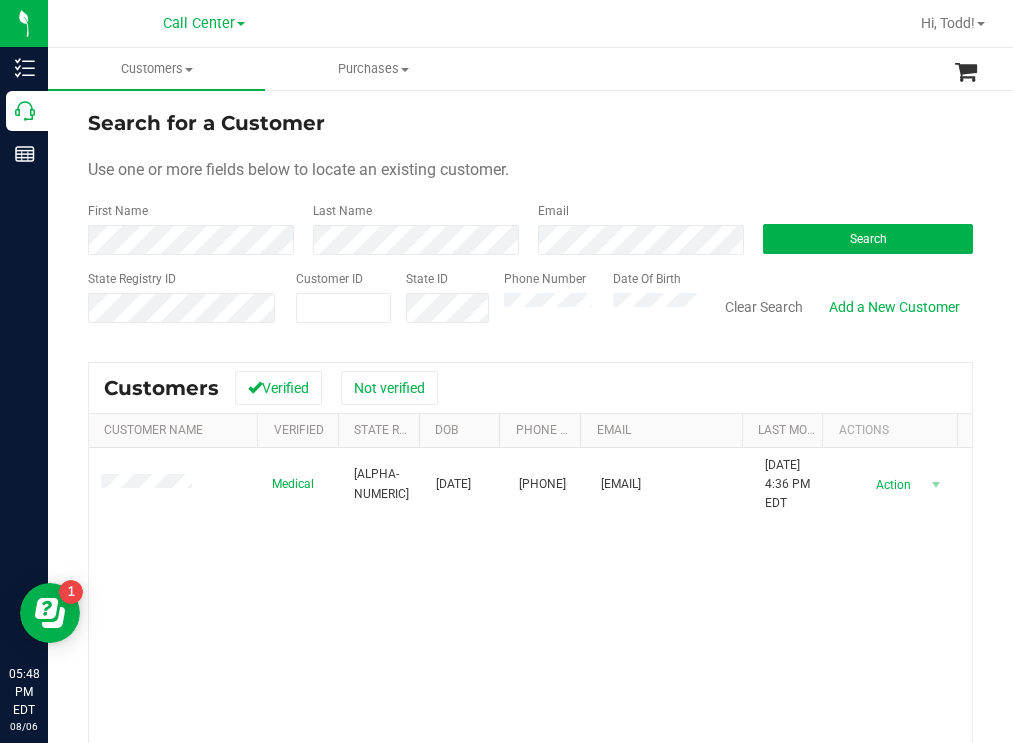 click on "Search for a Customer
Use one or more fields below to locate an existing customer.
First Name
Last Name
Email
Search
State Registry ID
Customer ID
State ID
Phone Number
Date Of Birth" at bounding box center (530, 224) 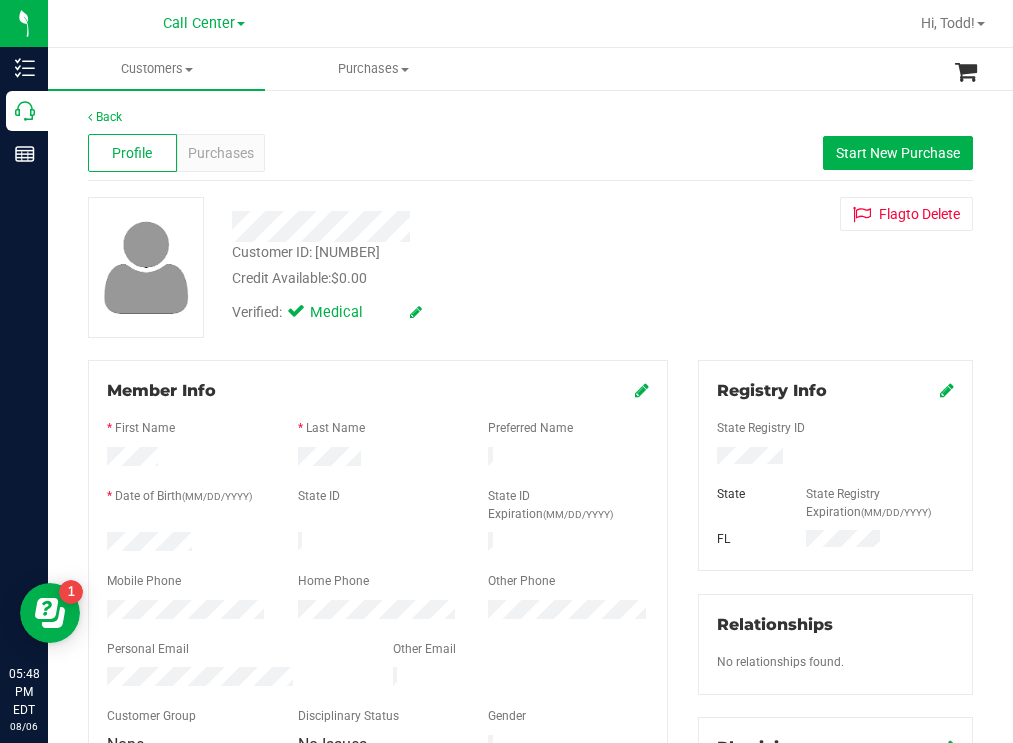 drag, startPoint x: 783, startPoint y: 450, endPoint x: 696, endPoint y: 453, distance: 87.05171 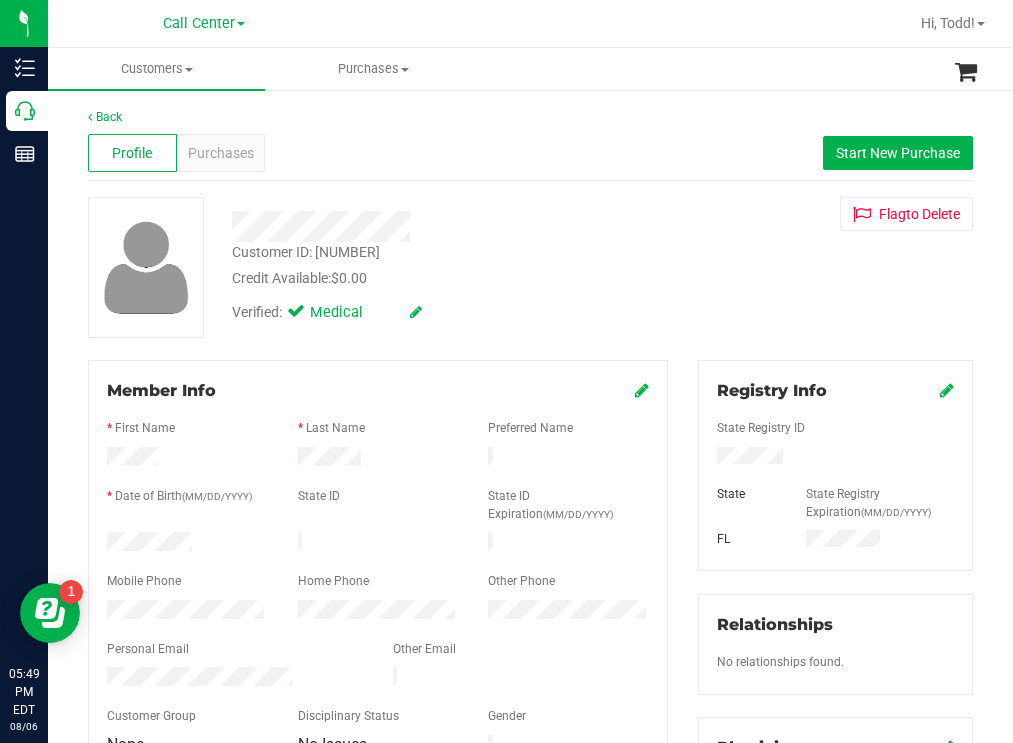 click on "Customer ID: [NUMBER]
Credit Available:
[PRICE]" at bounding box center [446, 265] 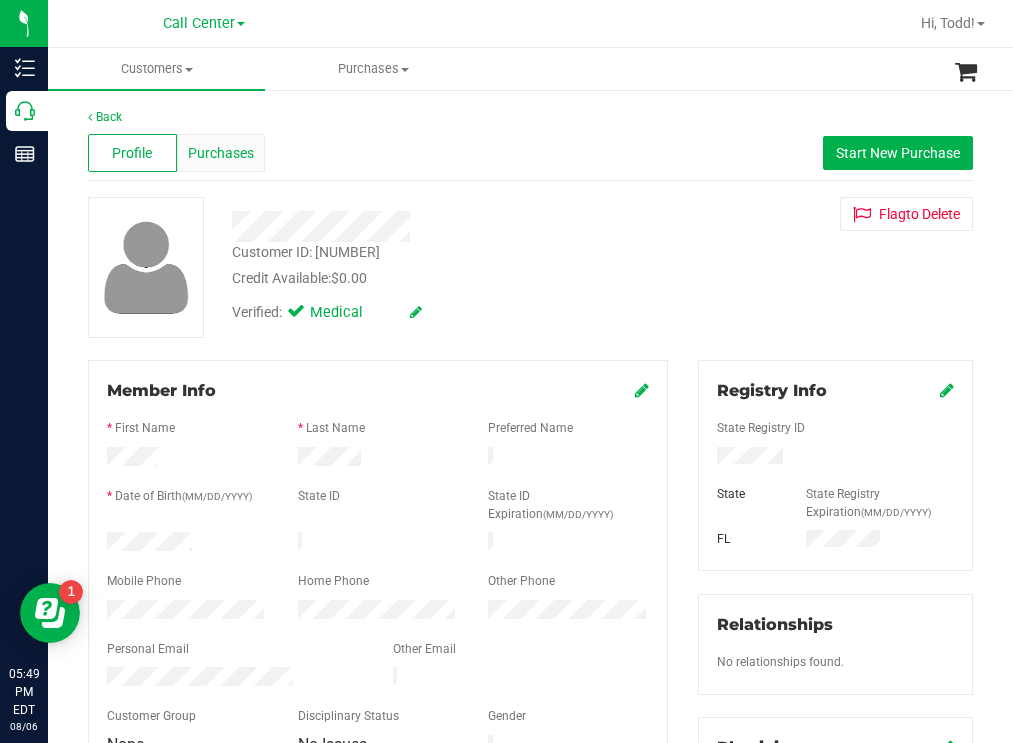 click on "Purchases" at bounding box center [221, 153] 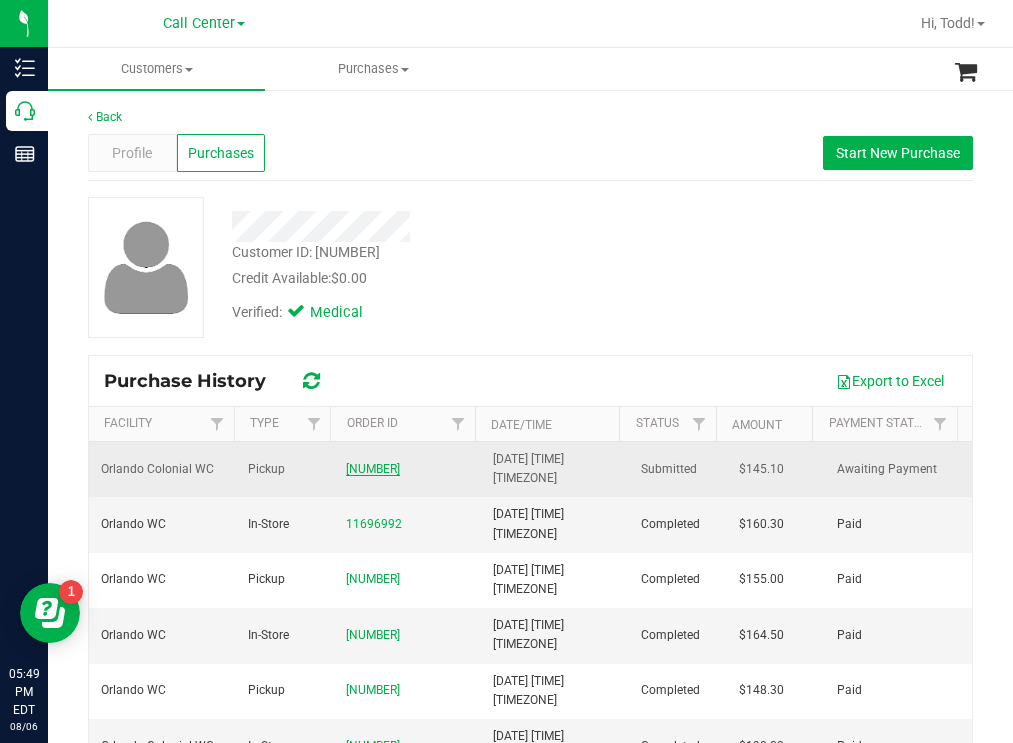 click on "[NUMBER]" at bounding box center [373, 469] 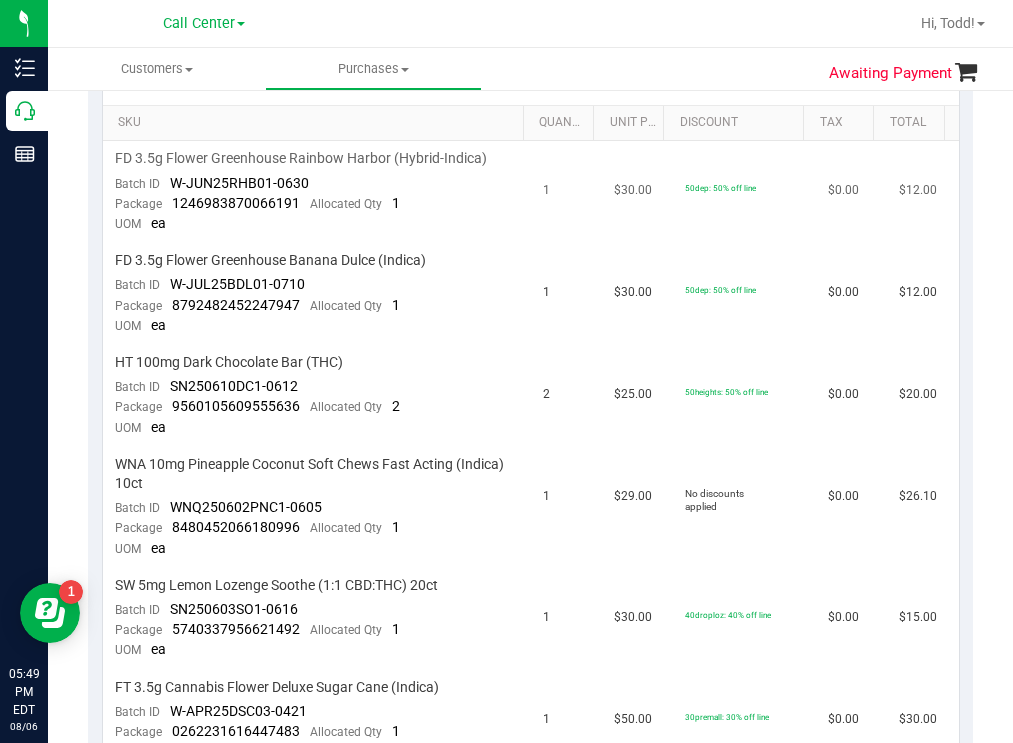 scroll, scrollTop: 600, scrollLeft: 0, axis: vertical 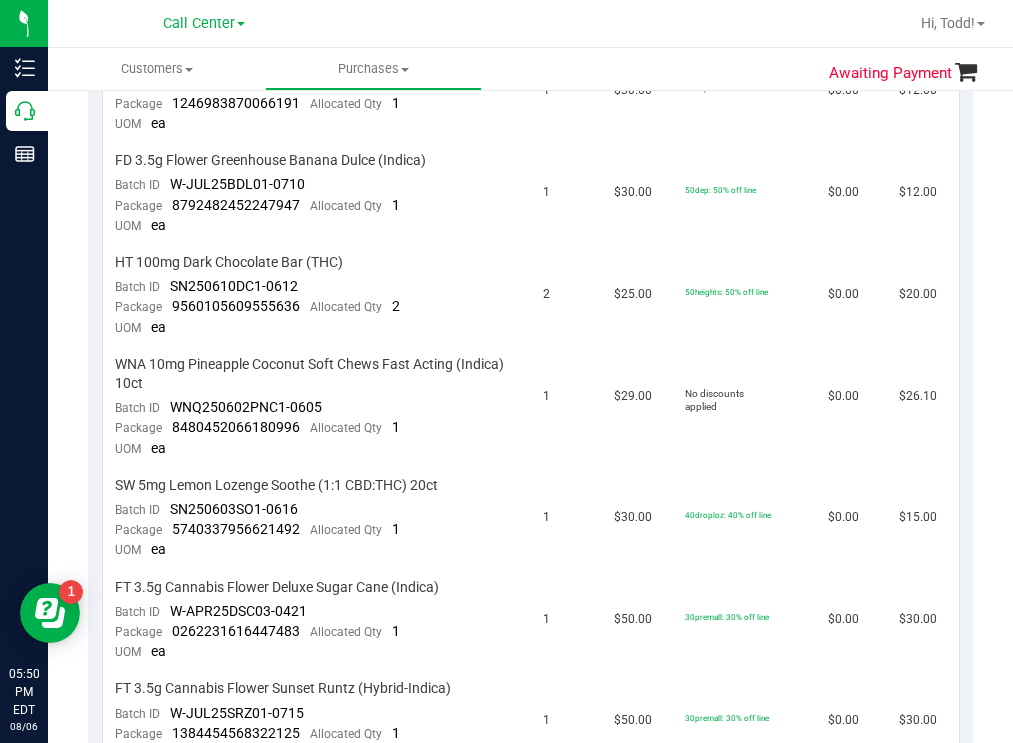 drag, startPoint x: 611, startPoint y: 56, endPoint x: 568, endPoint y: 70, distance: 45.221676 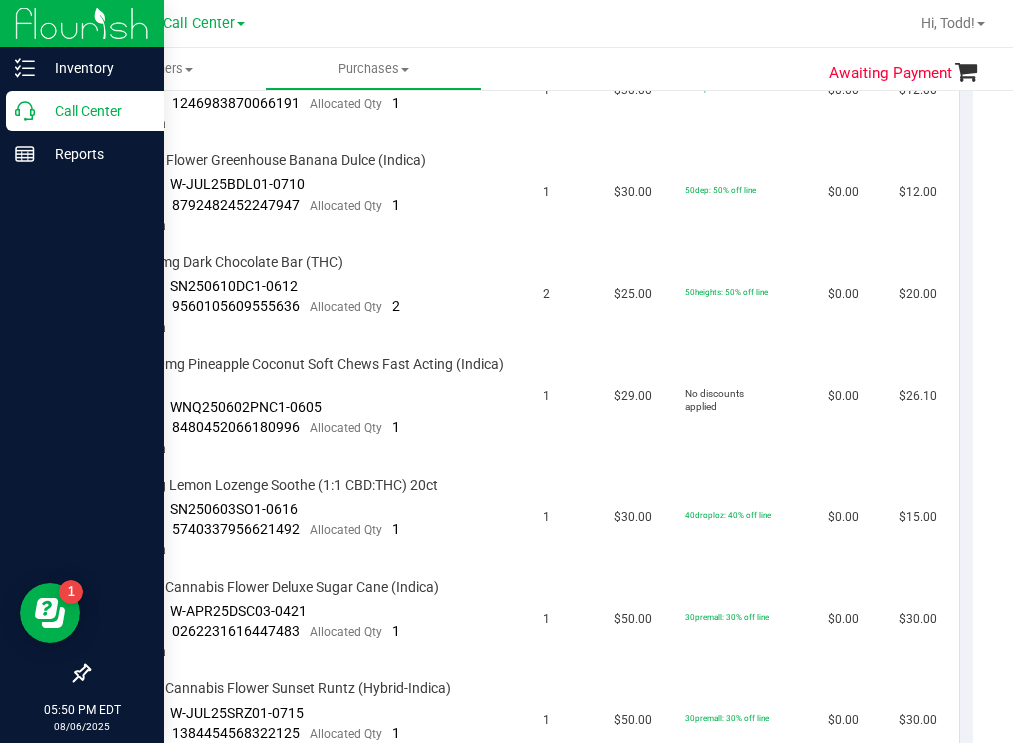 click on "Call Center" at bounding box center [95, 111] 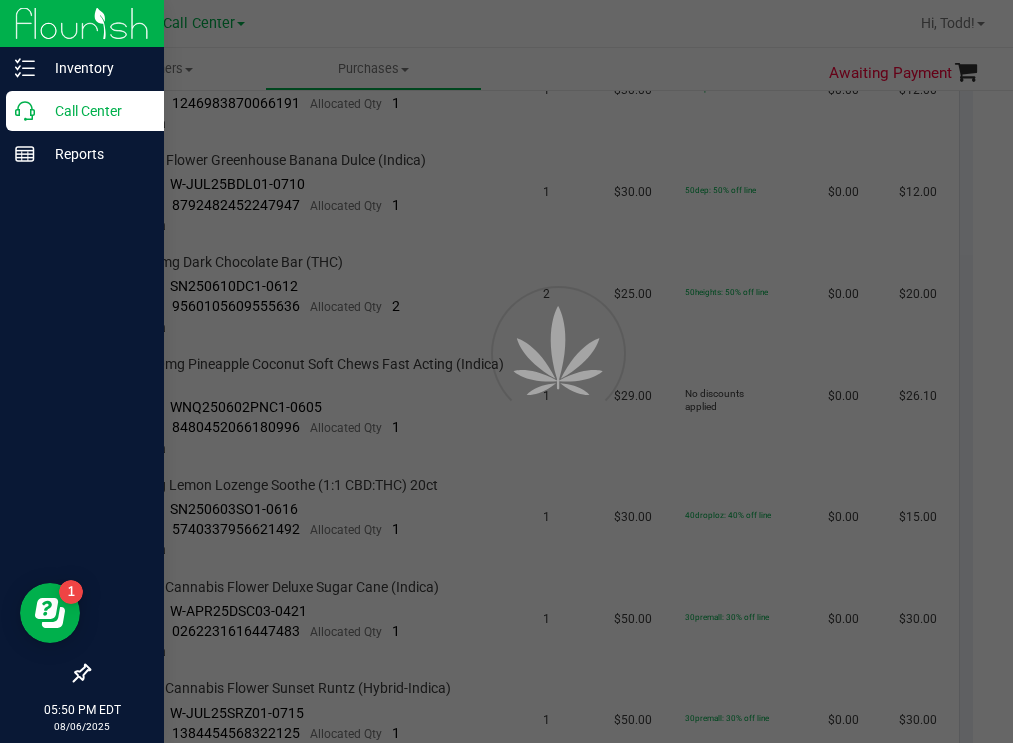 scroll, scrollTop: 0, scrollLeft: 0, axis: both 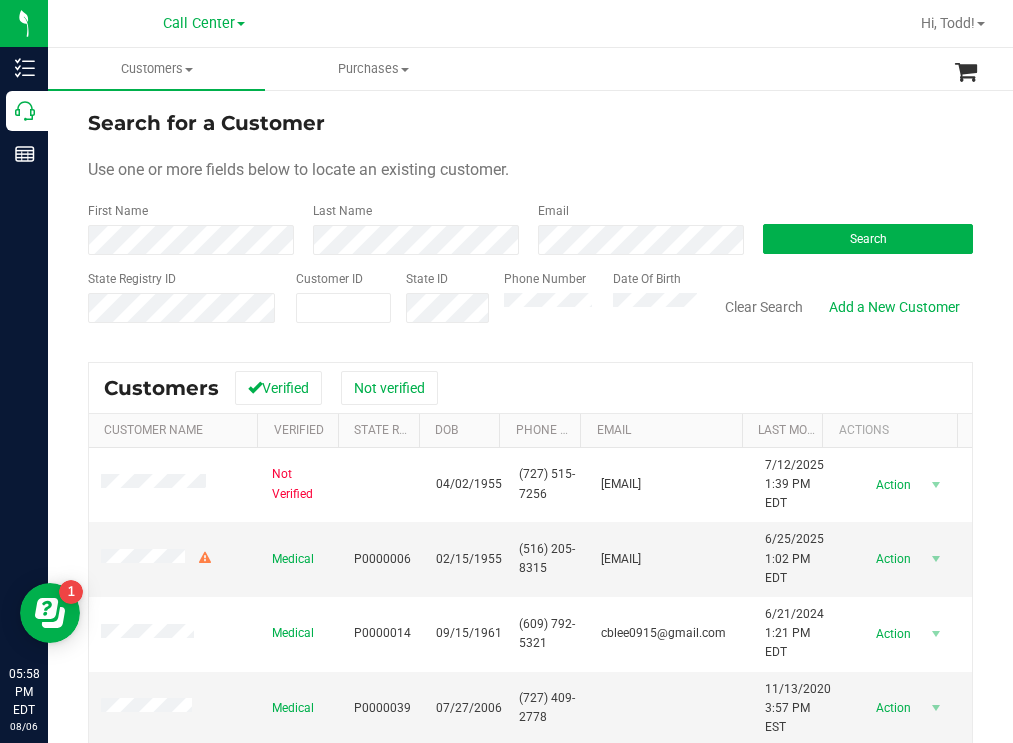click on "State Registry ID
Customer ID
State ID
Phone Number
Date Of Birth
Clear Search
Add a New Customer" at bounding box center [530, 305] 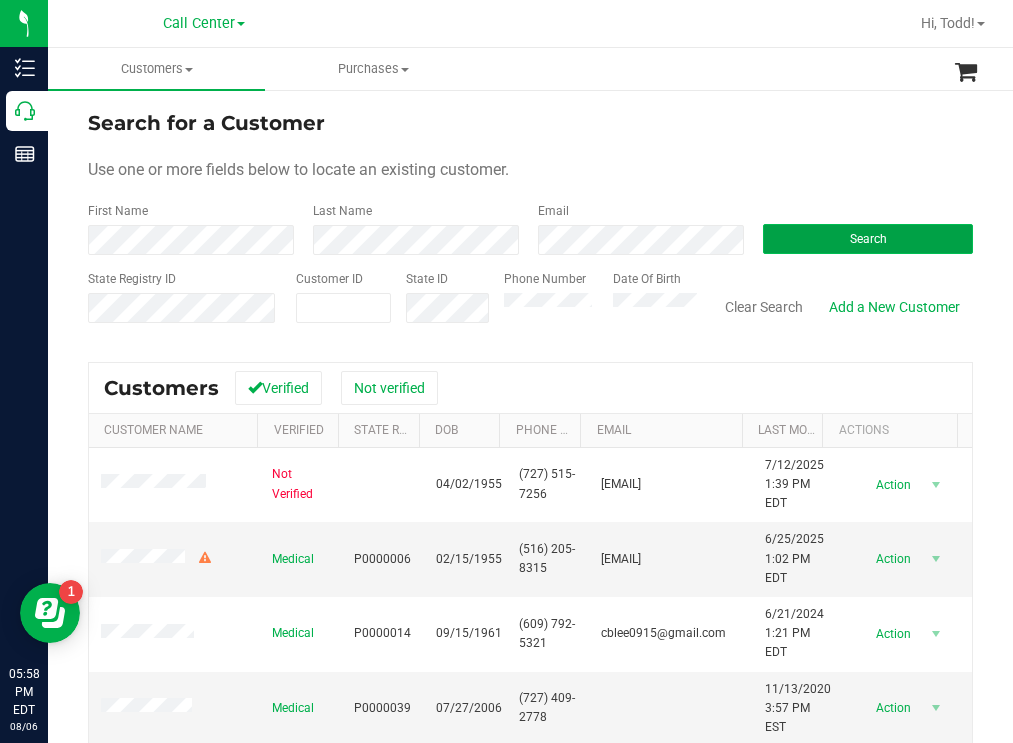 click on "Search" at bounding box center (868, 239) 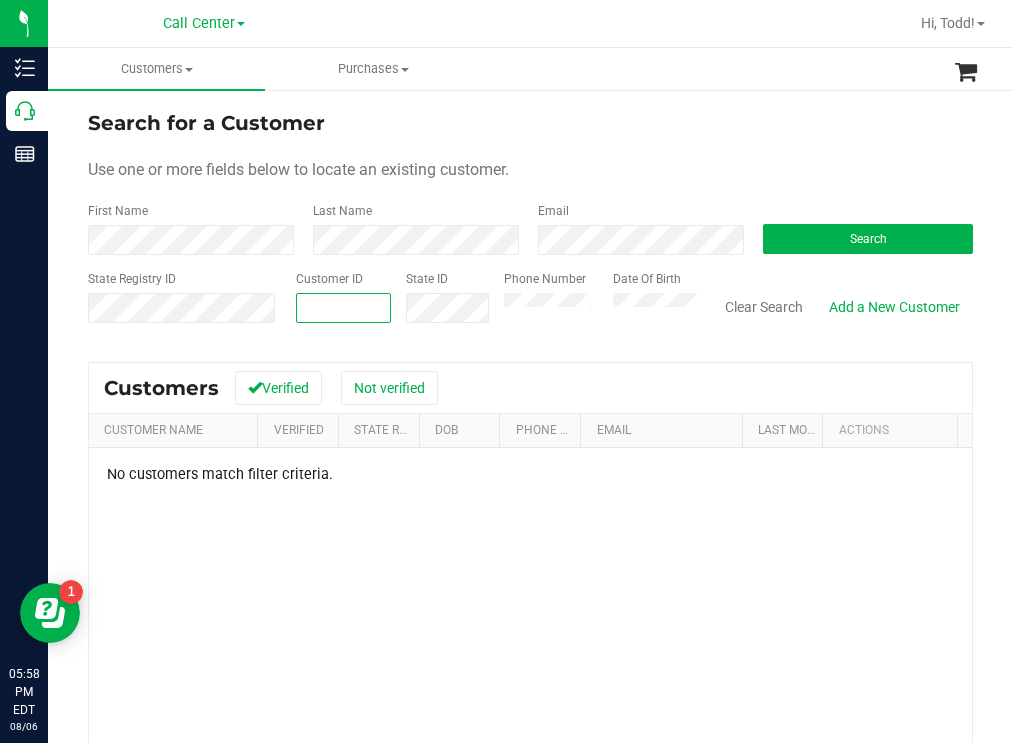 paste on "78134" 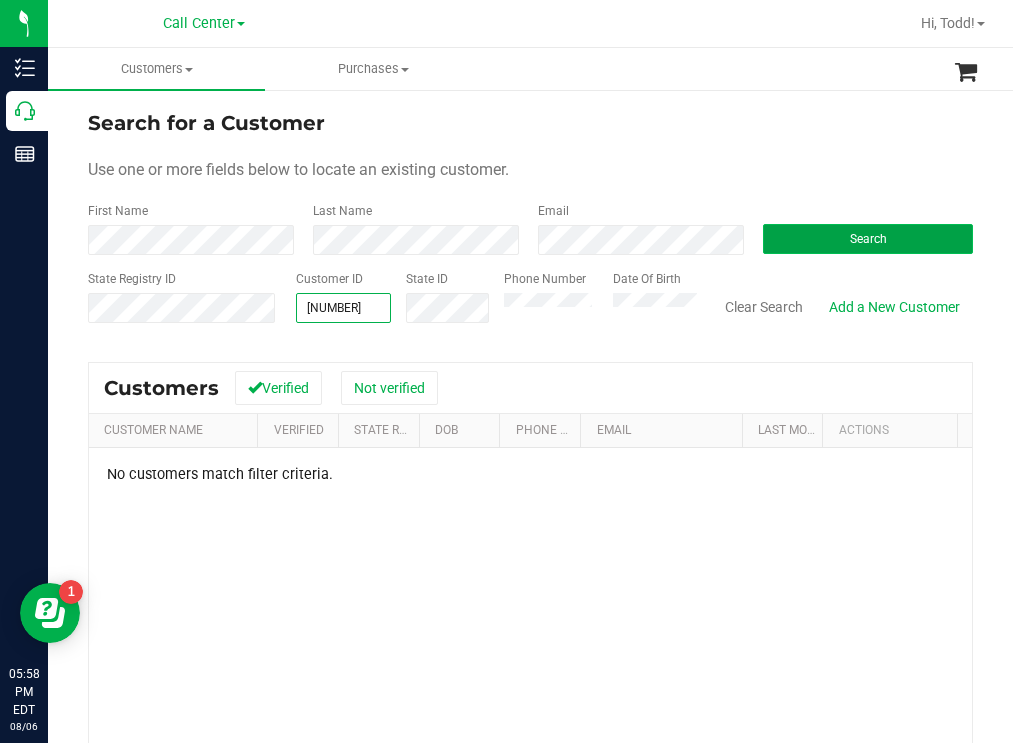 type on "78134" 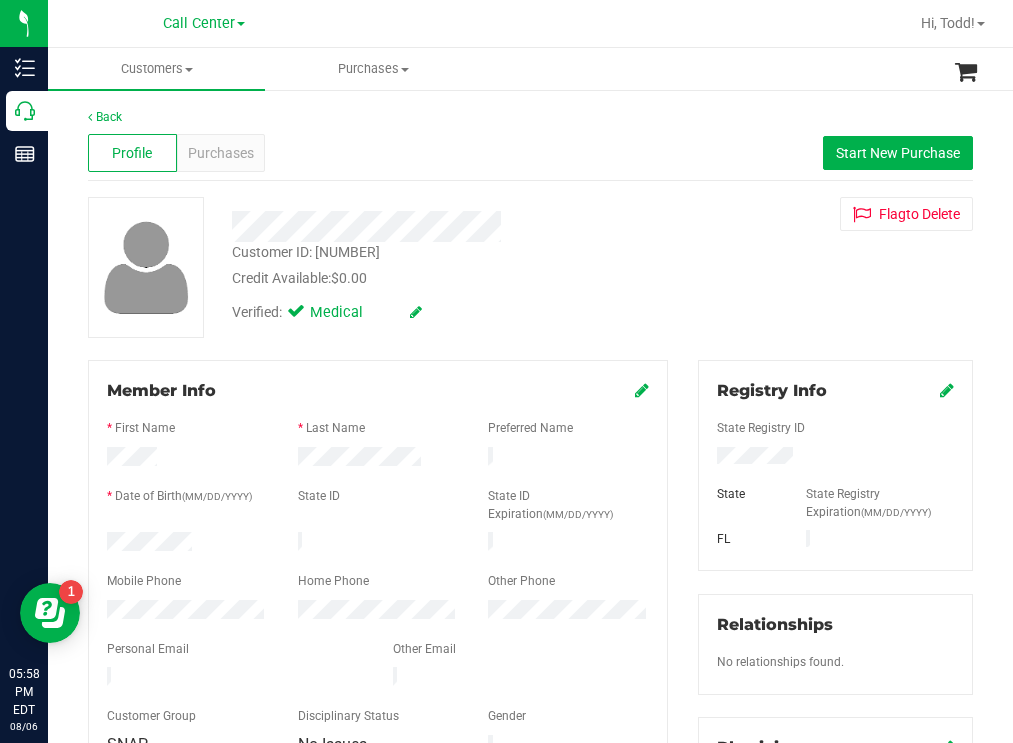 click on "Verified:
Medical" at bounding box center [446, 311] 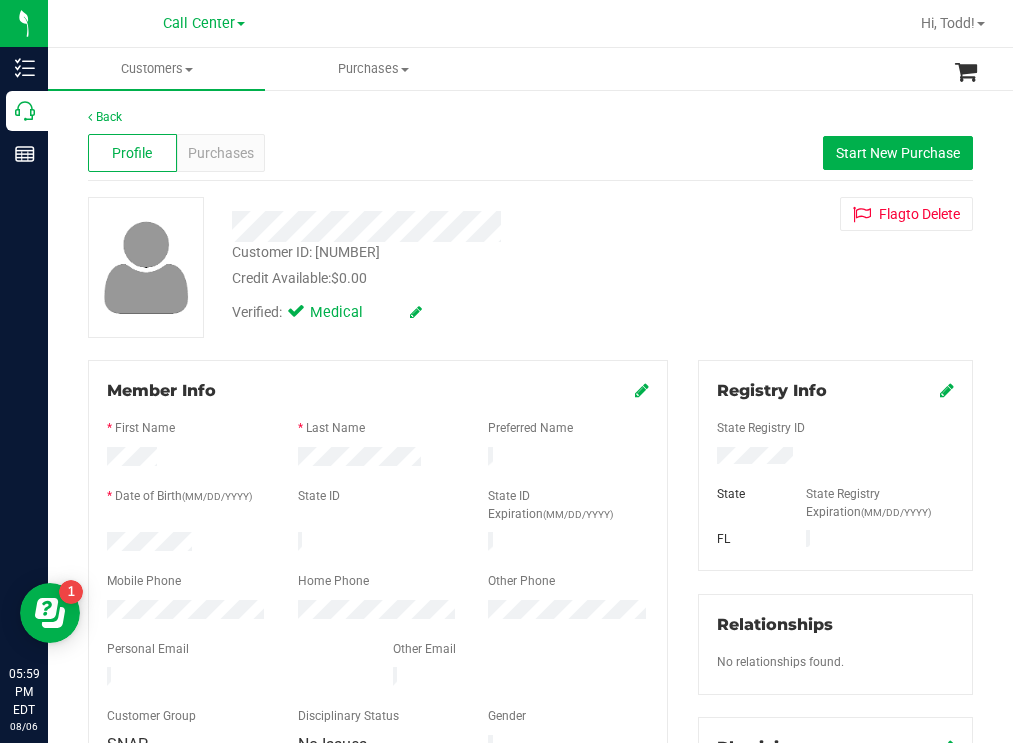 click on "Customer ID: 78134
Credit Available:
$0.00
Verified:
Medical
Flag  to Delete" at bounding box center [530, 267] 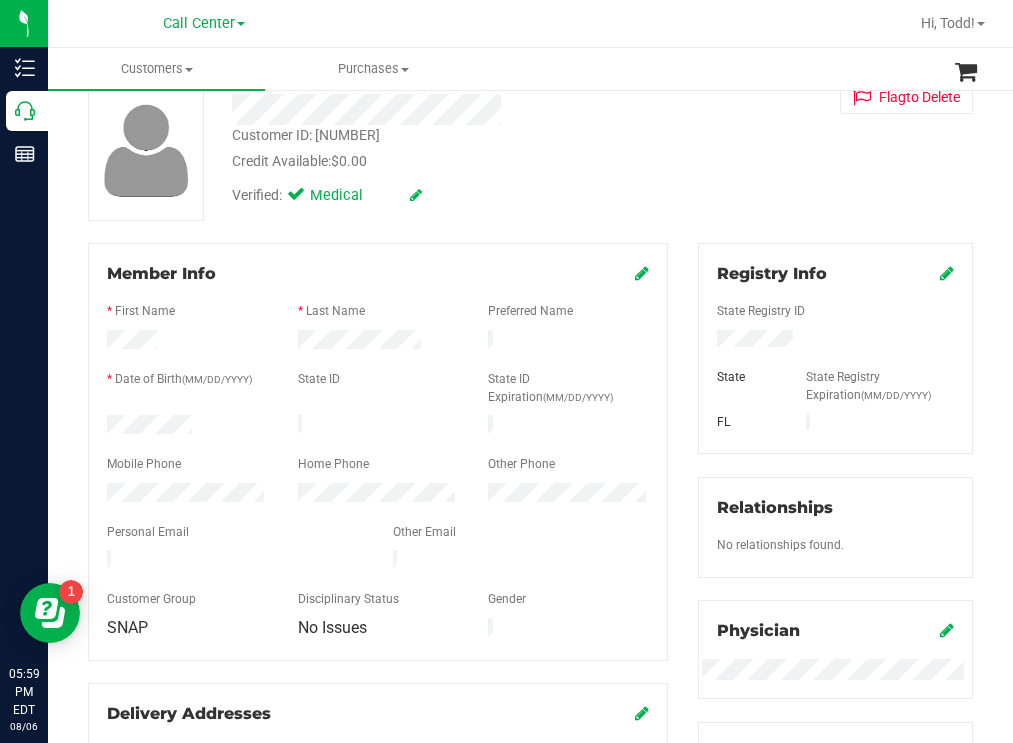 scroll, scrollTop: 0, scrollLeft: 0, axis: both 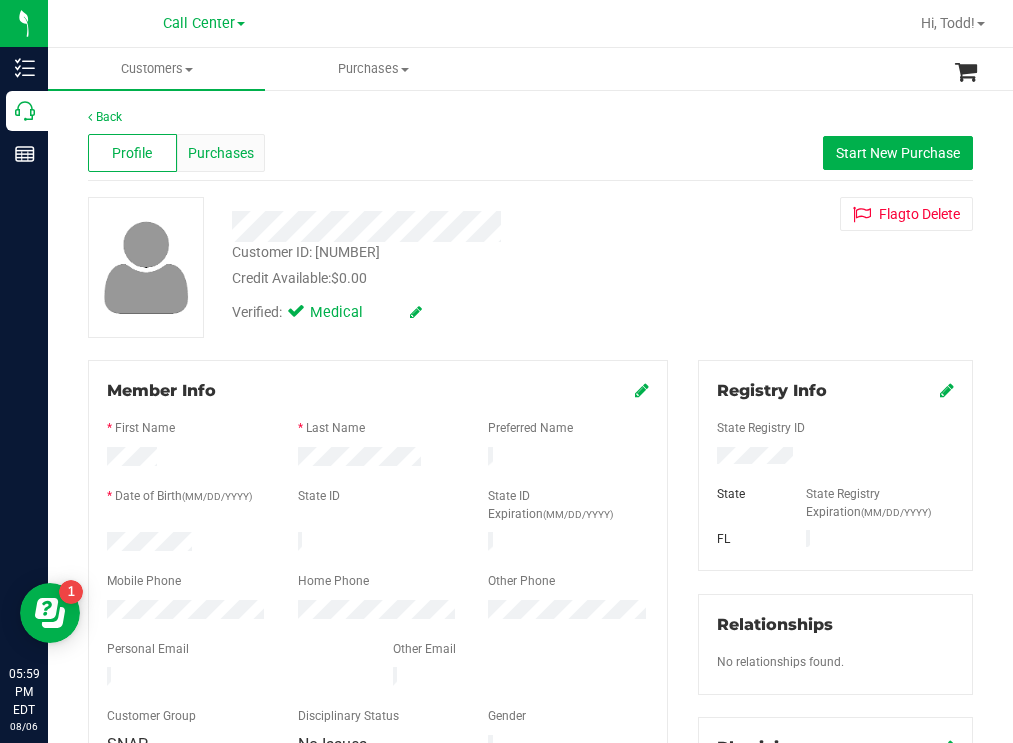 click on "Purchases" at bounding box center (221, 153) 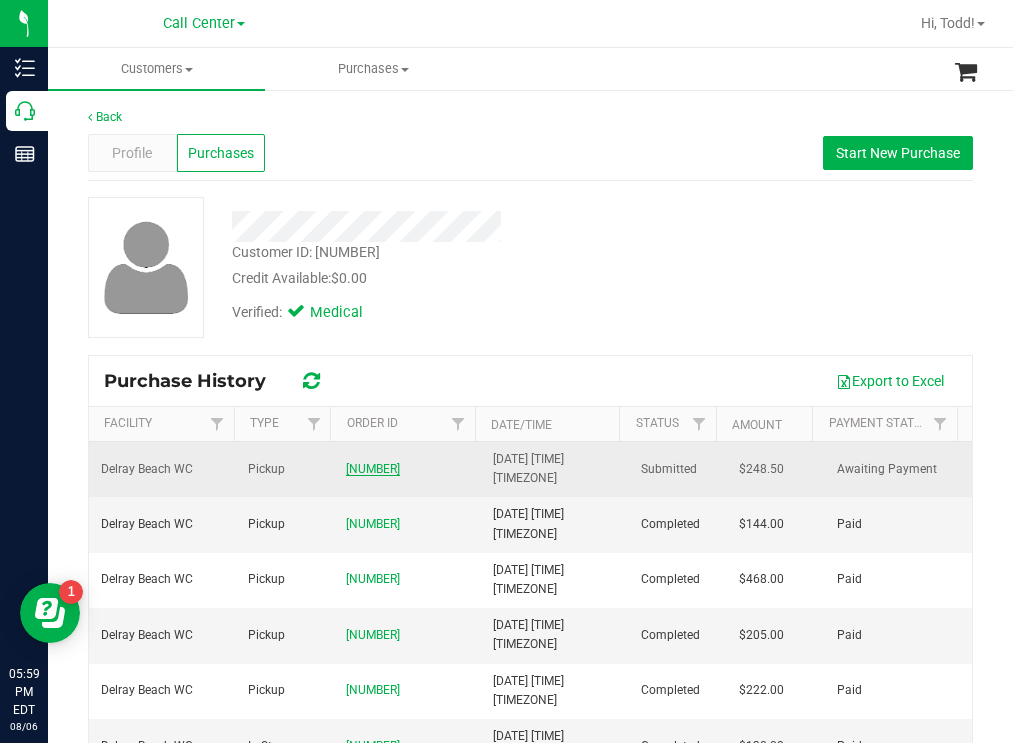 click on "11749279" at bounding box center [373, 469] 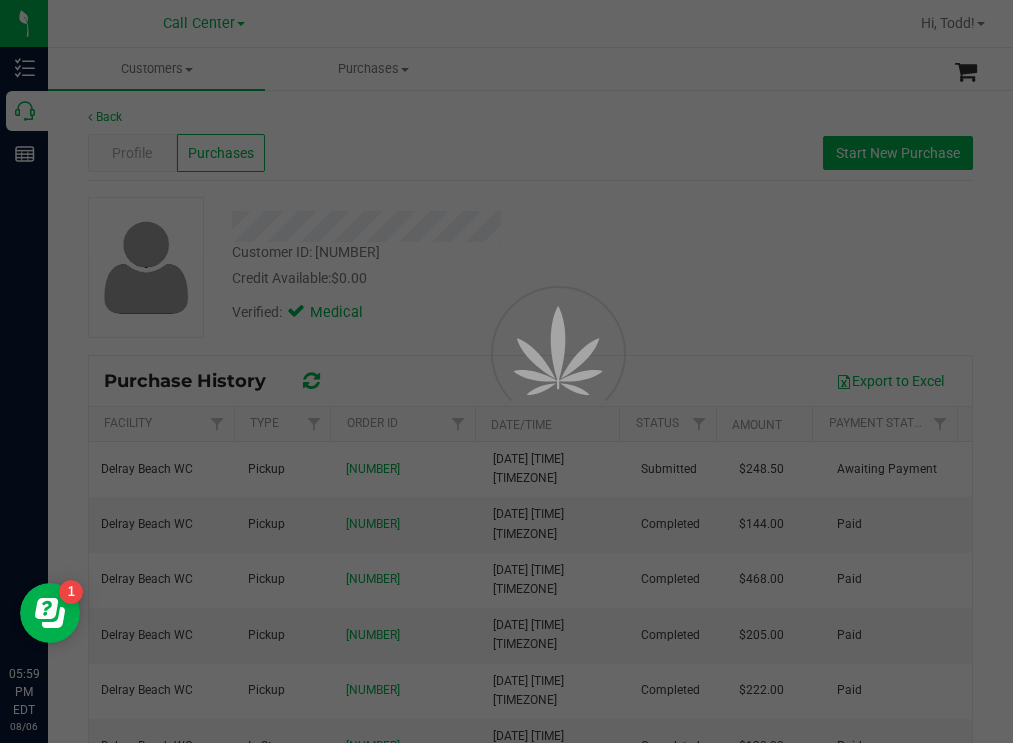 click at bounding box center (506, 371) 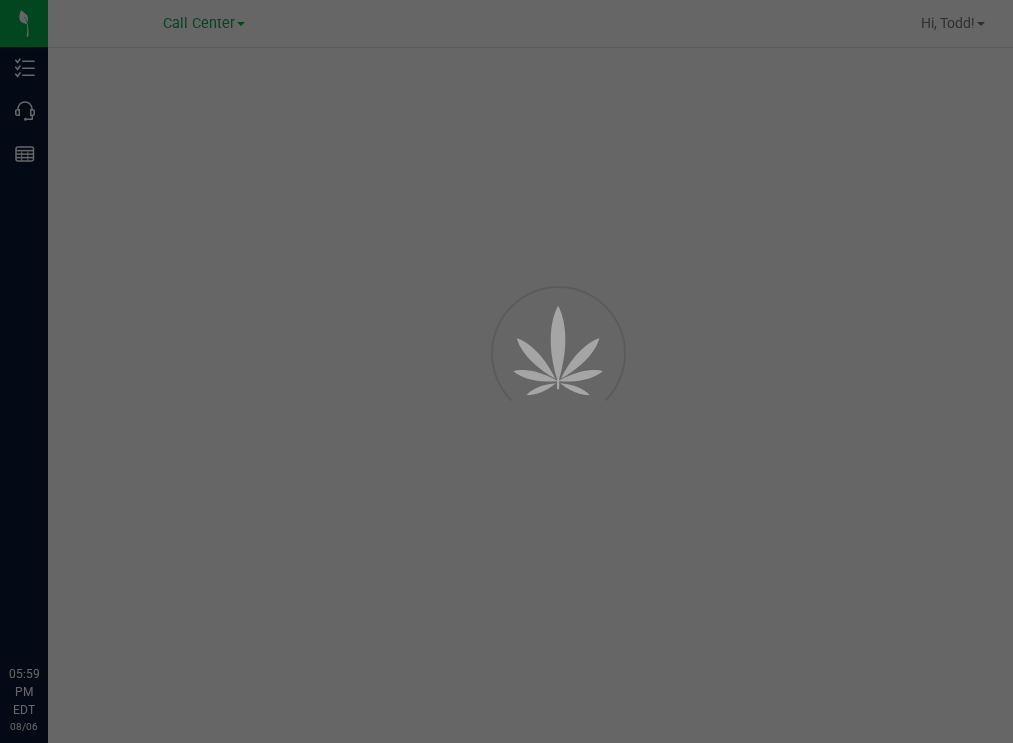scroll, scrollTop: 0, scrollLeft: 0, axis: both 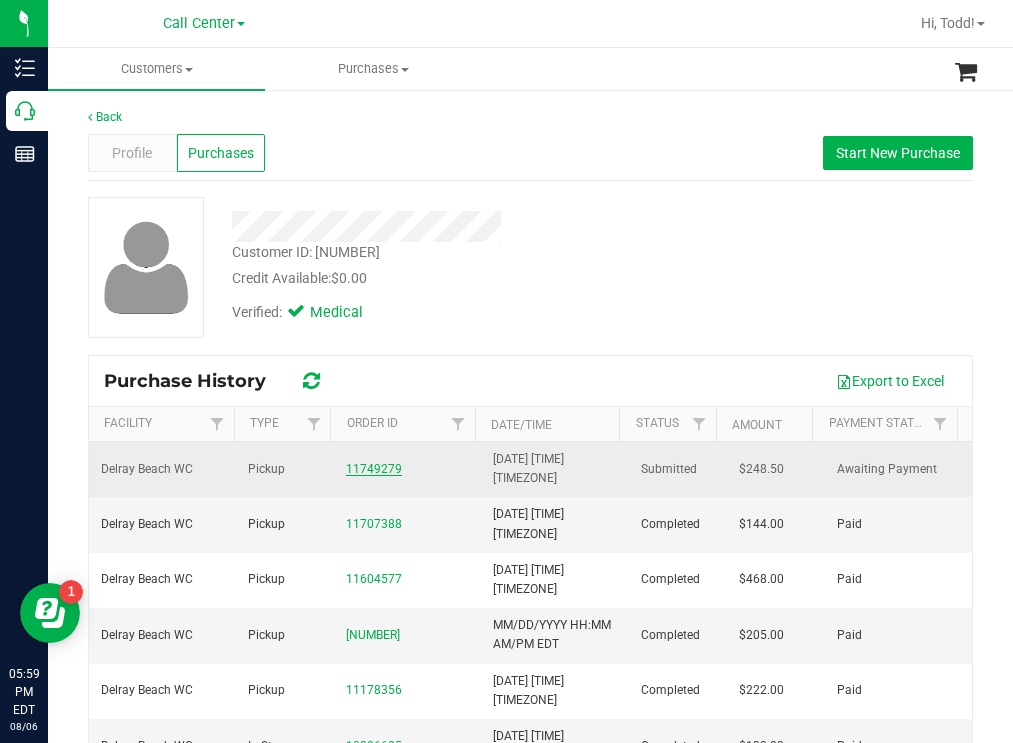 click on "11749279" at bounding box center [374, 469] 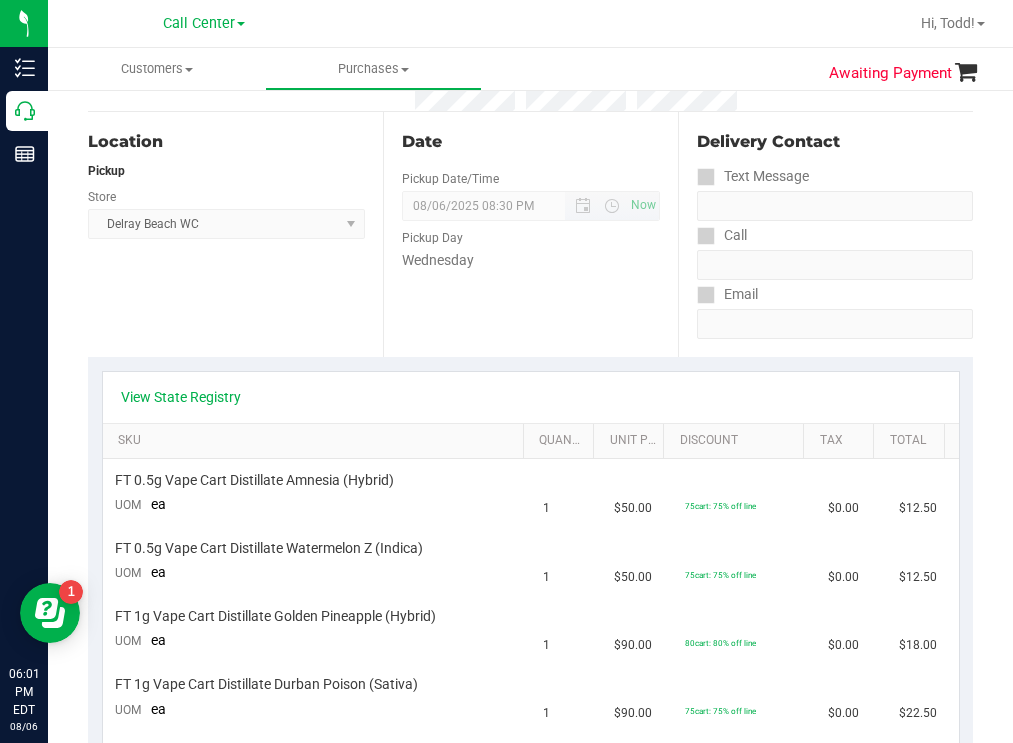 scroll, scrollTop: 0, scrollLeft: 0, axis: both 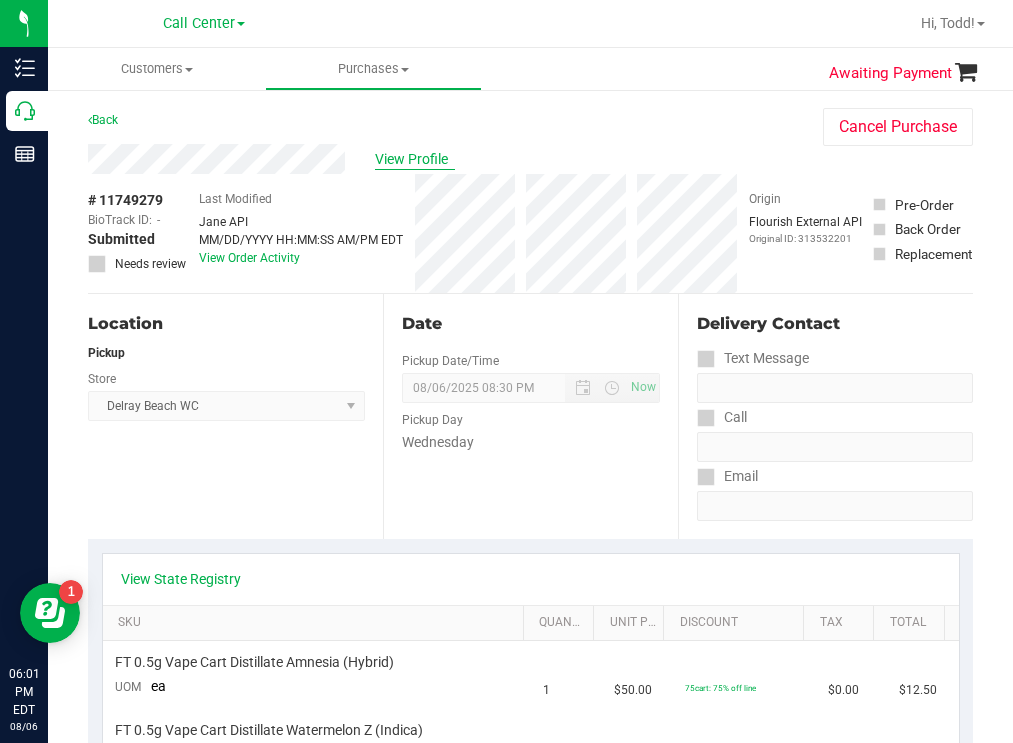 click on "View Profile" at bounding box center [415, 159] 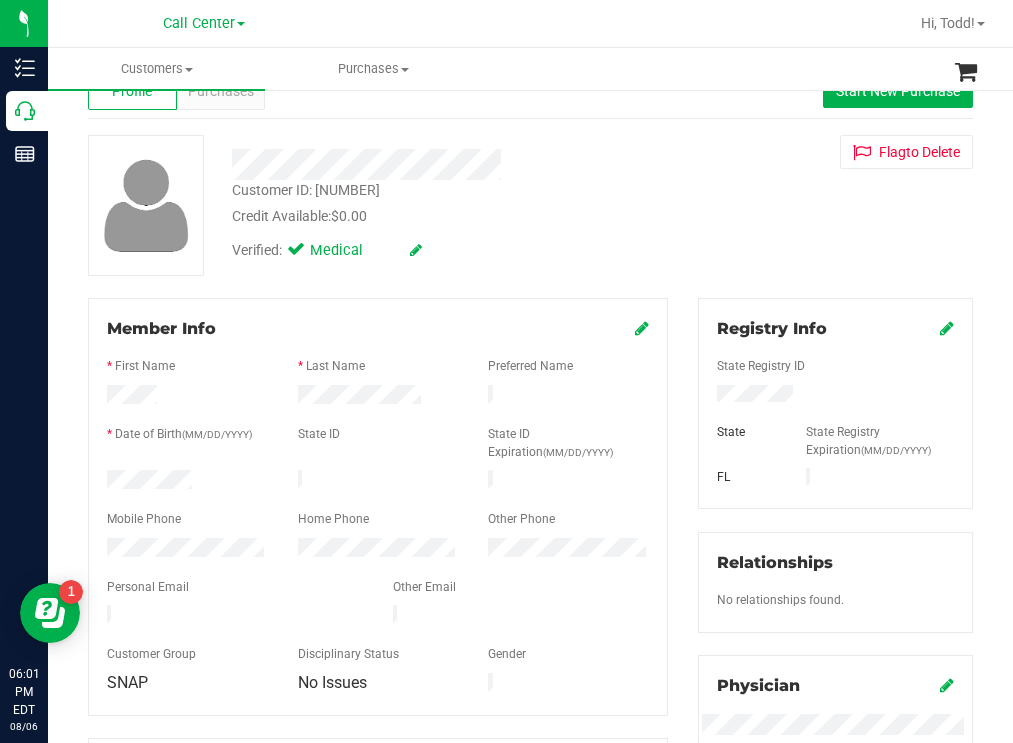 scroll, scrollTop: 0, scrollLeft: 0, axis: both 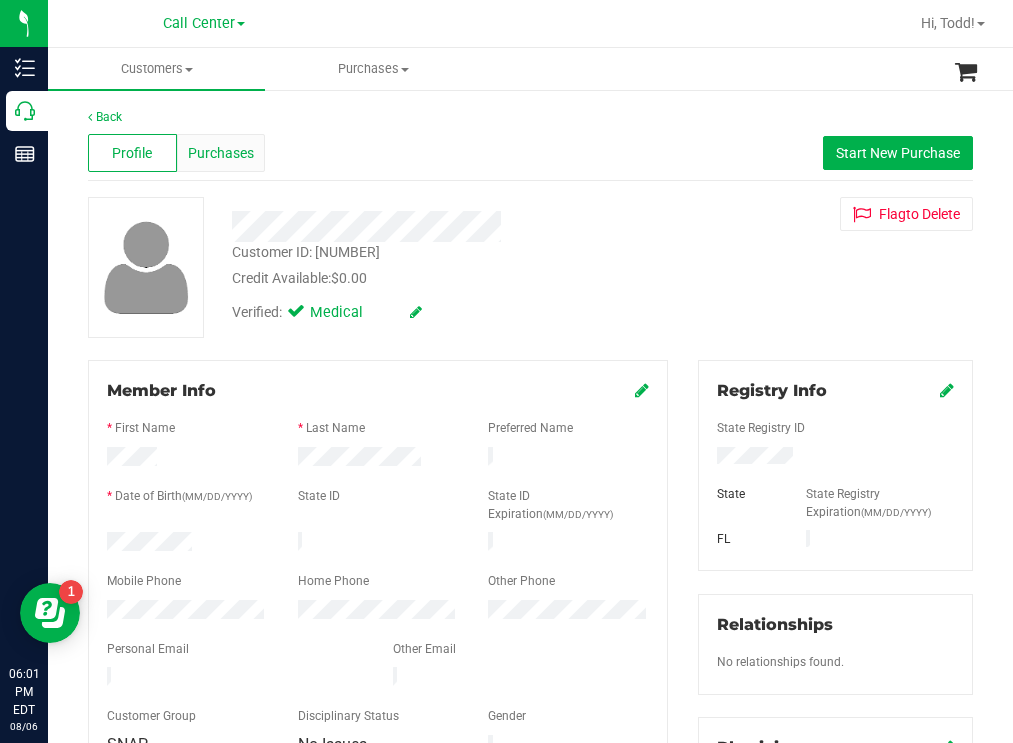 click on "Purchases" at bounding box center [221, 153] 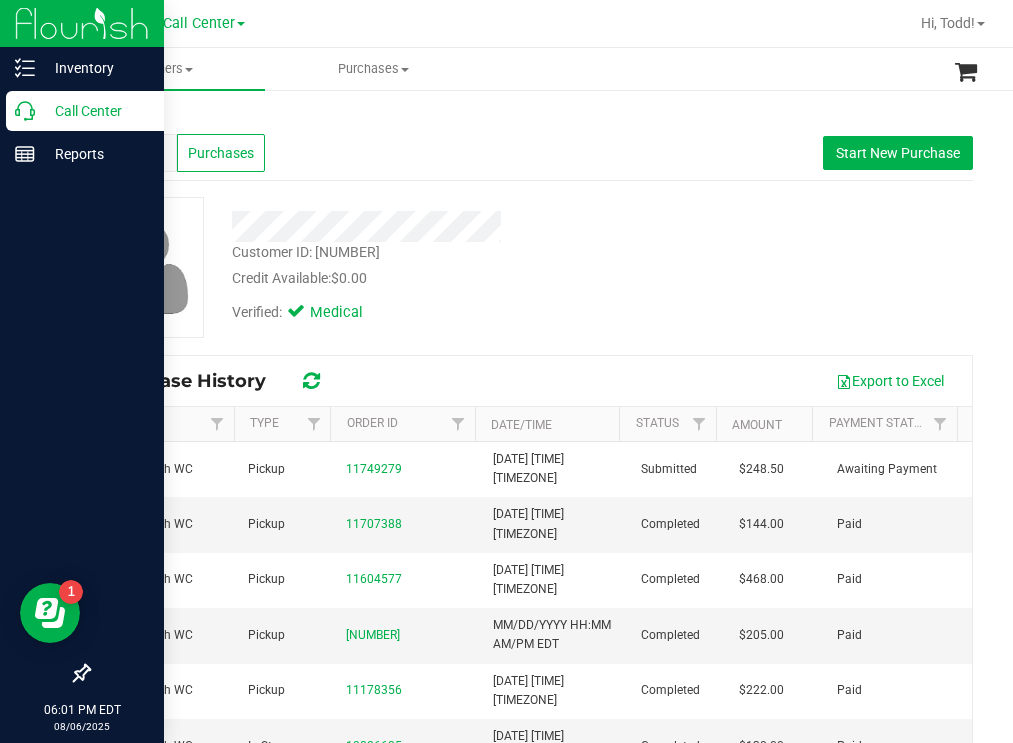 click on "Call Center" at bounding box center (95, 111) 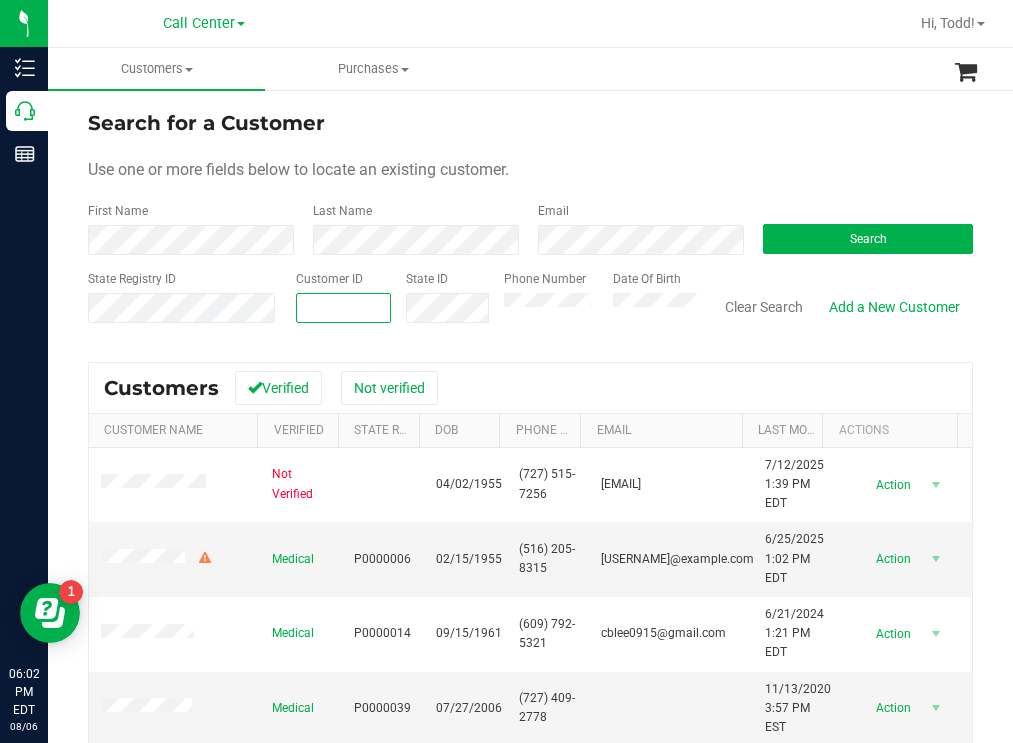 paste on "43980" 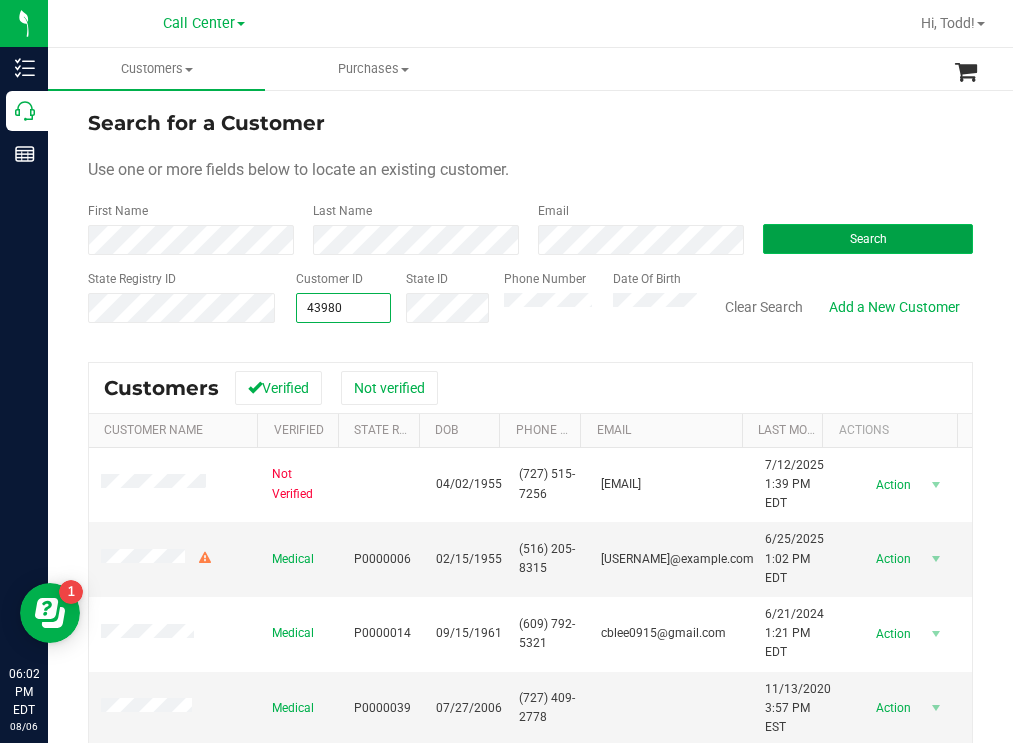 type on "43980" 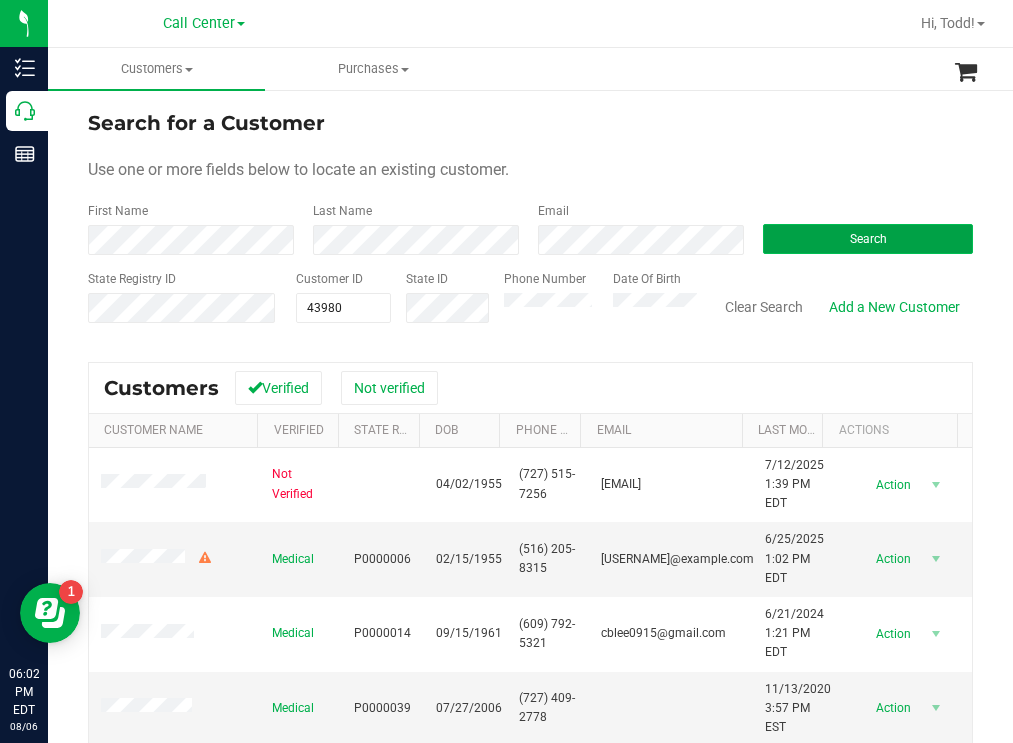 click on "Search" at bounding box center (868, 239) 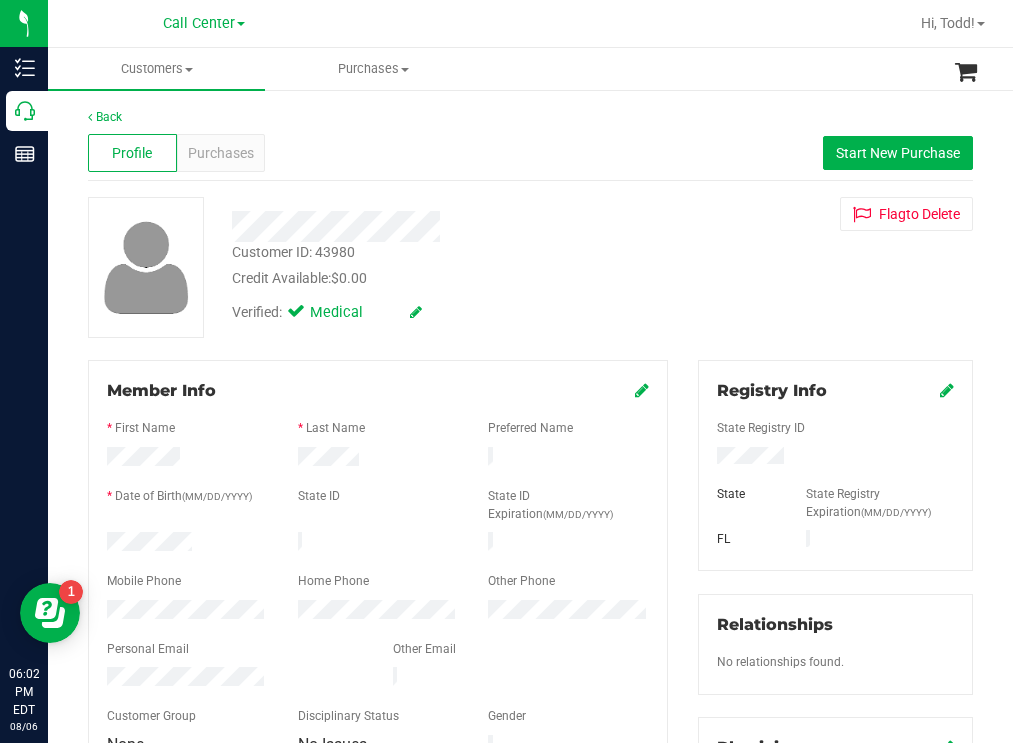 click on "Back
Profile
Purchases
Start New Purchase
Customer ID: [CUSTOMER_ID]
Credit Available:
$0.00
Verified:
Medical" at bounding box center [530, 766] 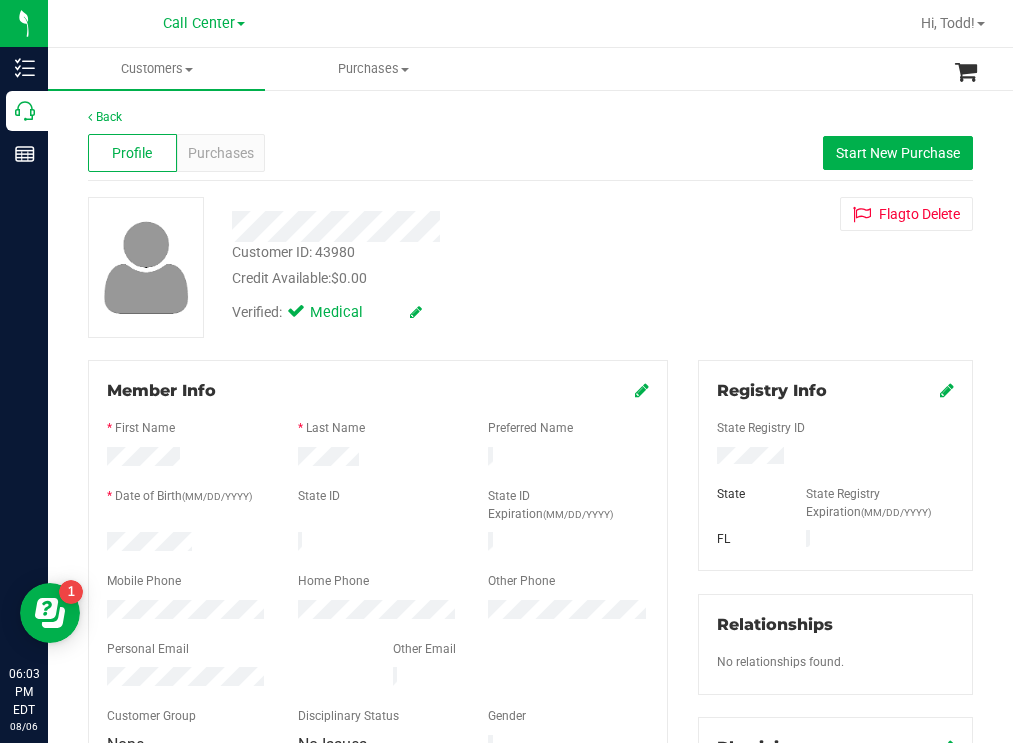 click on "Back
Profile
Purchases
Start New Purchase
Customer ID: [CUSTOMER_ID]
Credit Available:
$0.00
Verified:
Medical" at bounding box center [530, 766] 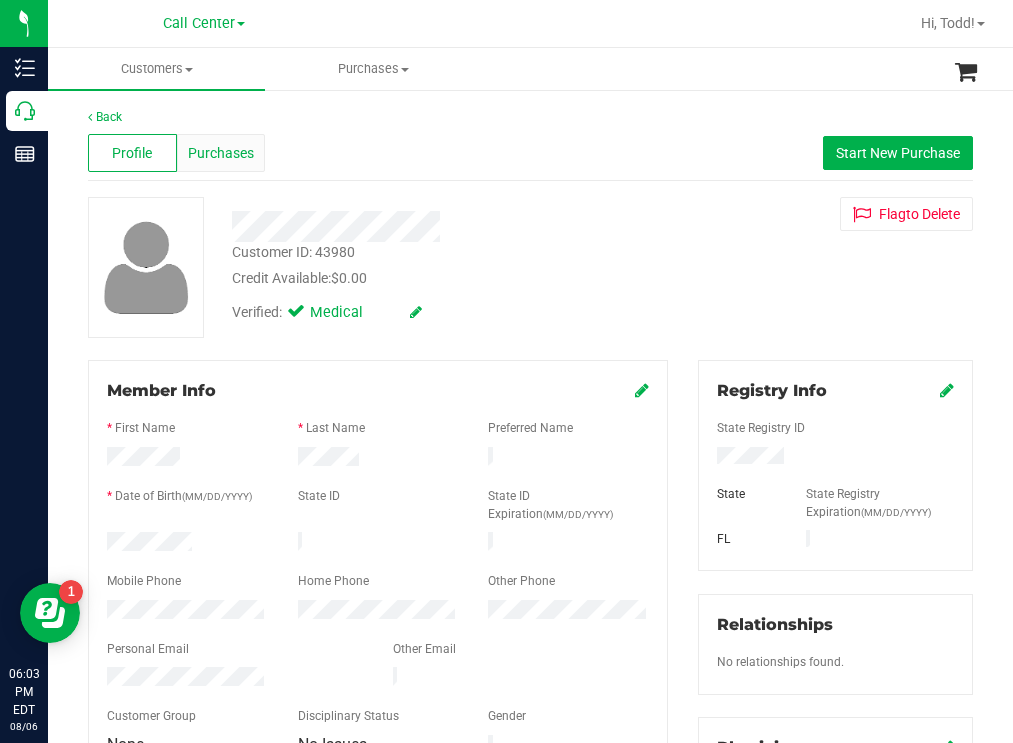 click on "Purchases" at bounding box center [221, 153] 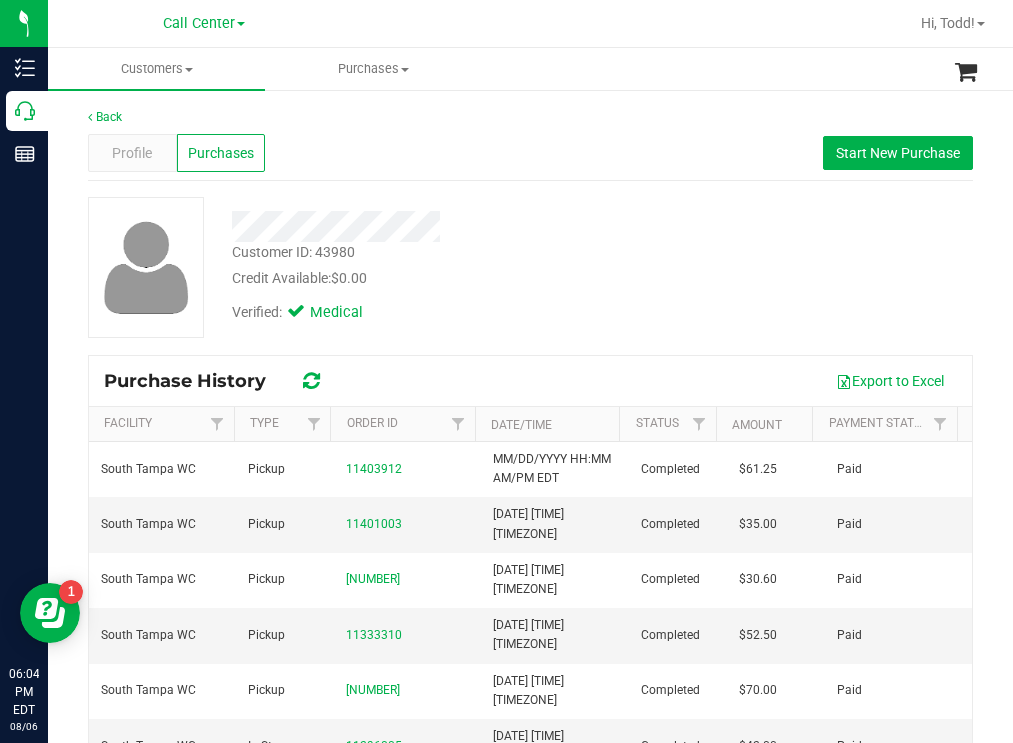 click on "Customer ID: [NUMBER]
Credit Available:
$0.00" at bounding box center [446, 265] 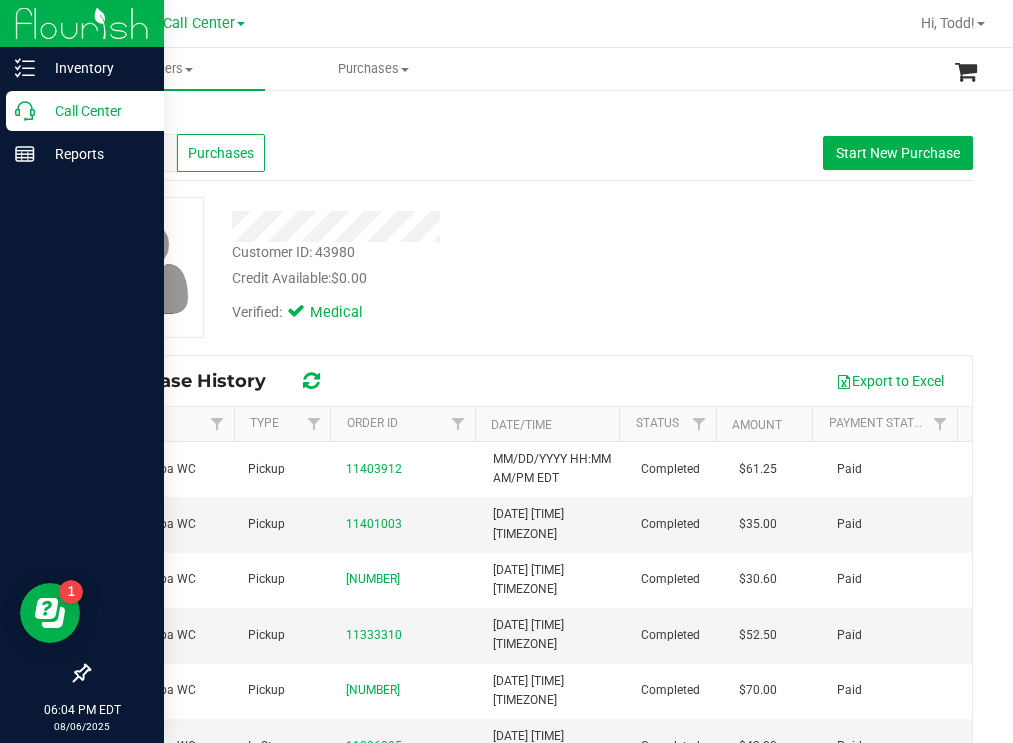 click on "Call Center" at bounding box center (95, 111) 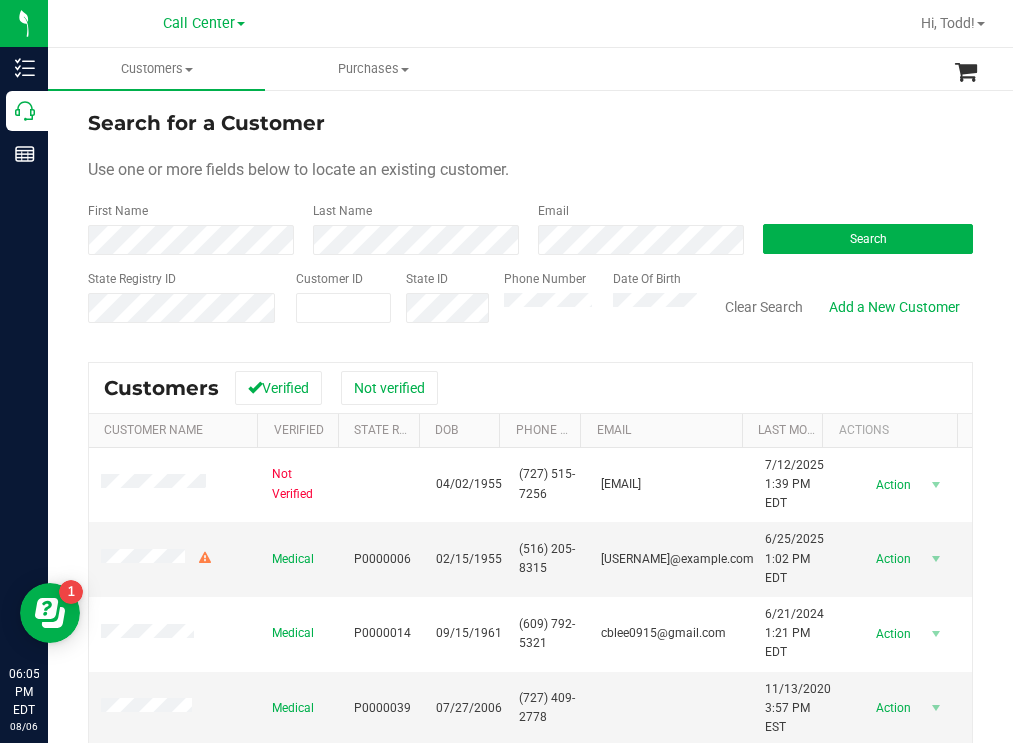 click on "Search for a Customer" at bounding box center (530, 123) 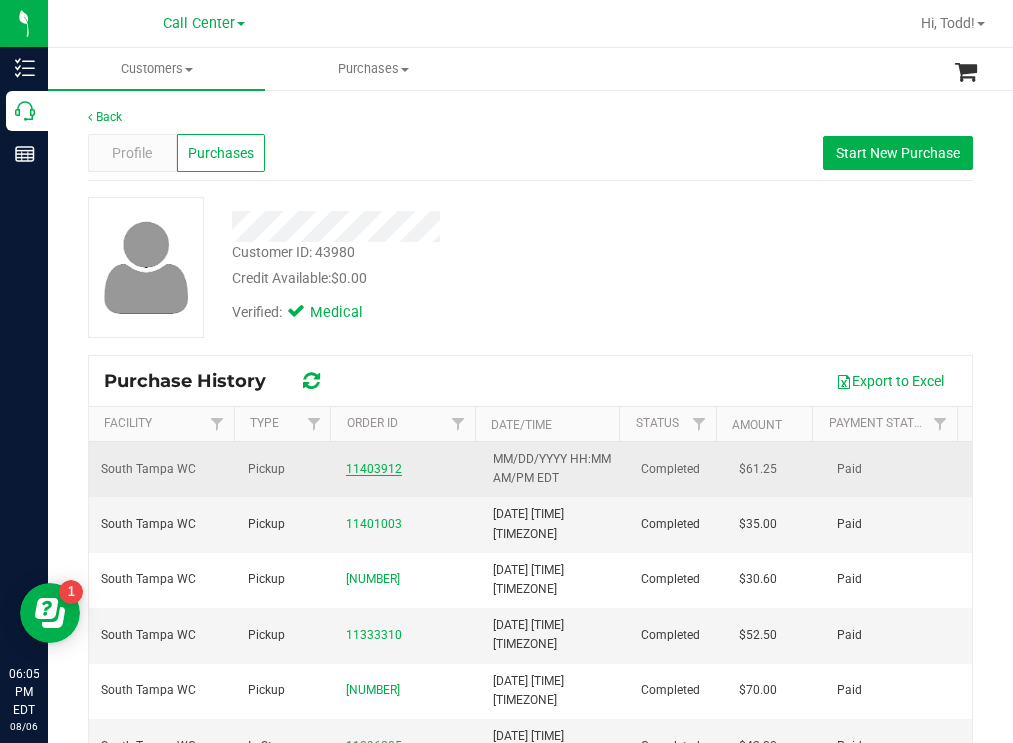 click on "11403912" at bounding box center [374, 469] 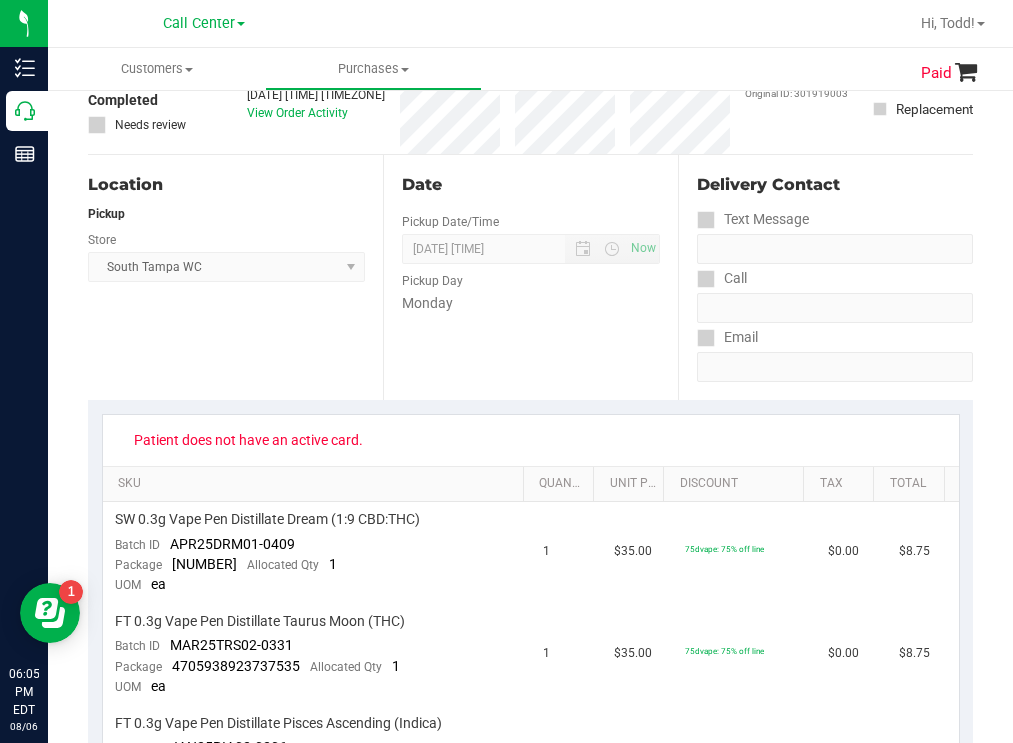 scroll, scrollTop: 0, scrollLeft: 0, axis: both 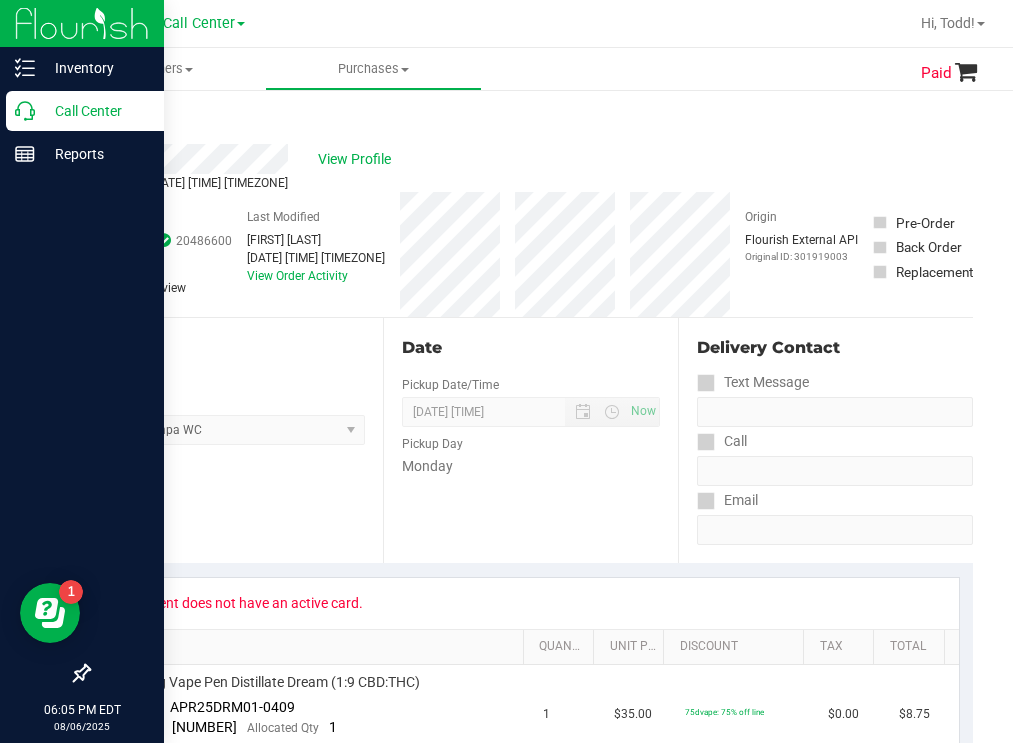 click on "Call Center" at bounding box center [95, 111] 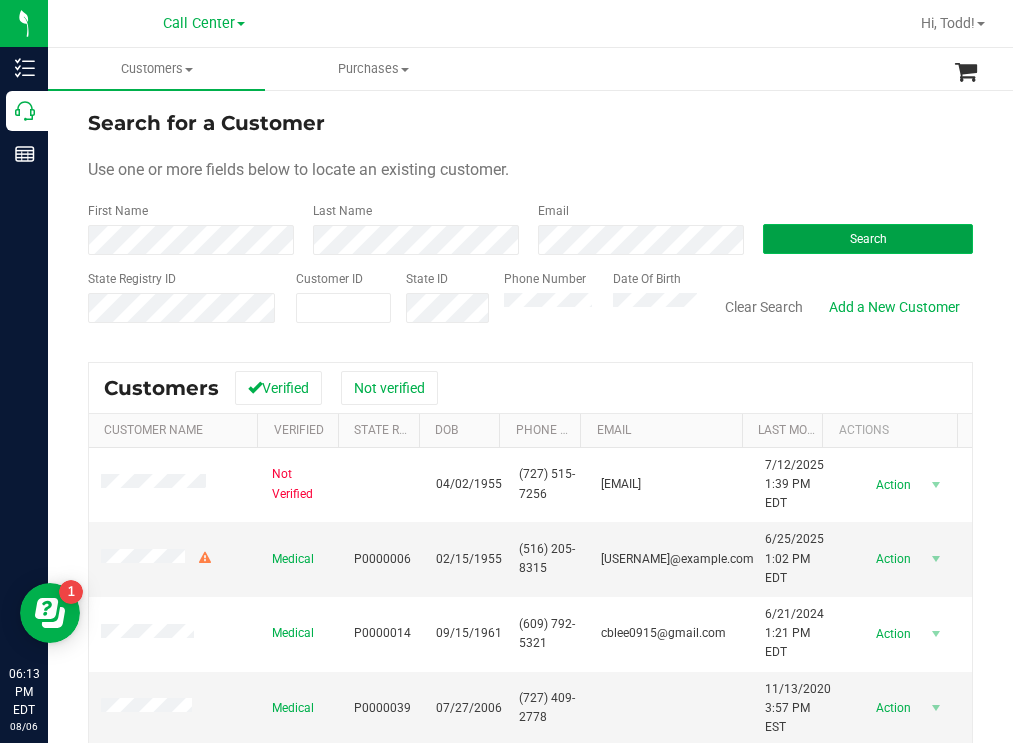 click on "Search" at bounding box center (868, 239) 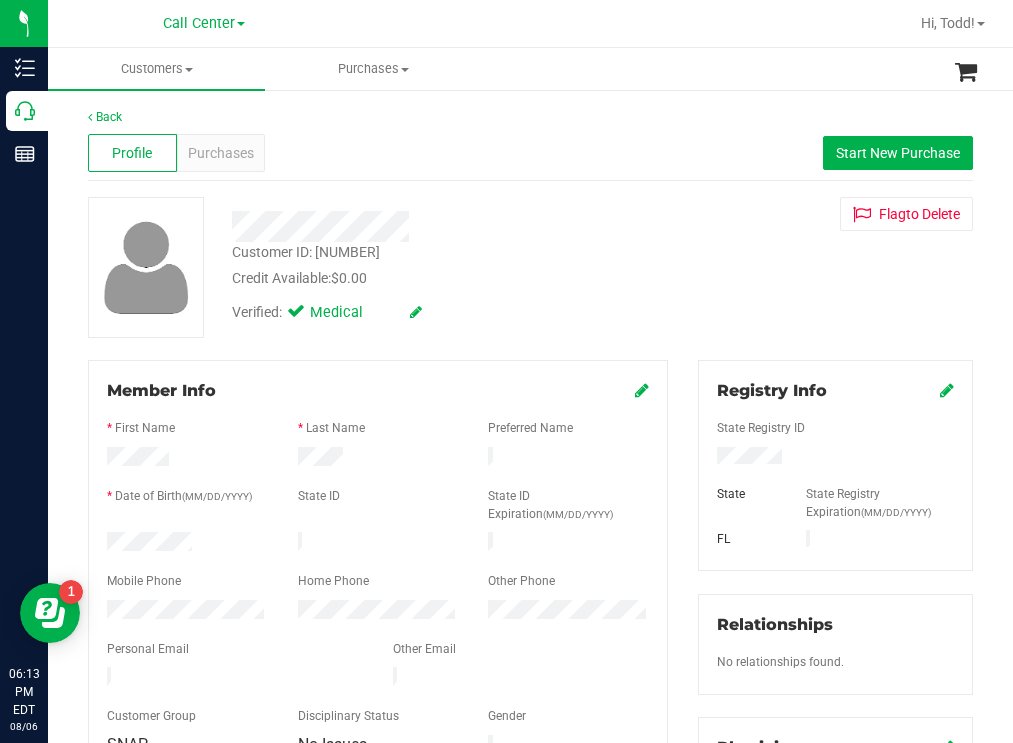 drag, startPoint x: 538, startPoint y: 283, endPoint x: 407, endPoint y: 262, distance: 132.67253 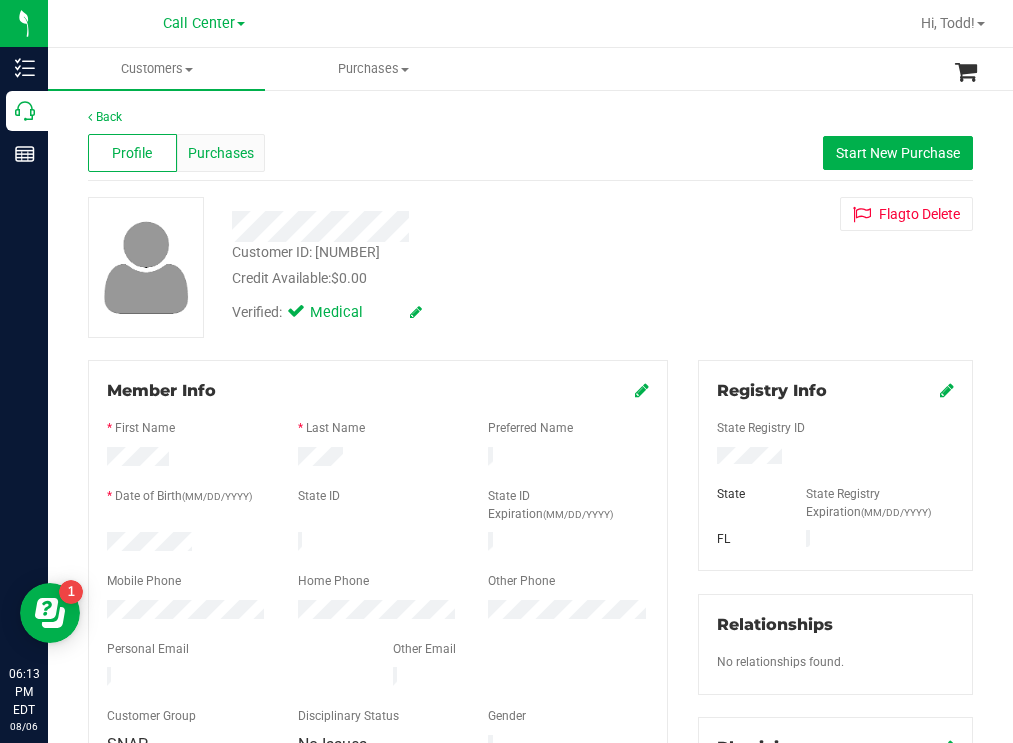 click on "Purchases" at bounding box center (221, 153) 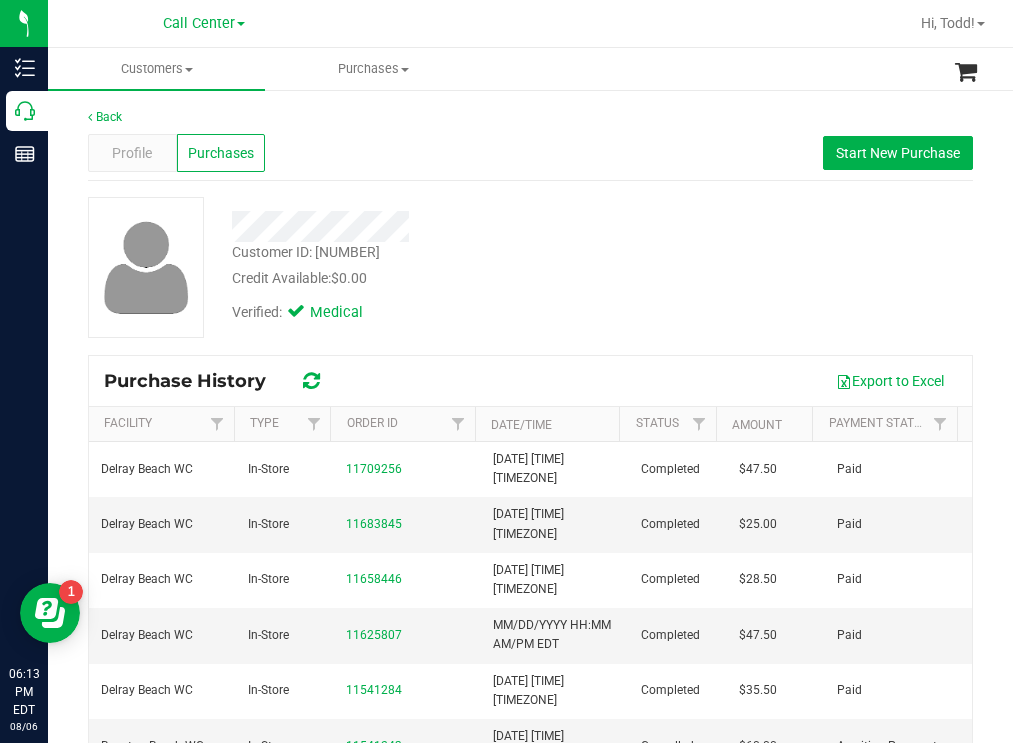 drag, startPoint x: 562, startPoint y: 233, endPoint x: 483, endPoint y: 177, distance: 96.83491 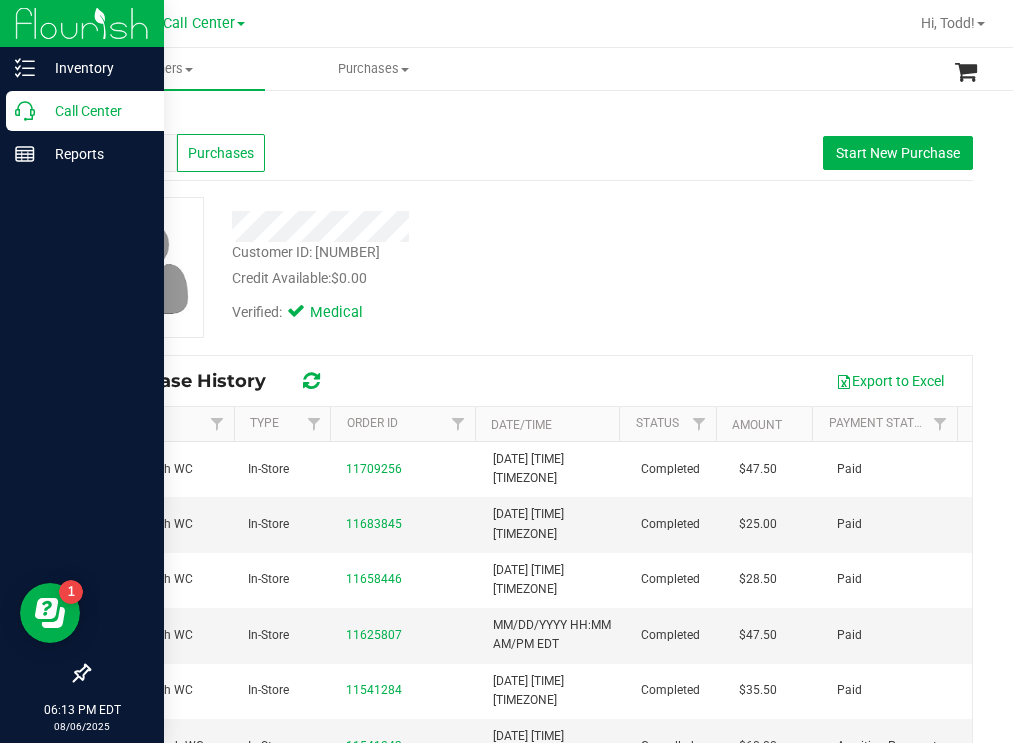 click on "Call Center" at bounding box center (95, 111) 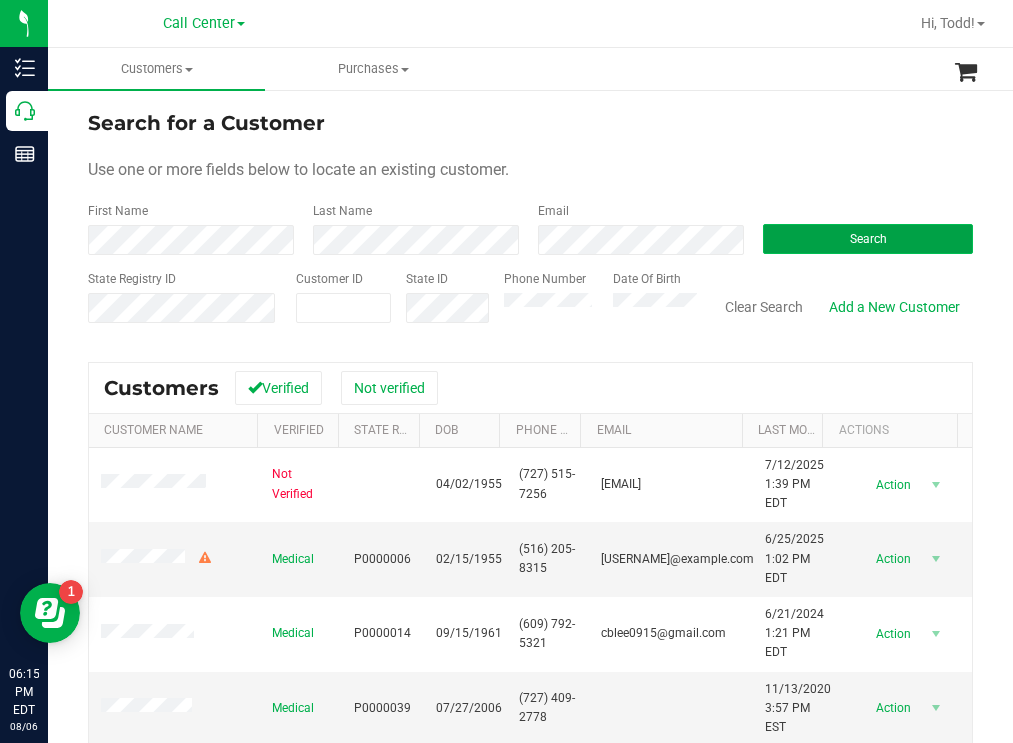 click on "Search" at bounding box center [868, 239] 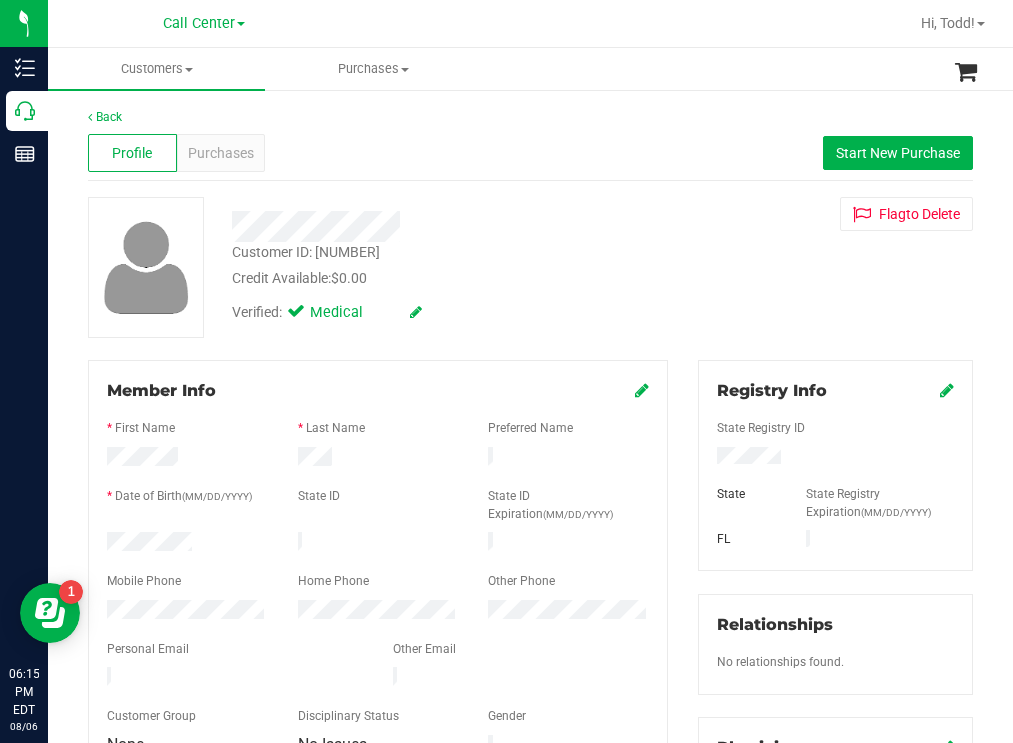 drag, startPoint x: 209, startPoint y: 531, endPoint x: 100, endPoint y: 529, distance: 109.01835 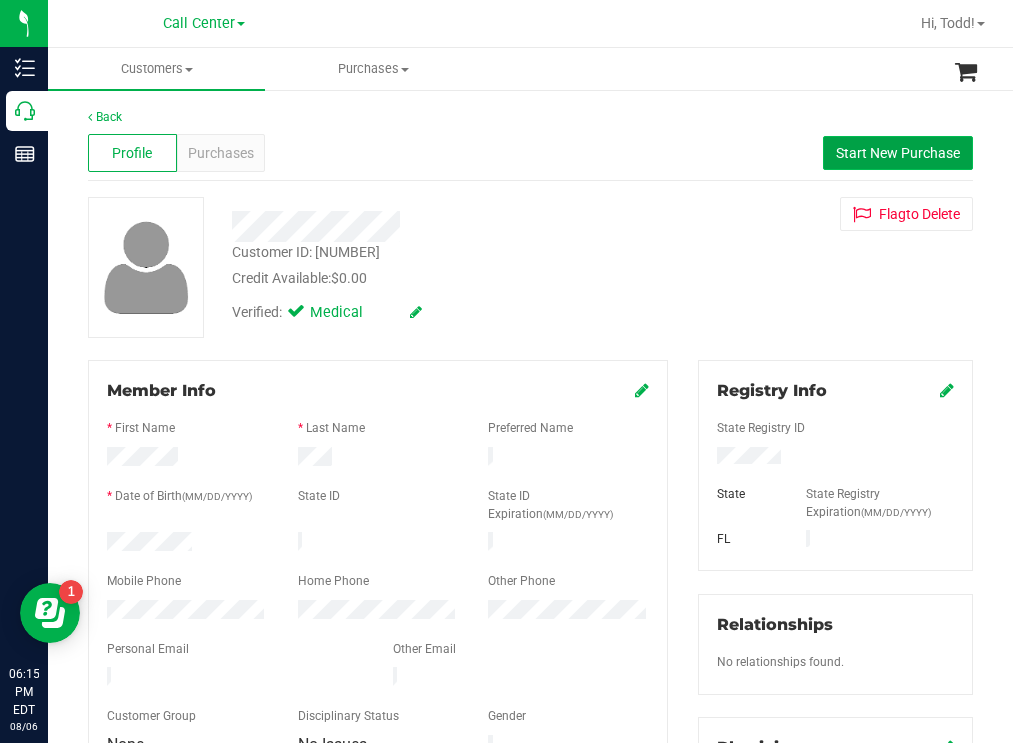click on "Start New Purchase" at bounding box center (898, 153) 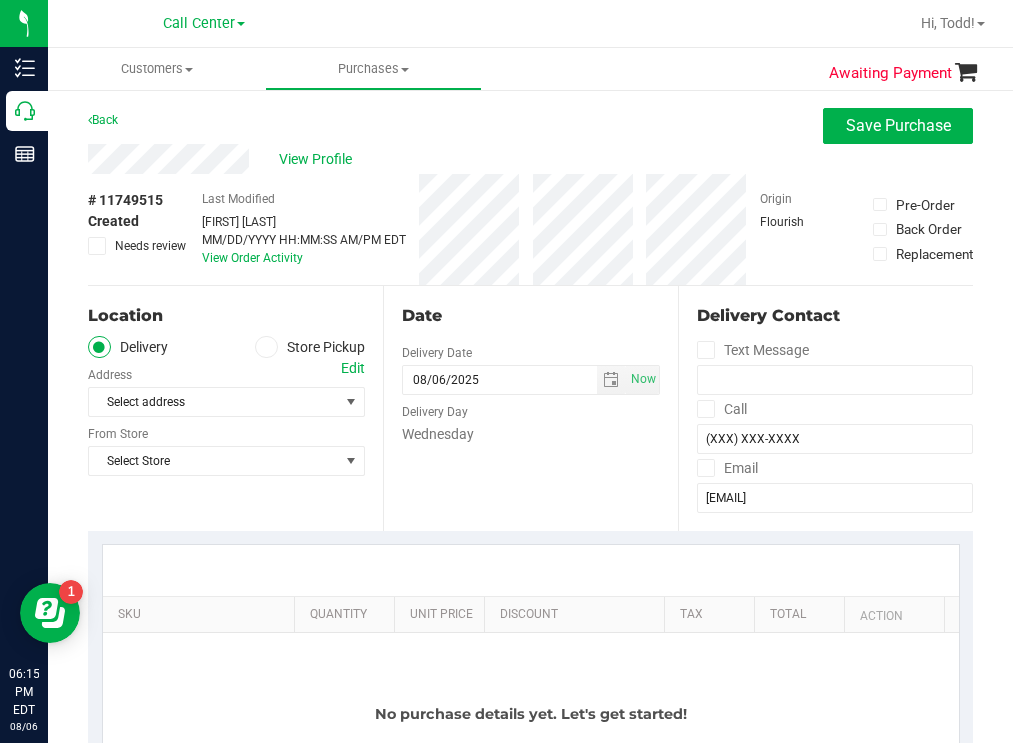 click at bounding box center [266, 347] 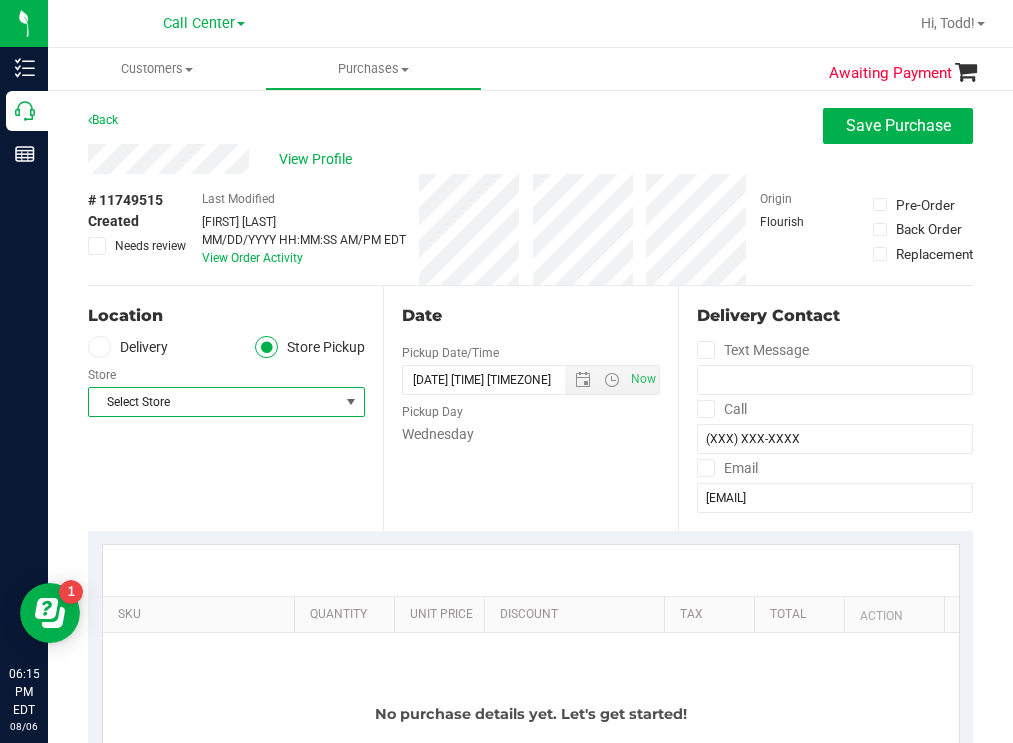 click on "Select Store" at bounding box center (214, 402) 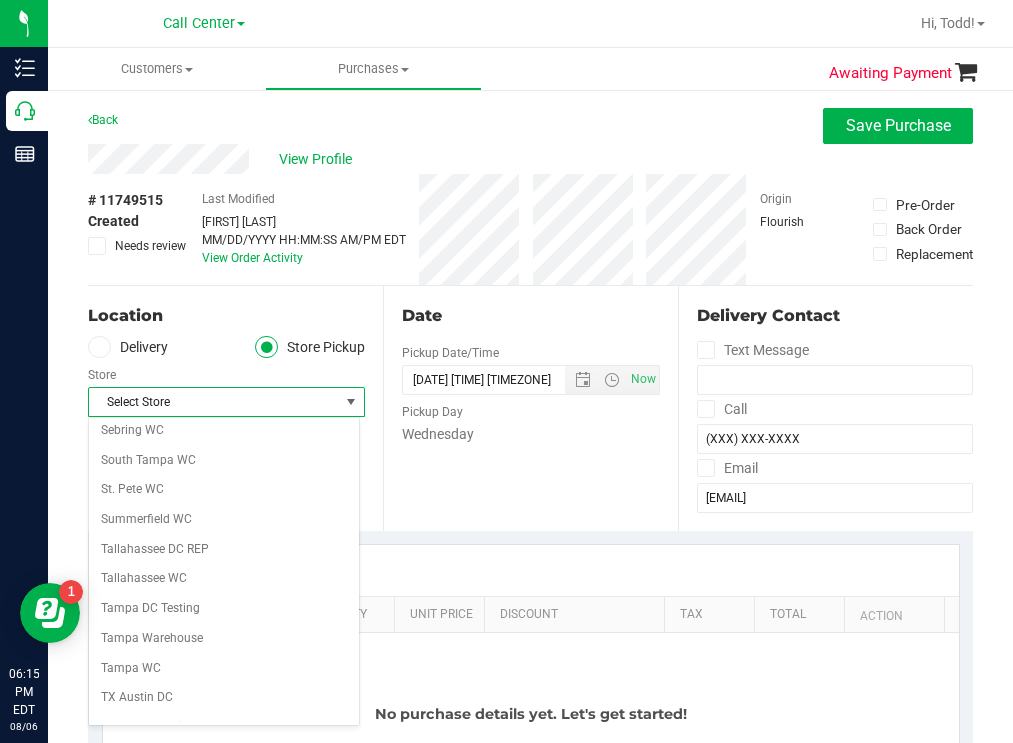 scroll, scrollTop: 1300, scrollLeft: 0, axis: vertical 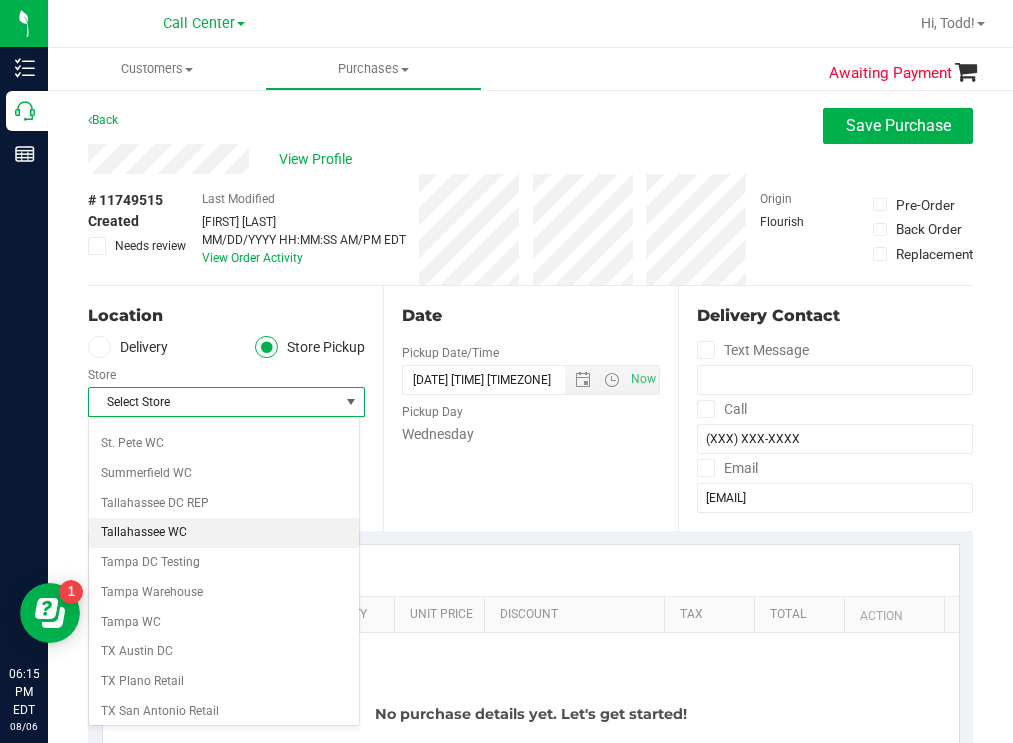 click on "Tallahassee WC" at bounding box center [224, 533] 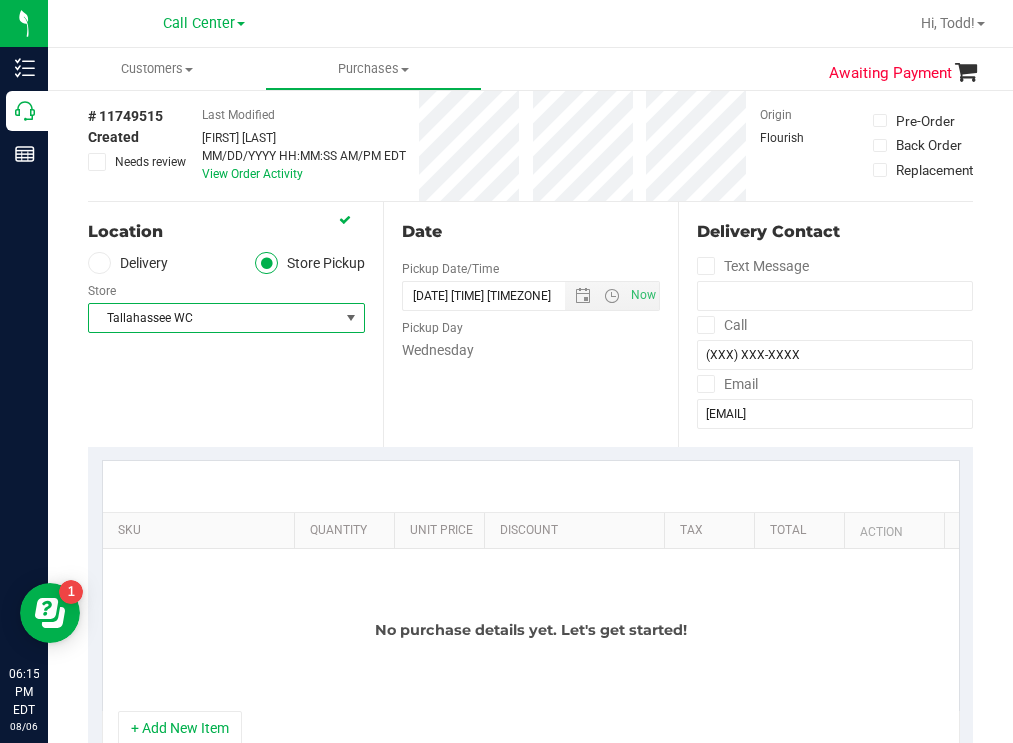 scroll, scrollTop: 200, scrollLeft: 0, axis: vertical 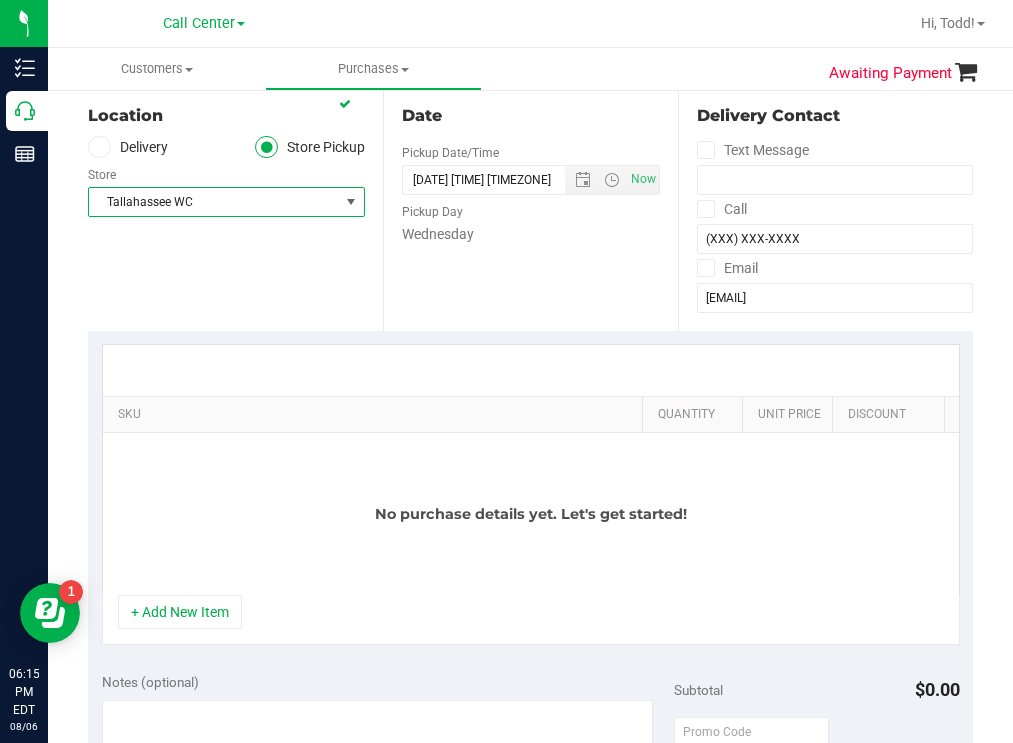 drag, startPoint x: 279, startPoint y: 412, endPoint x: 656, endPoint y: 395, distance: 377.3831 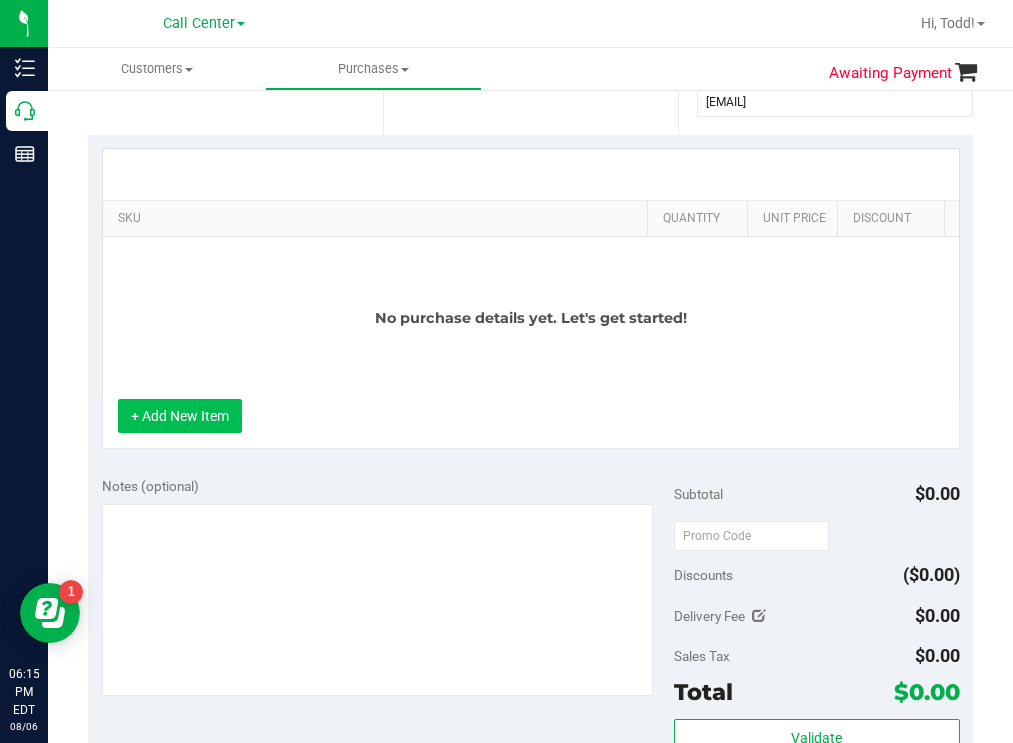 scroll, scrollTop: 400, scrollLeft: 0, axis: vertical 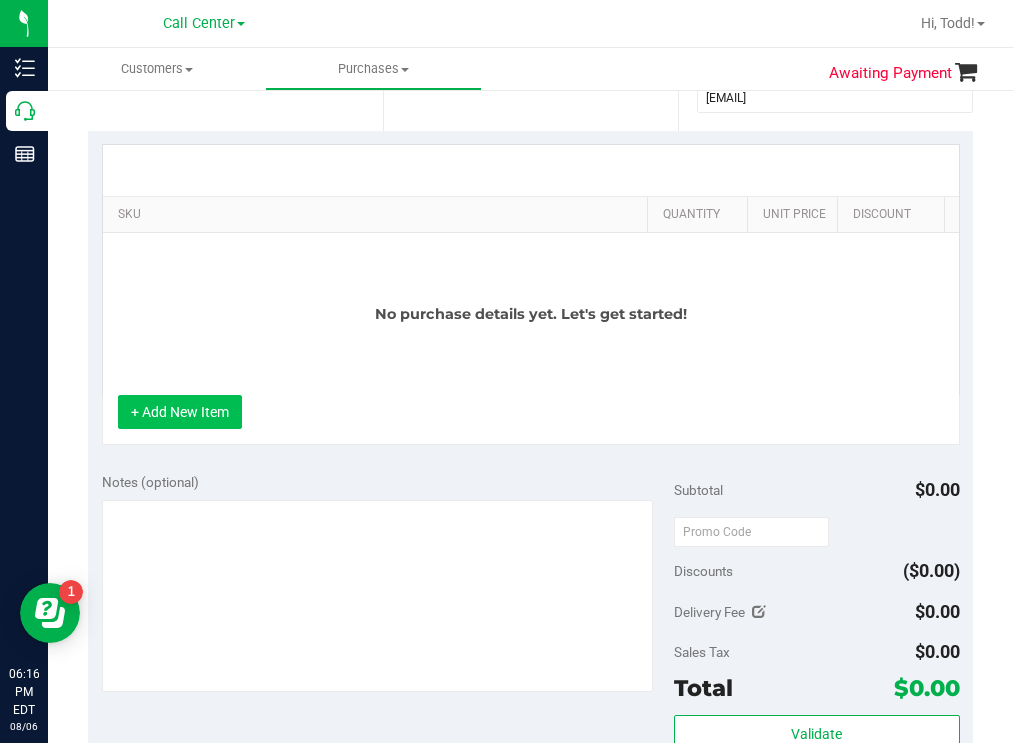 click on "+ Add New Item" at bounding box center (180, 412) 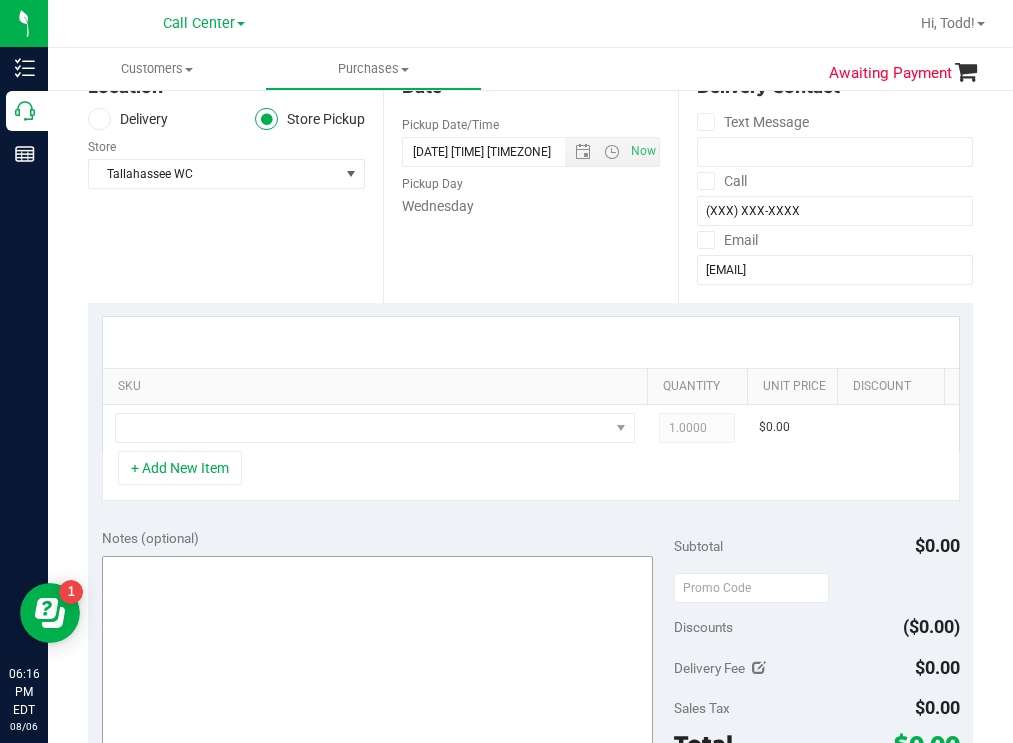 scroll, scrollTop: 200, scrollLeft: 0, axis: vertical 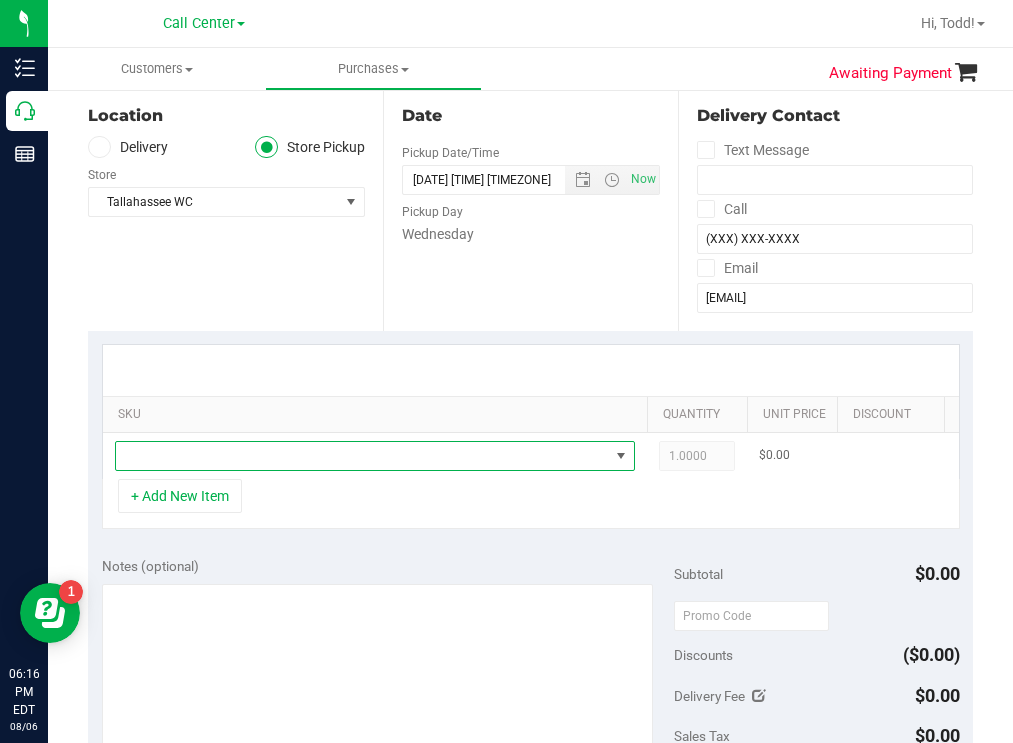 click at bounding box center [362, 456] 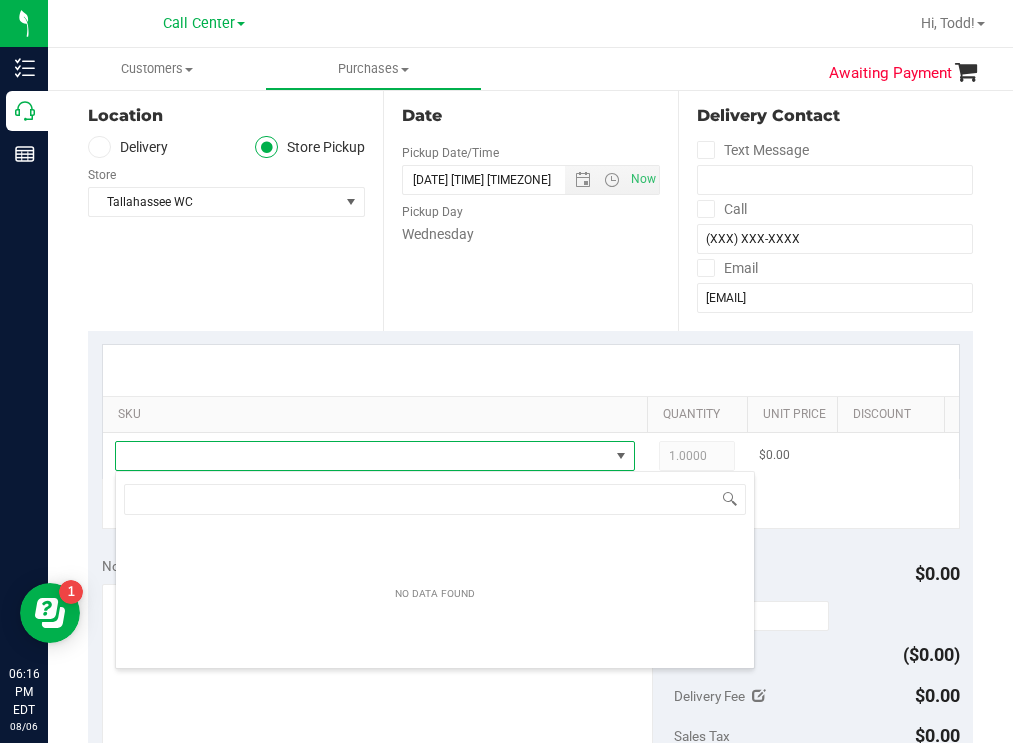 scroll, scrollTop: 99970, scrollLeft: 99480, axis: both 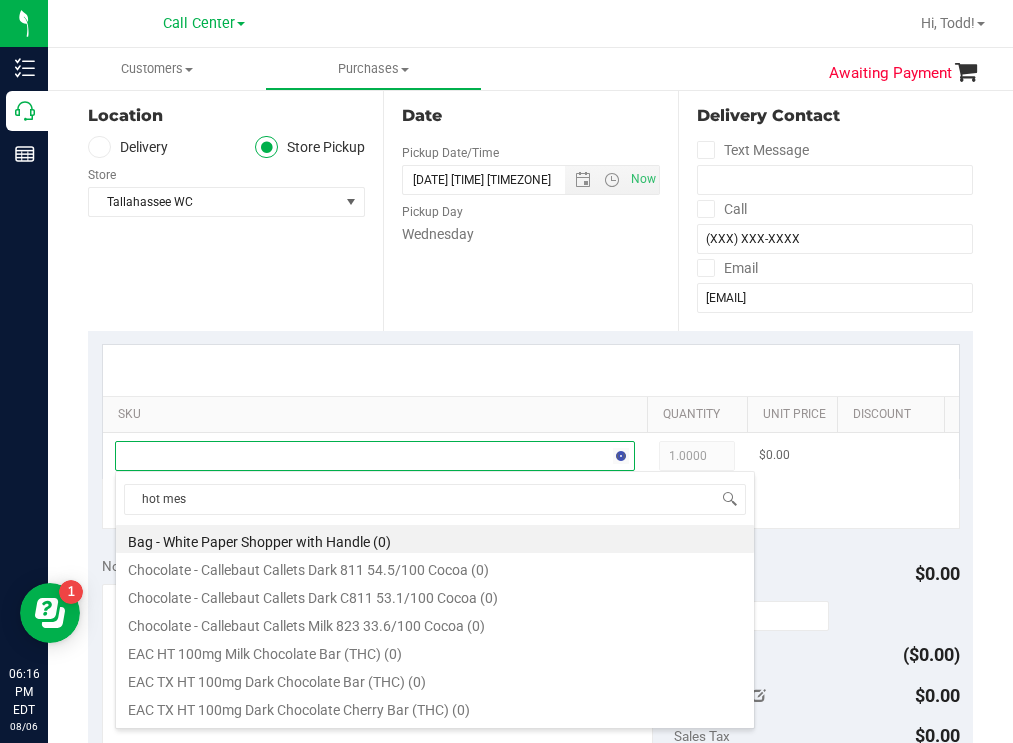 type on "hot mess" 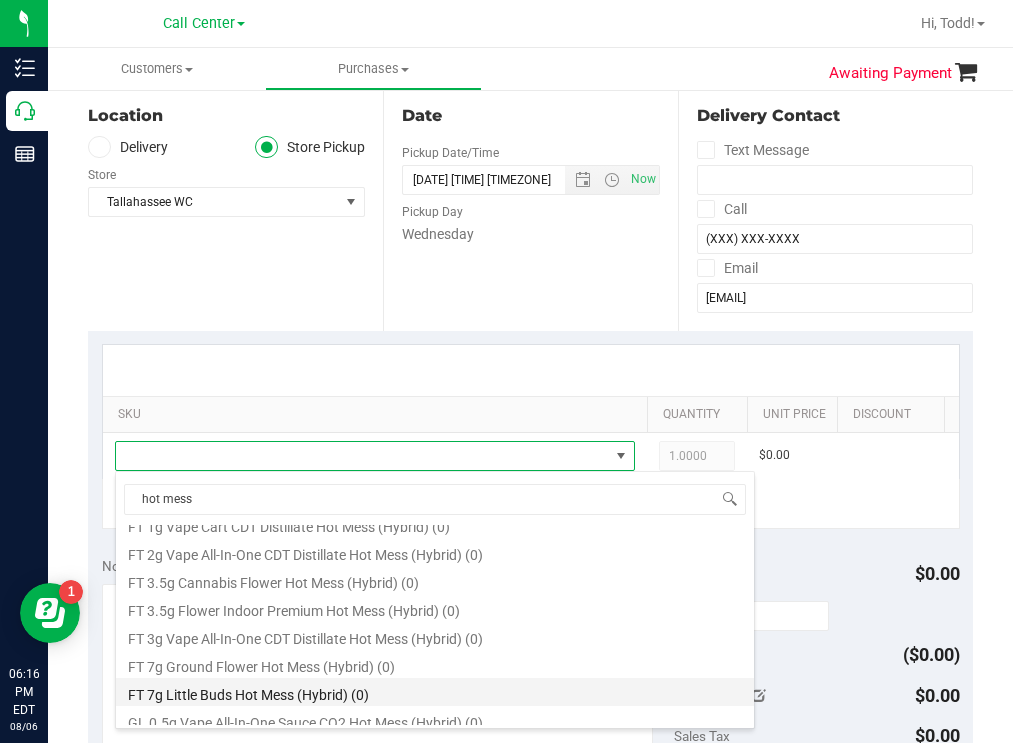 scroll, scrollTop: 260, scrollLeft: 0, axis: vertical 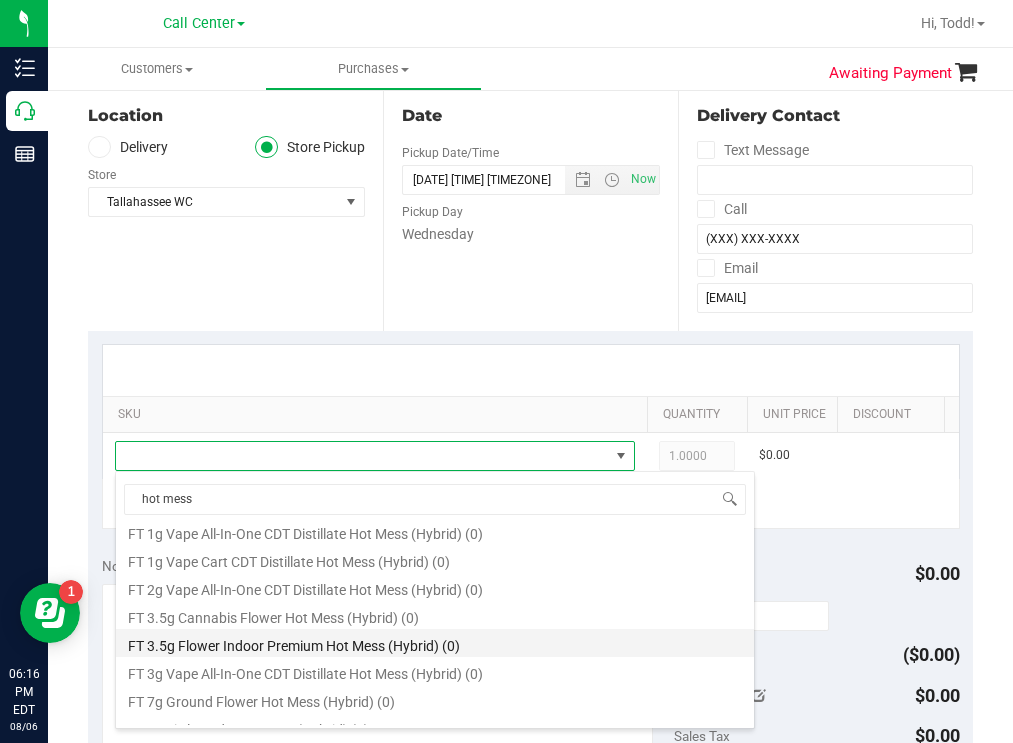click on "FT 3.5g Flower Indoor Premium Hot Mess (Hybrid) (0)" at bounding box center (435, 643) 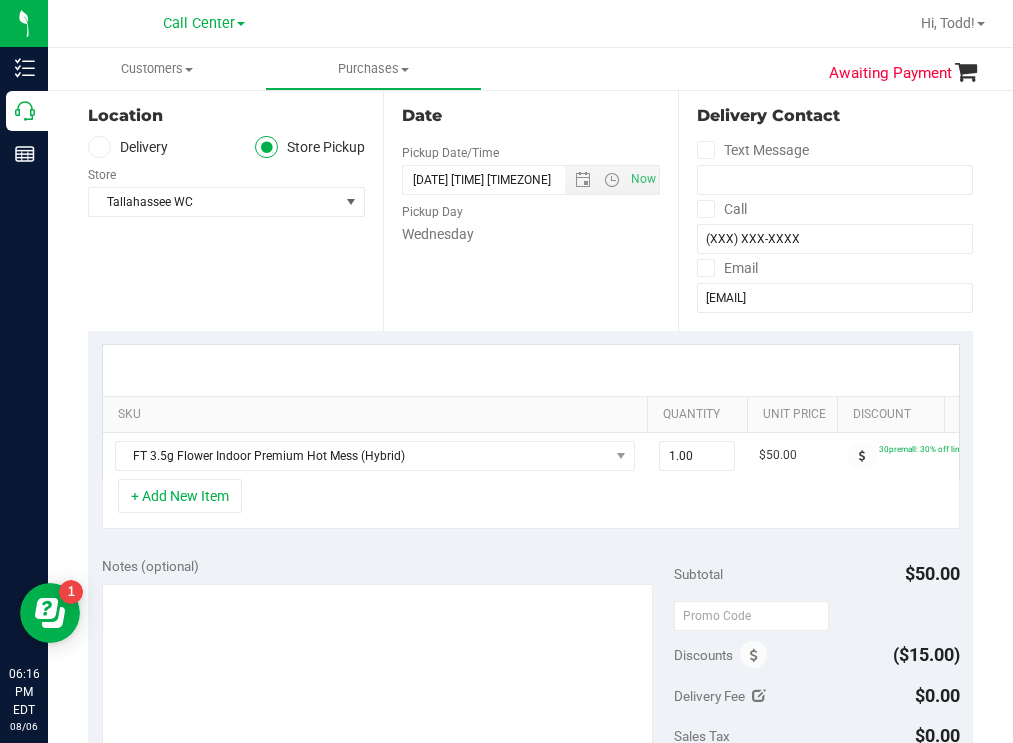 scroll, scrollTop: 0, scrollLeft: 139, axis: horizontal 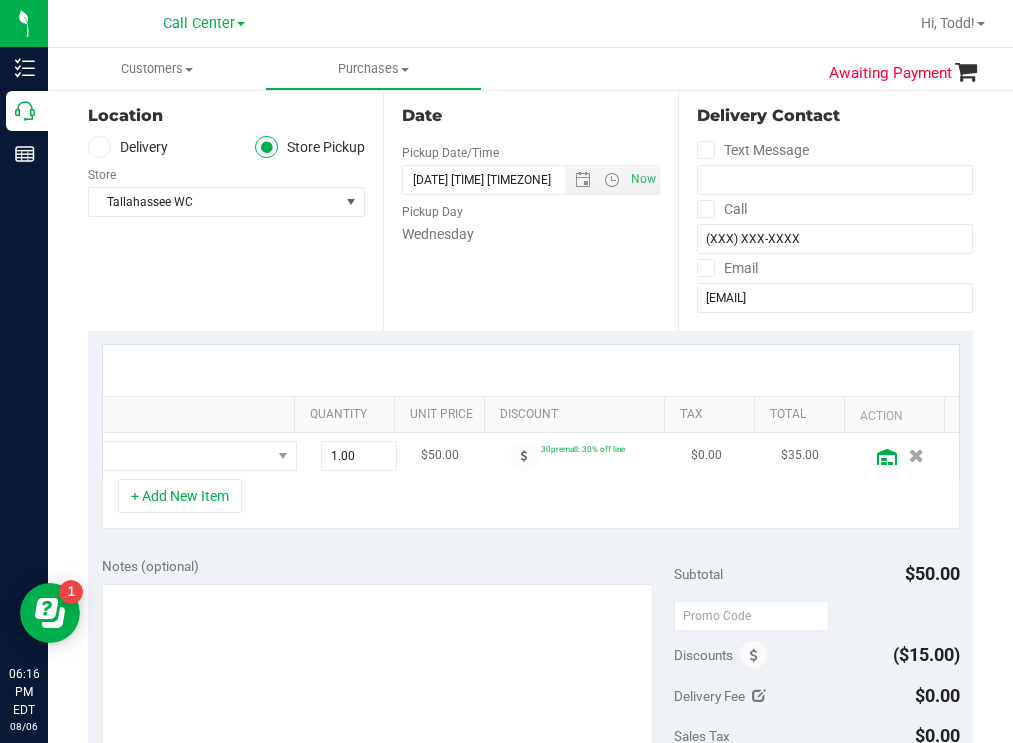 click 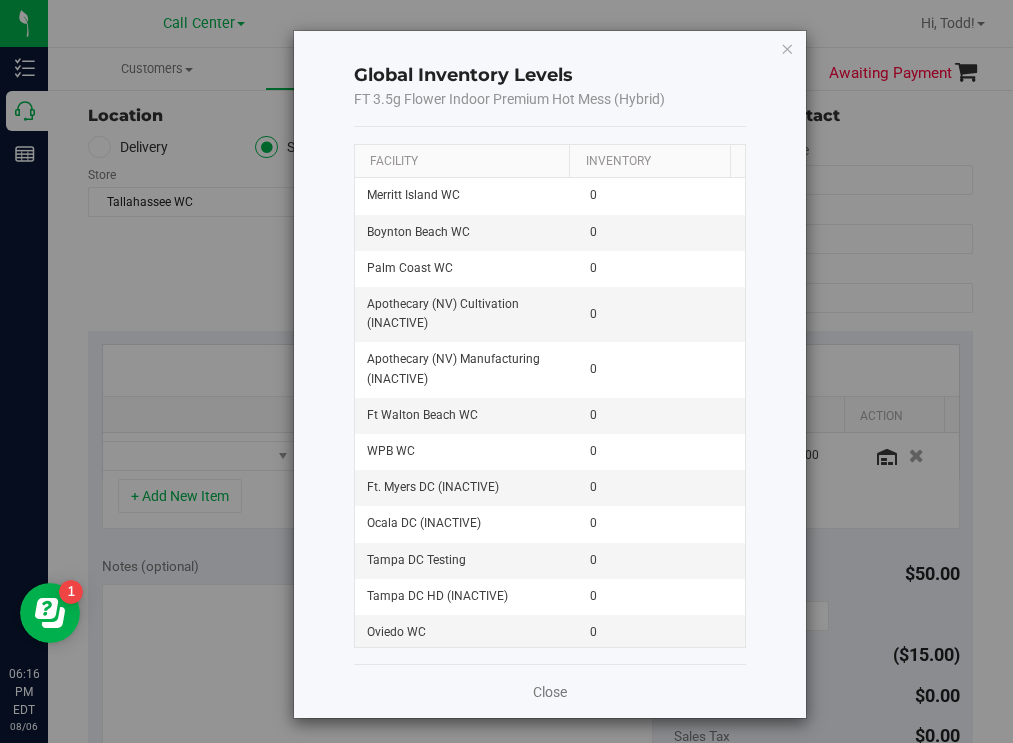 click on "Facility" at bounding box center (462, 162) 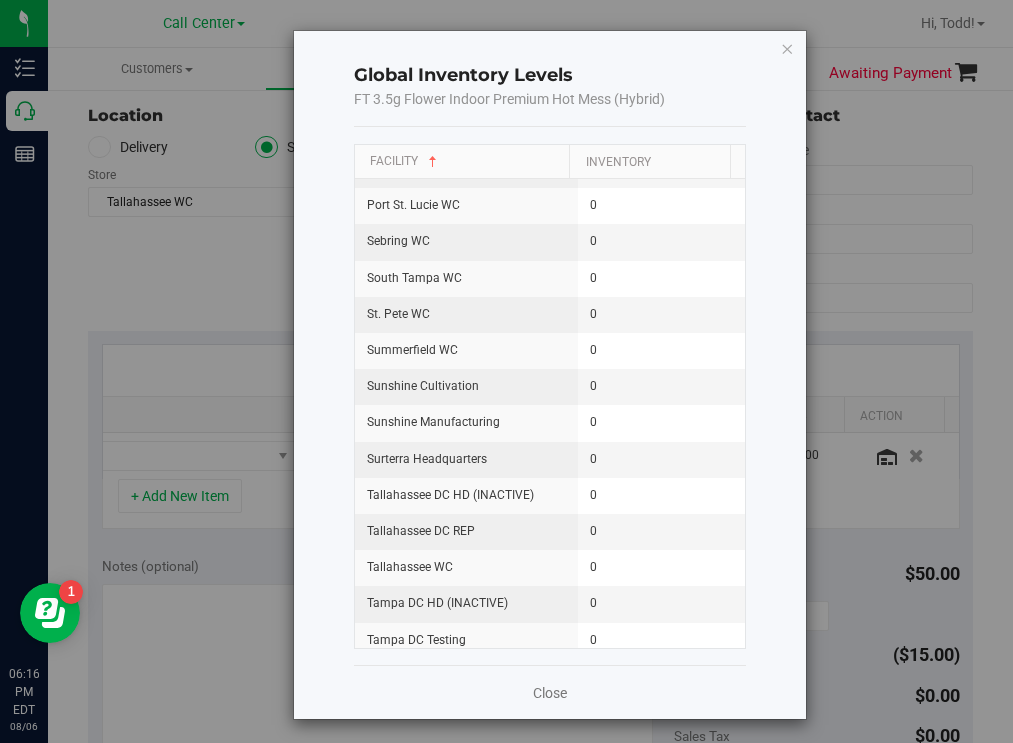 scroll, scrollTop: 2200, scrollLeft: 0, axis: vertical 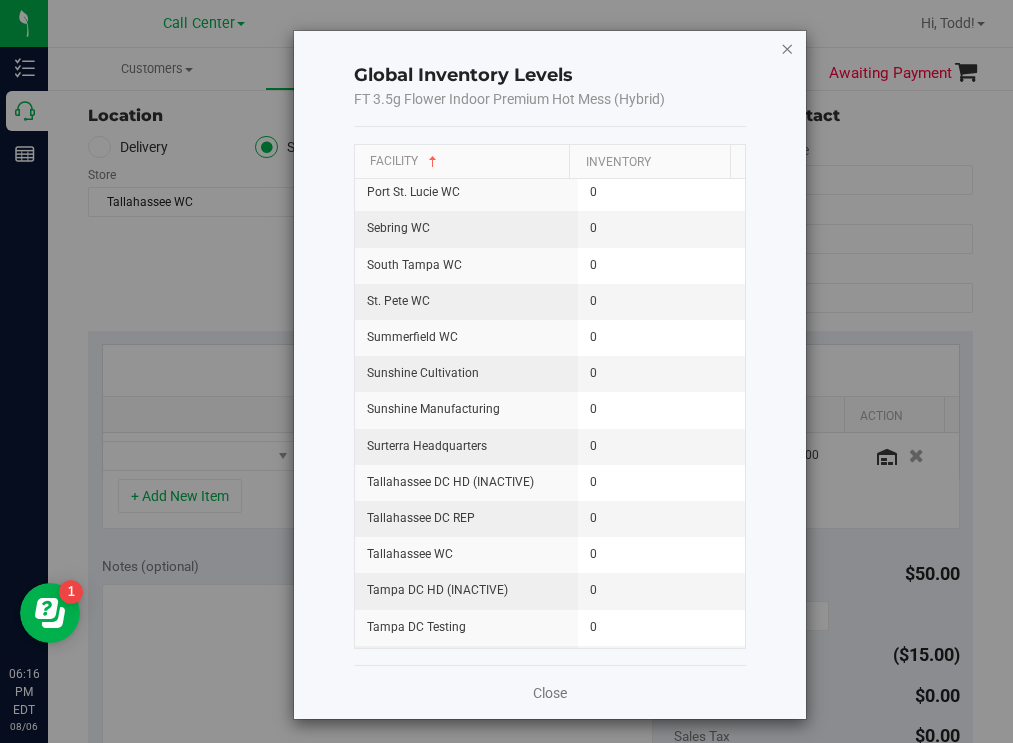 click at bounding box center [787, 48] 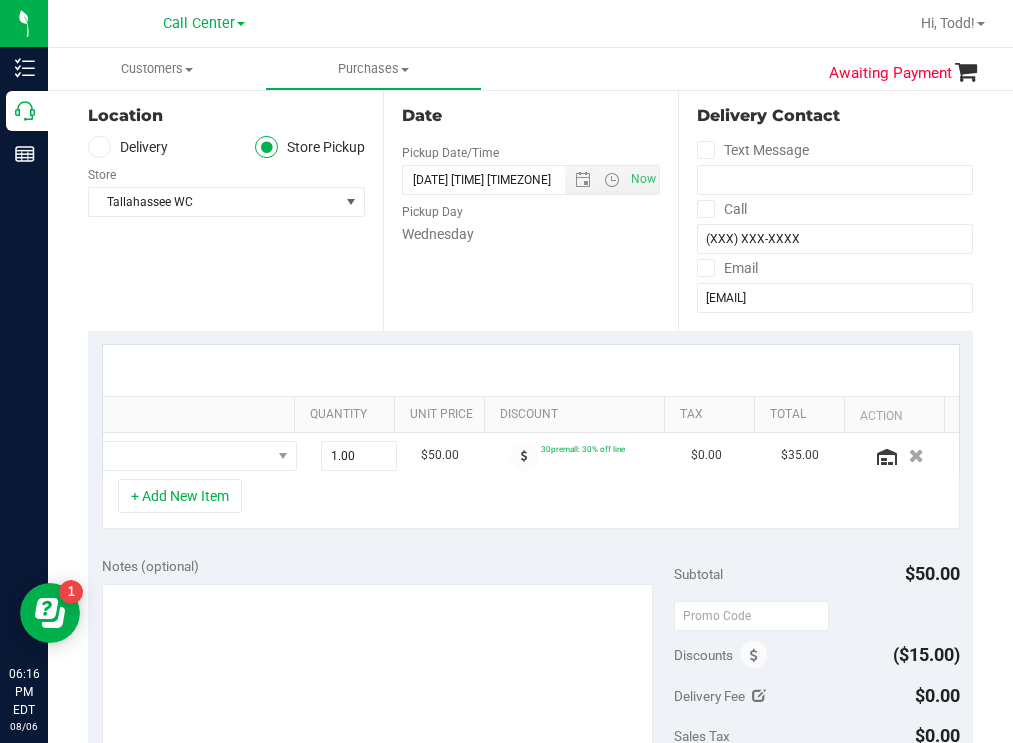 scroll, scrollTop: 0, scrollLeft: 0, axis: both 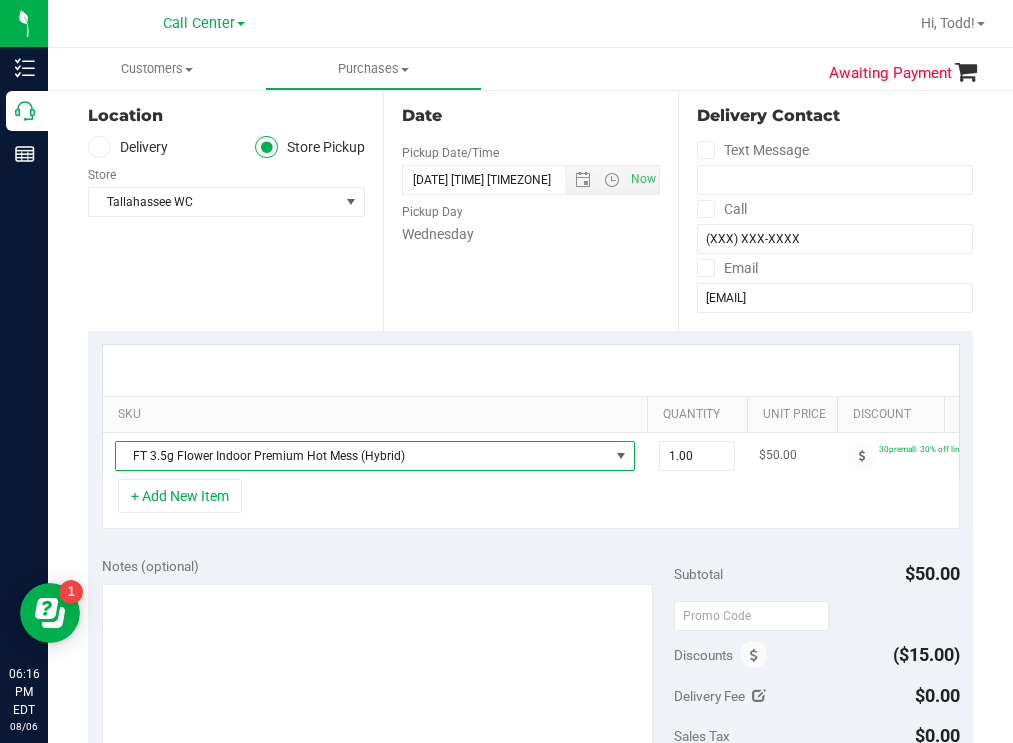 click on "FT 3.5g Flower Indoor Premium Hot Mess (Hybrid)" at bounding box center [362, 456] 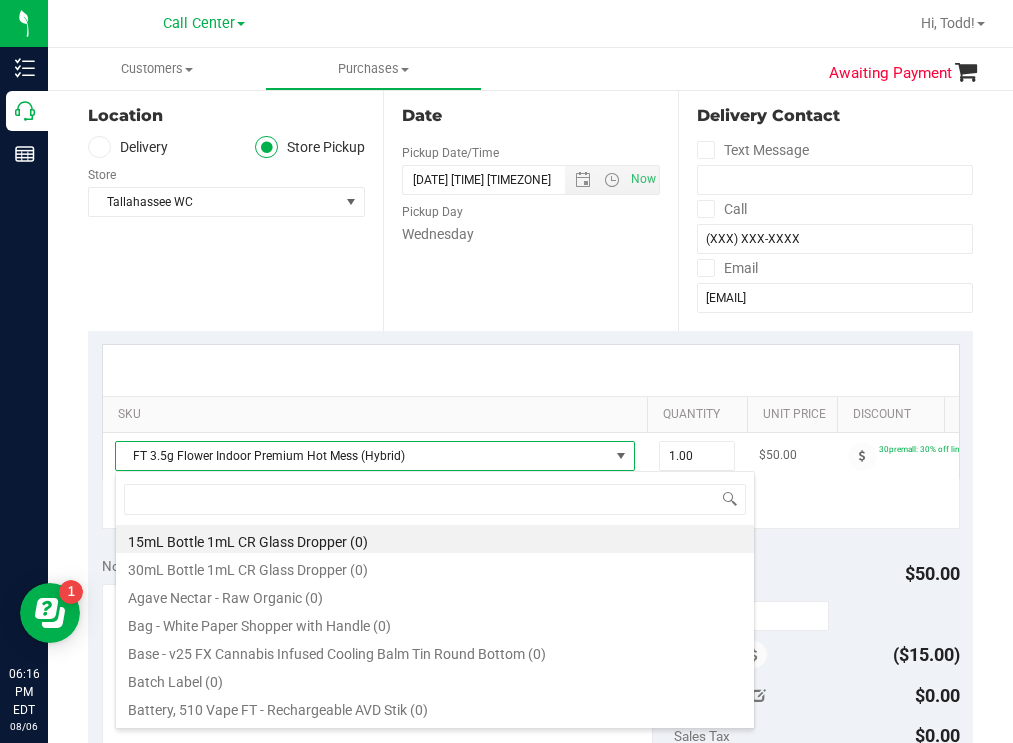 scroll, scrollTop: 99970, scrollLeft: 99480, axis: both 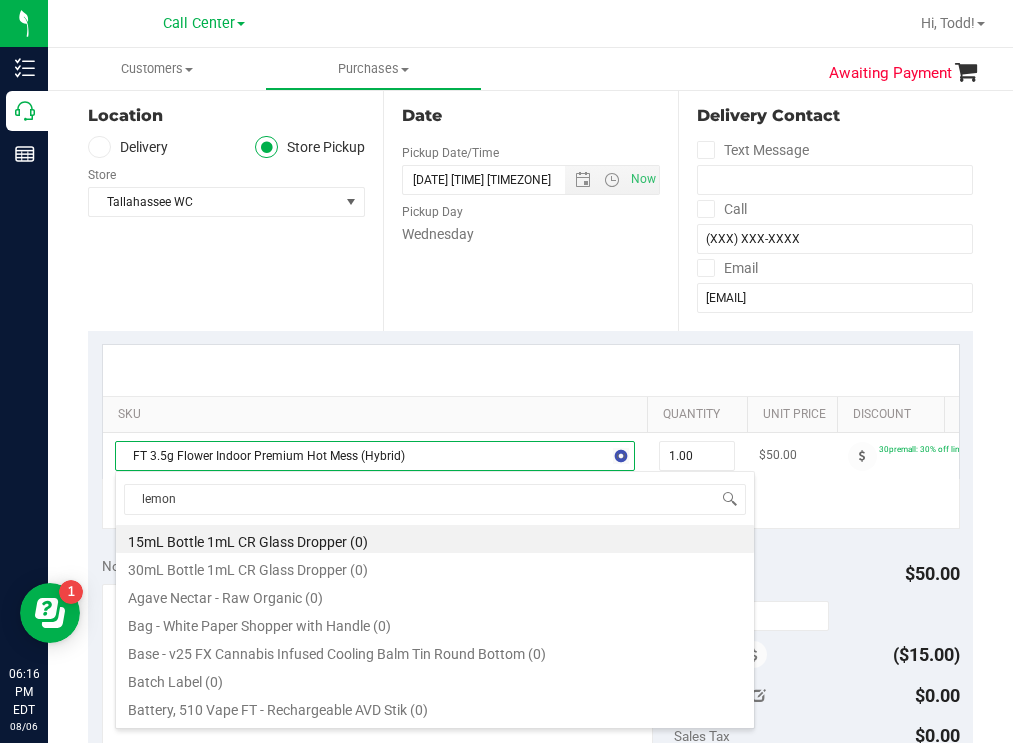 type on "lemon z" 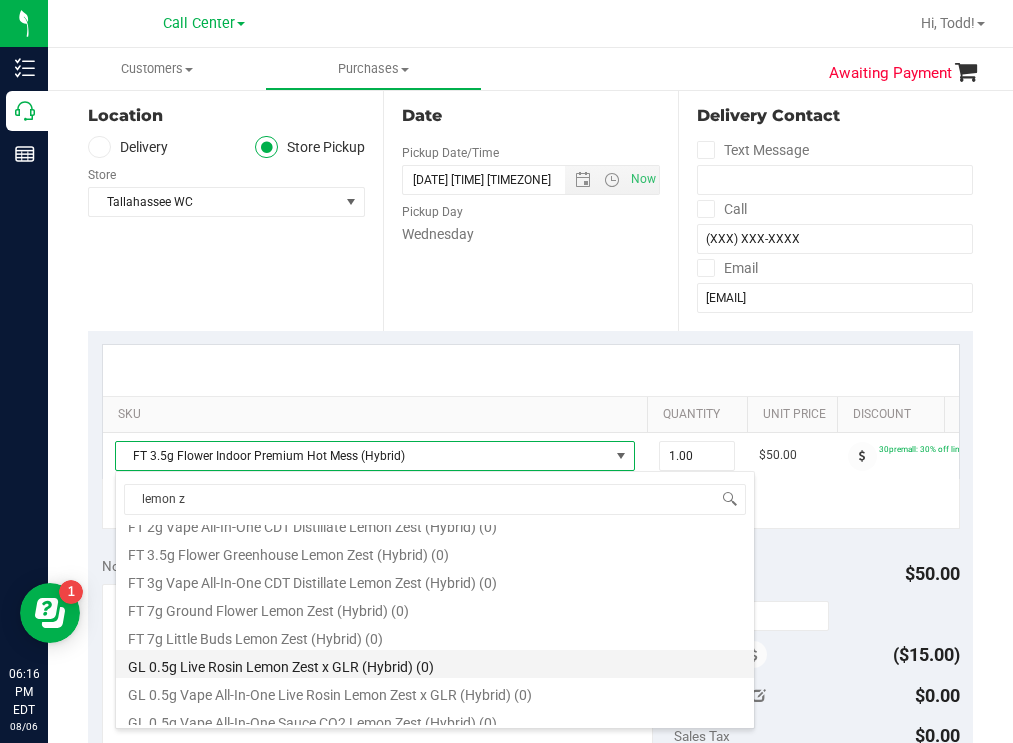 scroll, scrollTop: 400, scrollLeft: 0, axis: vertical 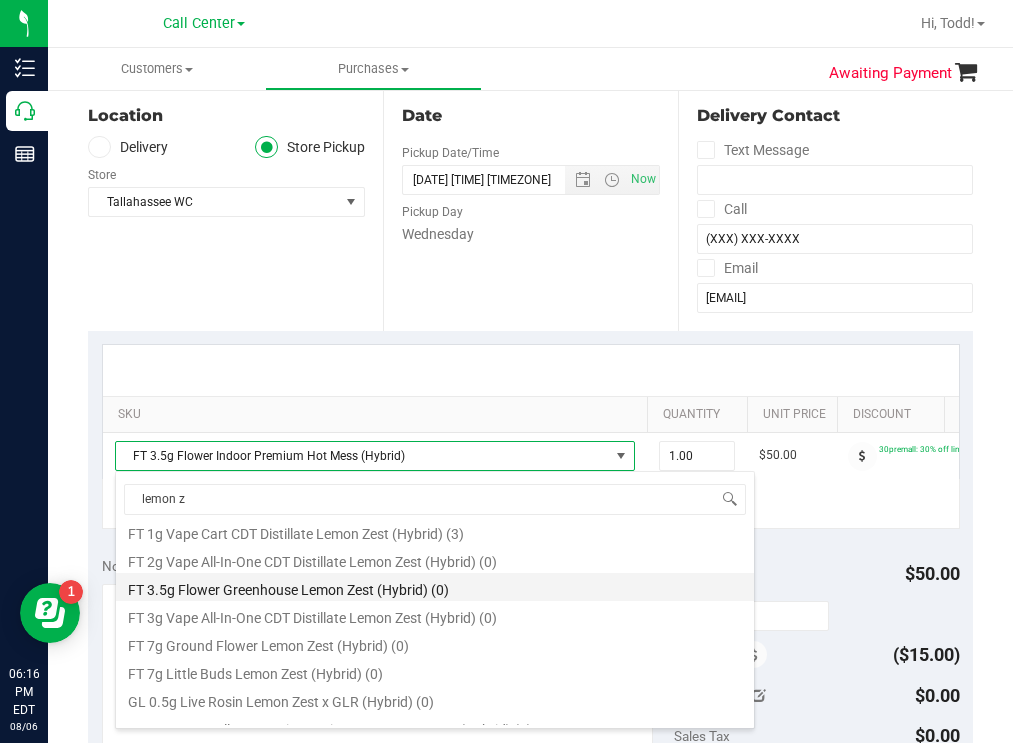 click on "FT 3.5g Flower Greenhouse Lemon Zest (Hybrid) (0)" at bounding box center (435, 587) 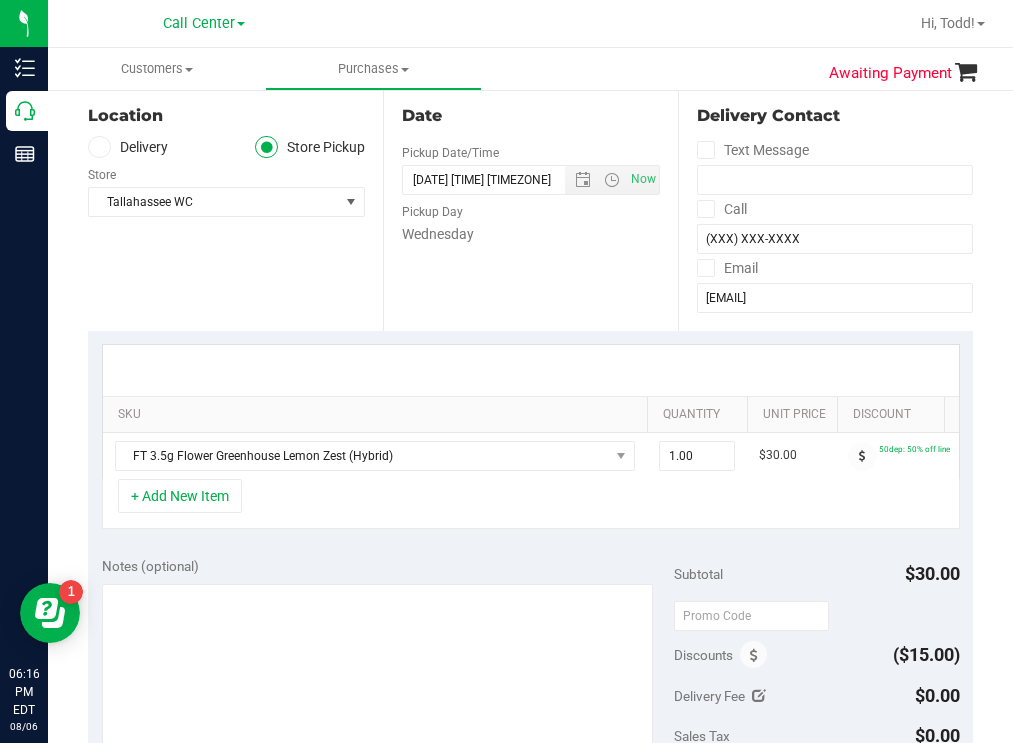 scroll, scrollTop: 0, scrollLeft: 368, axis: horizontal 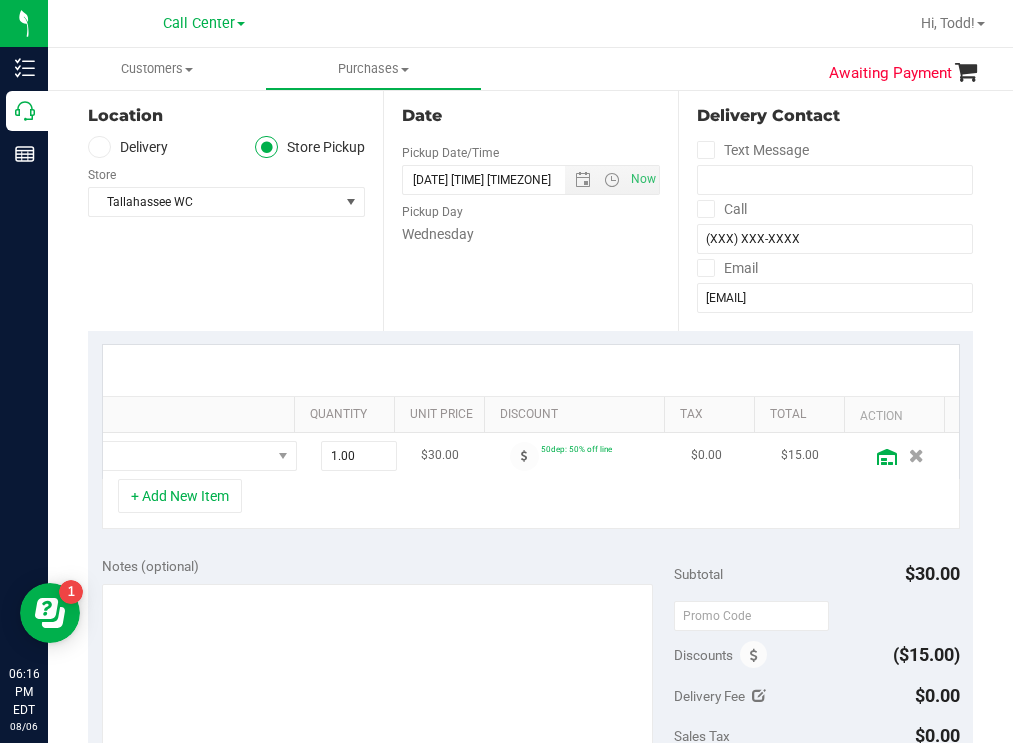 click 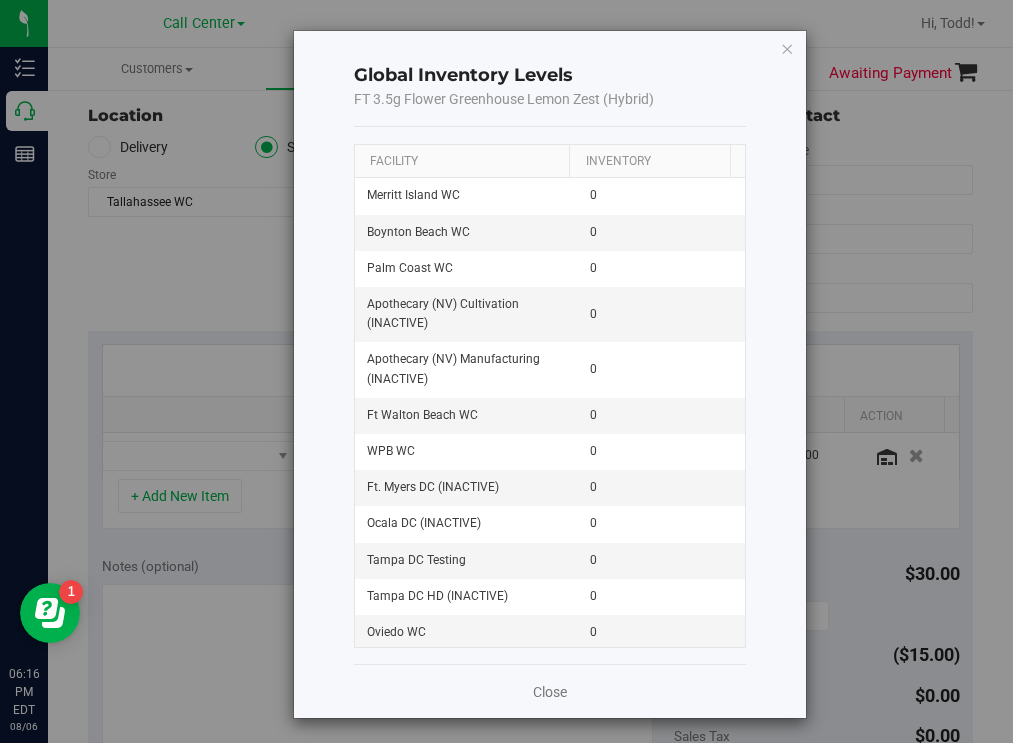 click on "Facility" at bounding box center [462, 162] 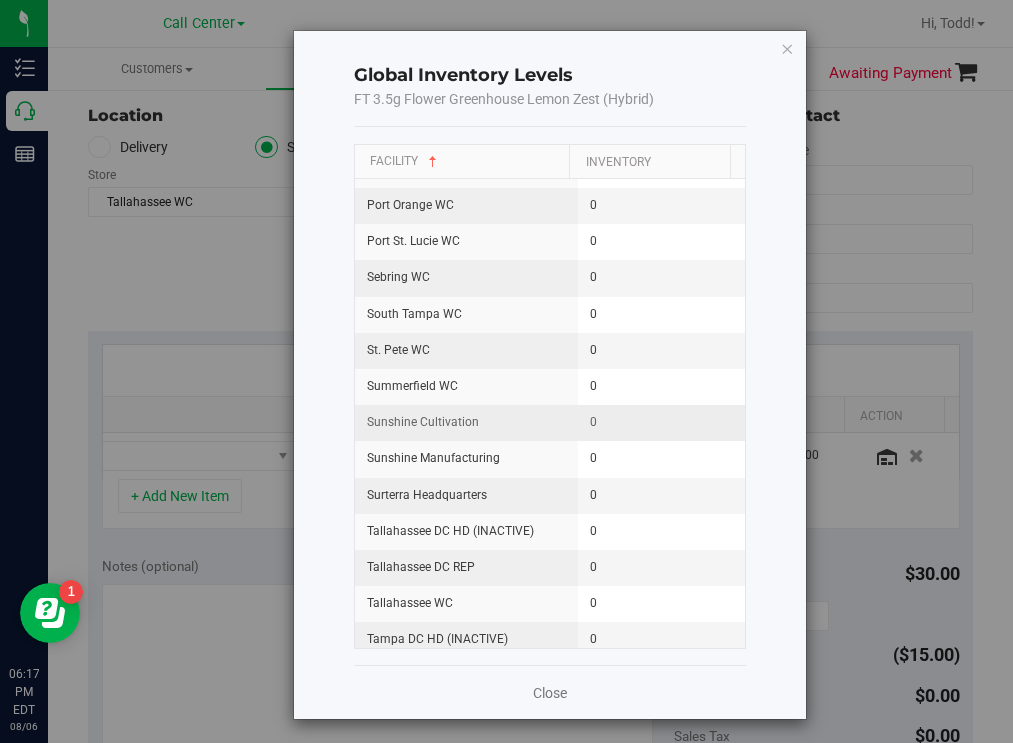 scroll, scrollTop: 2300, scrollLeft: 0, axis: vertical 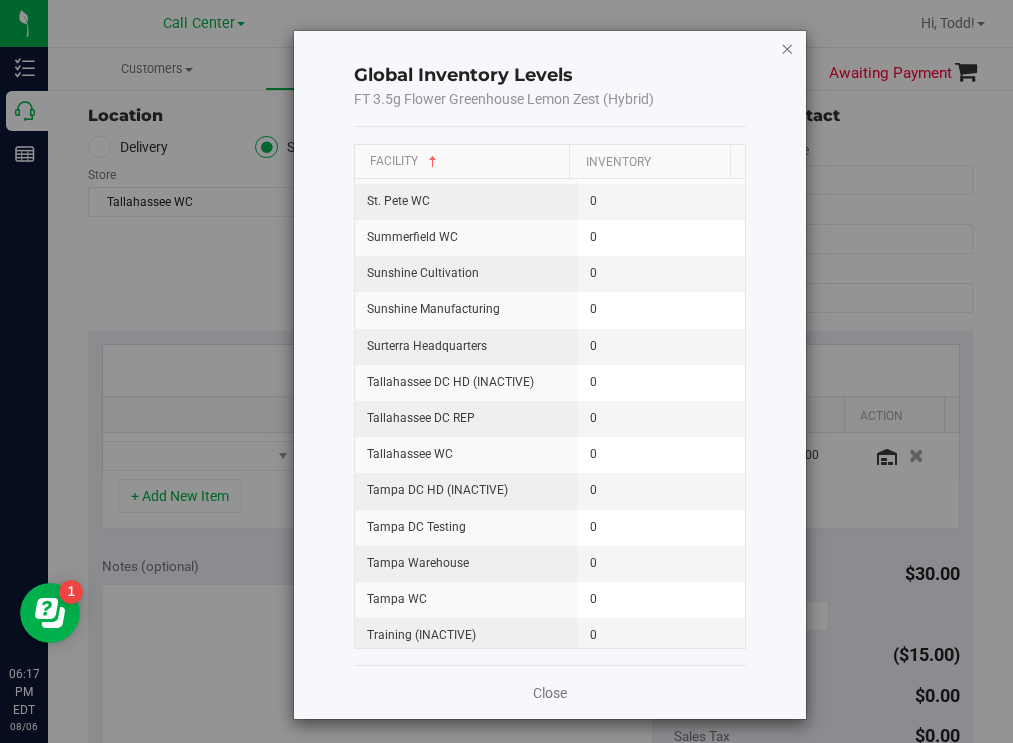 click at bounding box center (787, 48) 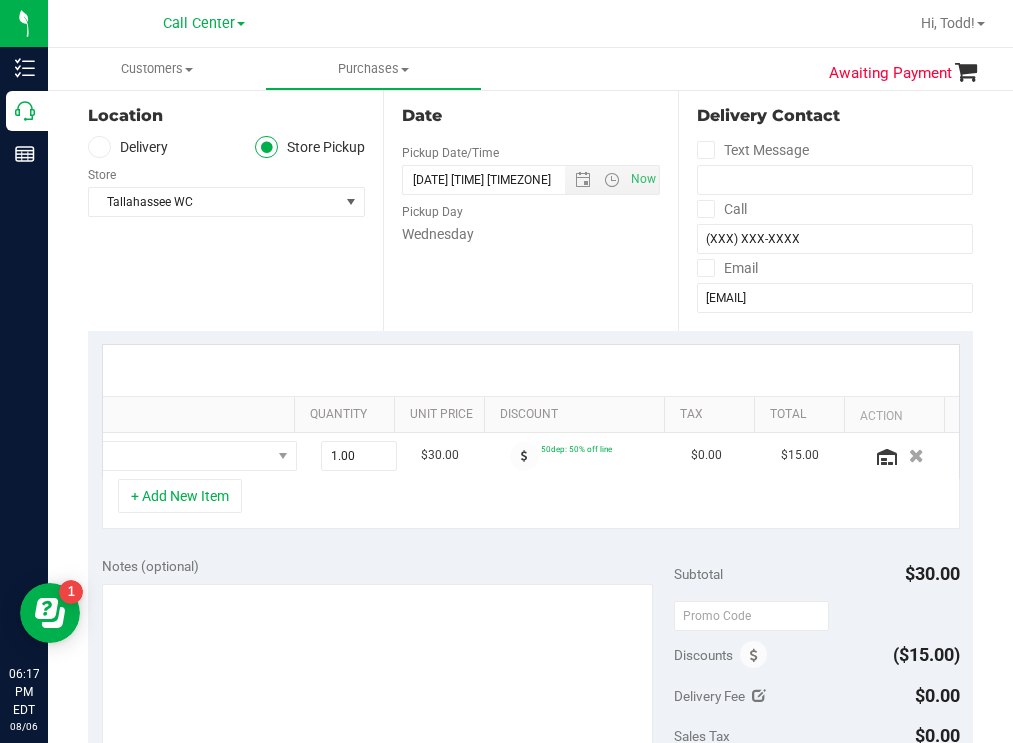 scroll, scrollTop: 0, scrollLeft: 94, axis: horizontal 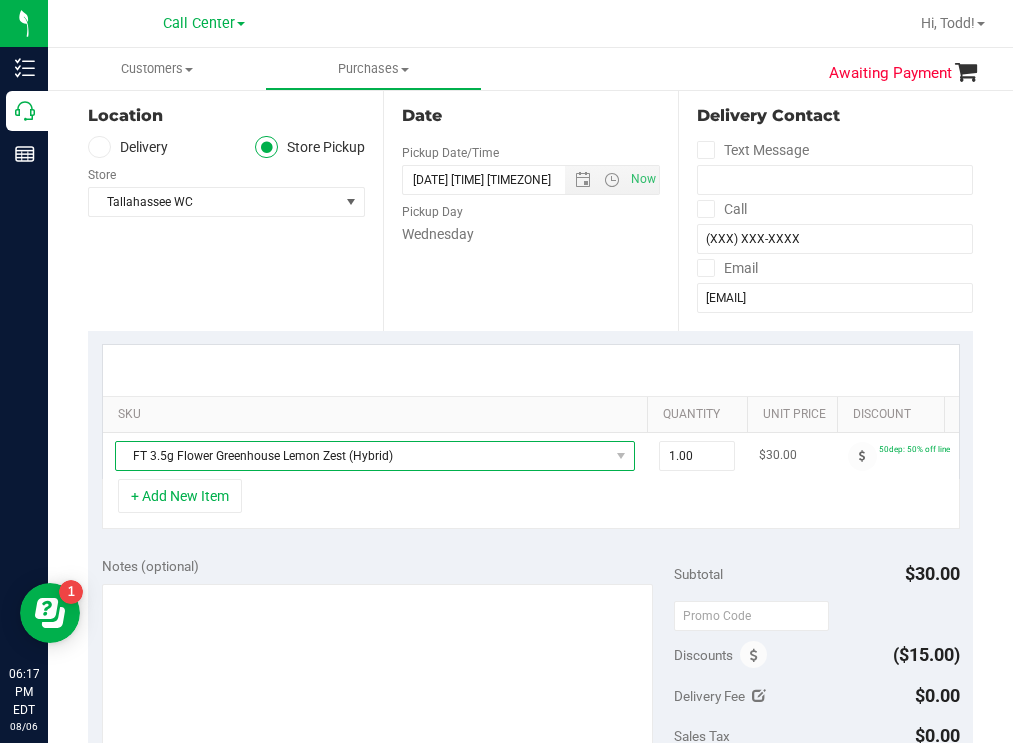 click on "FT 3.5g Flower Greenhouse Lemon Zest (Hybrid)" at bounding box center (362, 456) 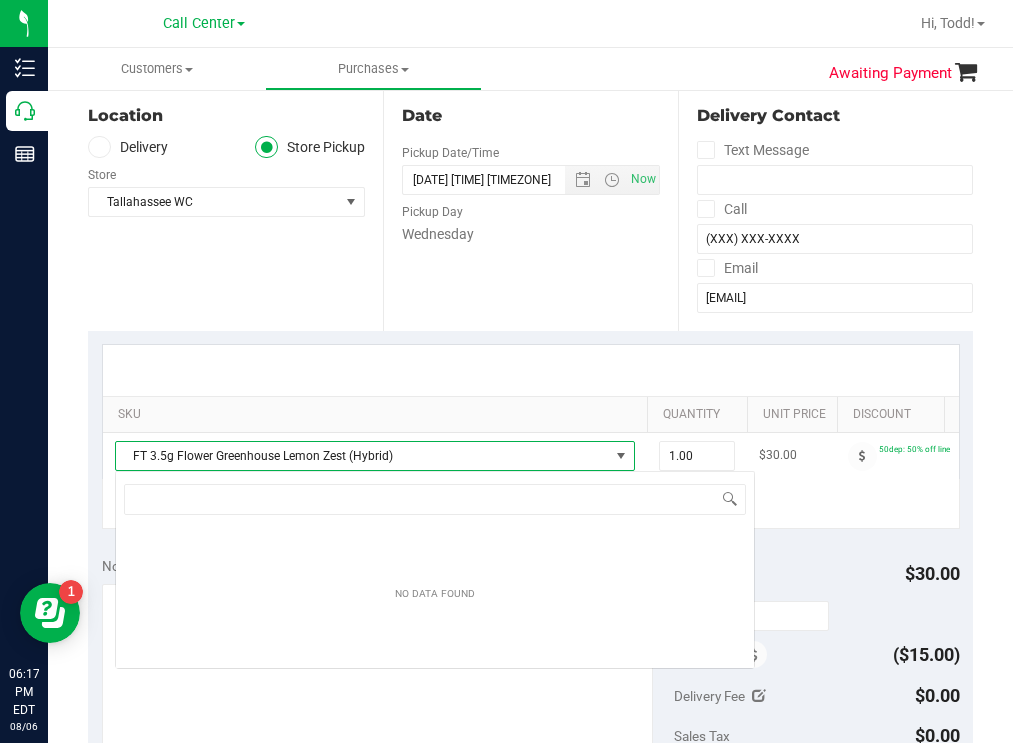 scroll, scrollTop: 99970, scrollLeft: 99480, axis: both 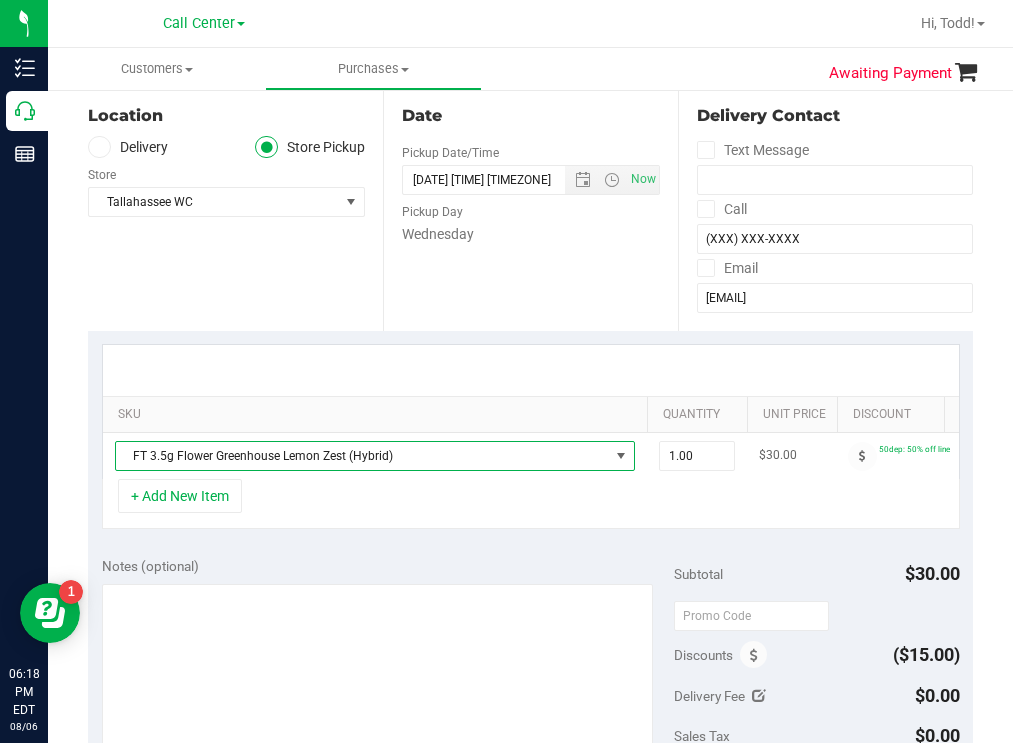 click on "FT 3.5g Flower Greenhouse Lemon Zest (Hybrid)" at bounding box center [362, 456] 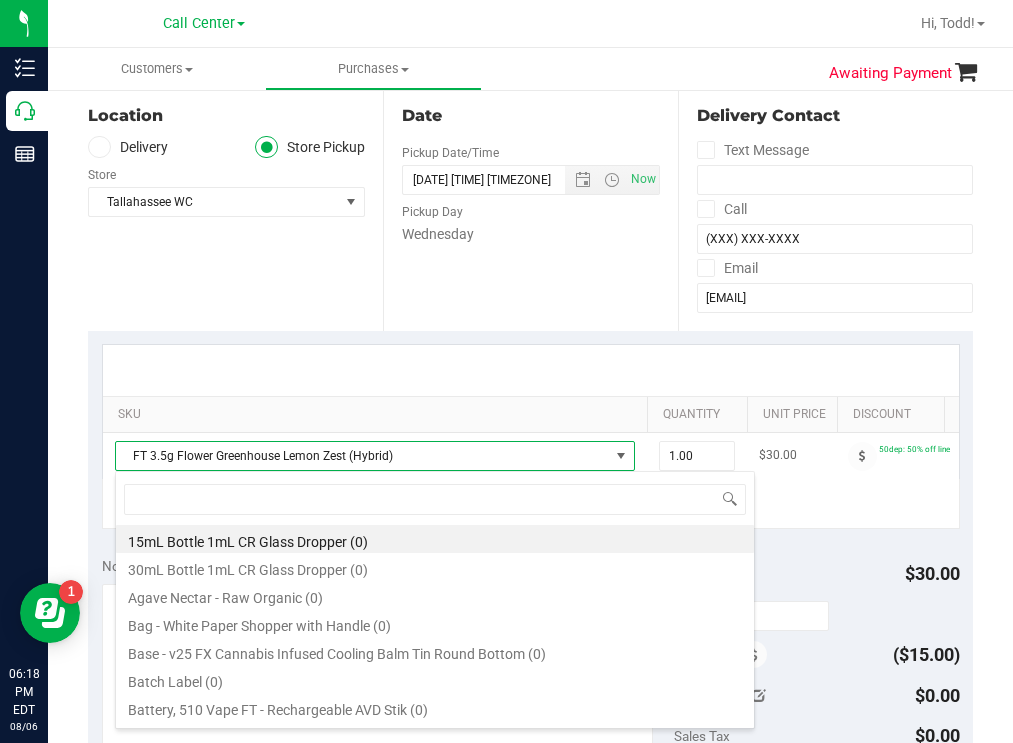 scroll, scrollTop: 99970, scrollLeft: 99480, axis: both 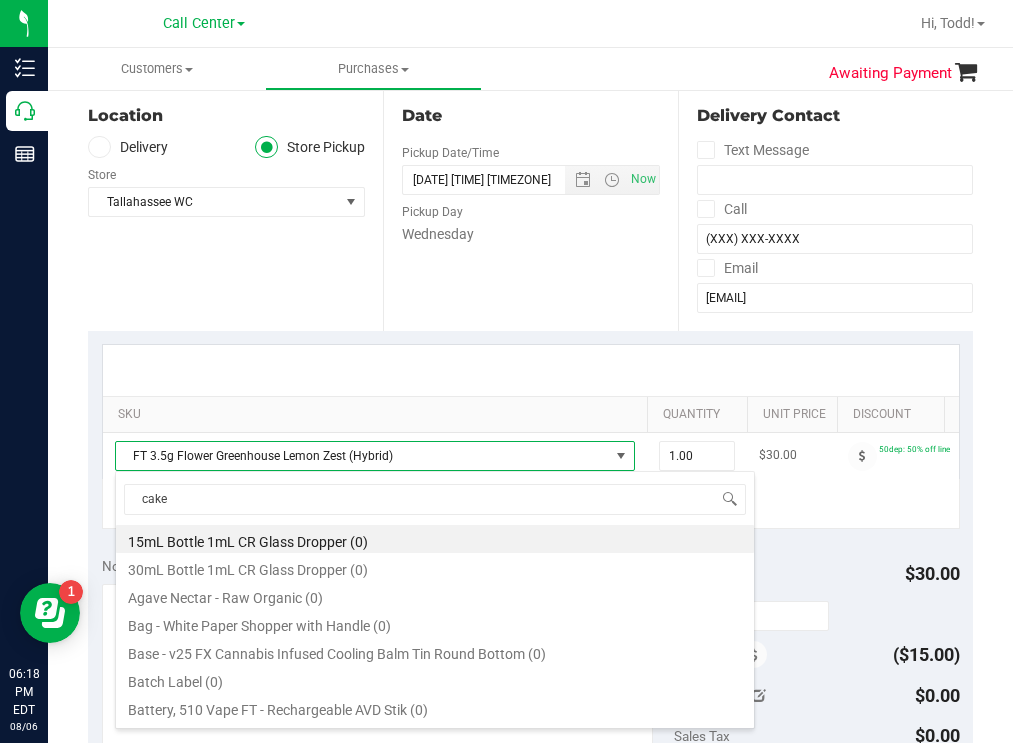 type on "cakez" 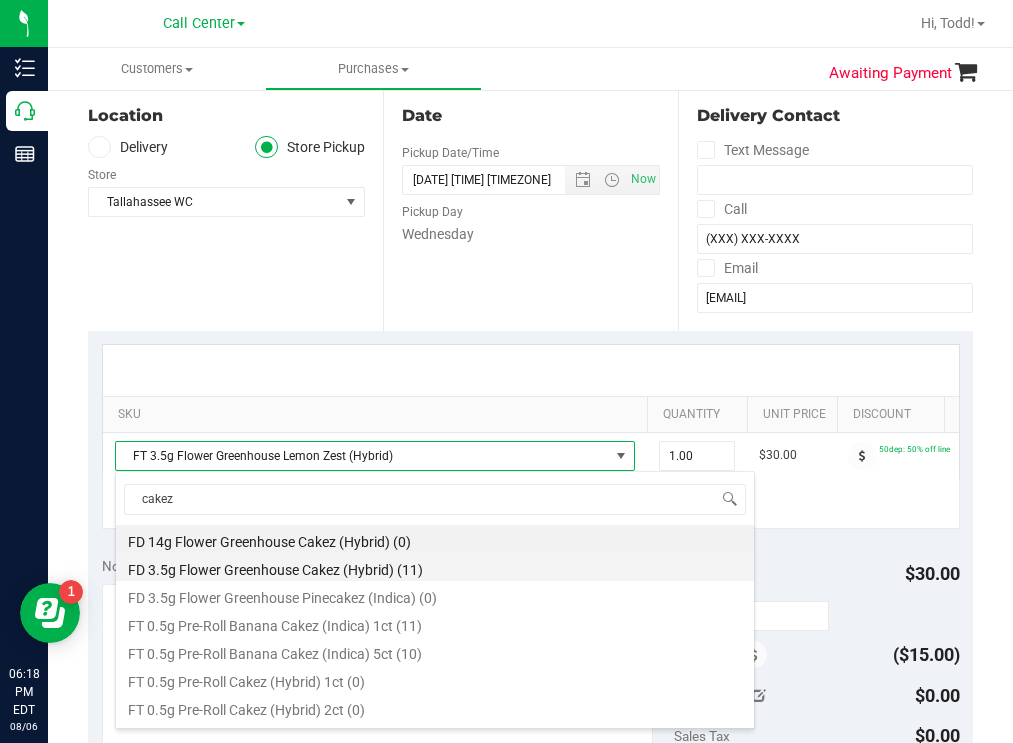 click on "FD 3.5g Flower Greenhouse Cakez (Hybrid) (11)" at bounding box center [435, 567] 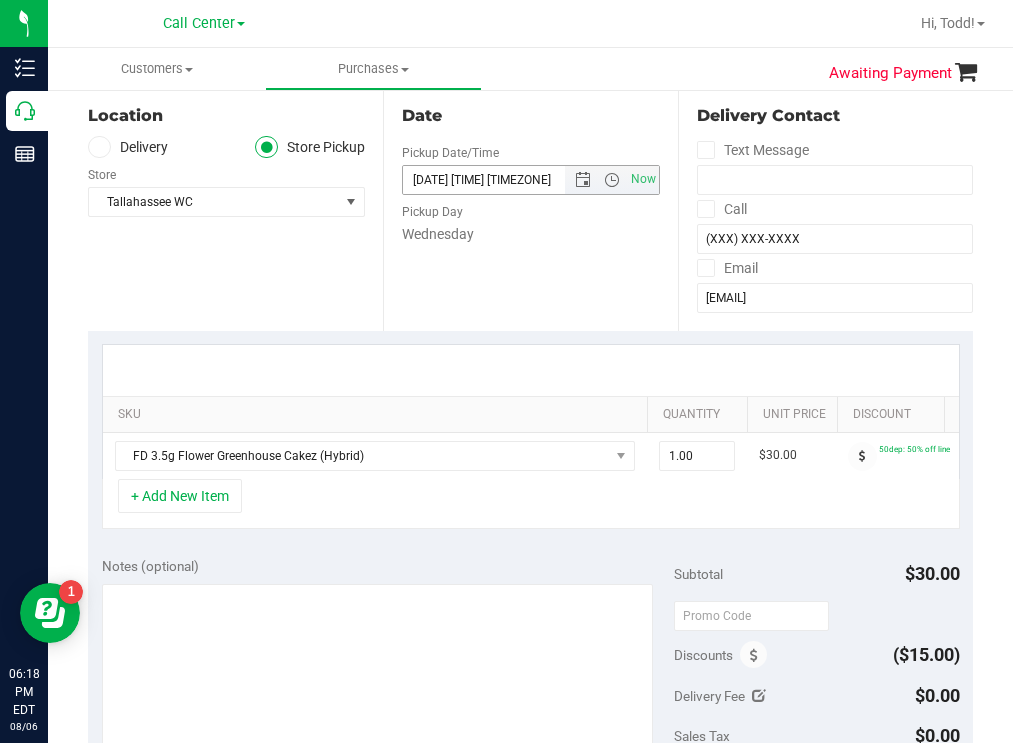 click on "[DATE] [TIME] [TIMEZONE]" at bounding box center [501, 180] 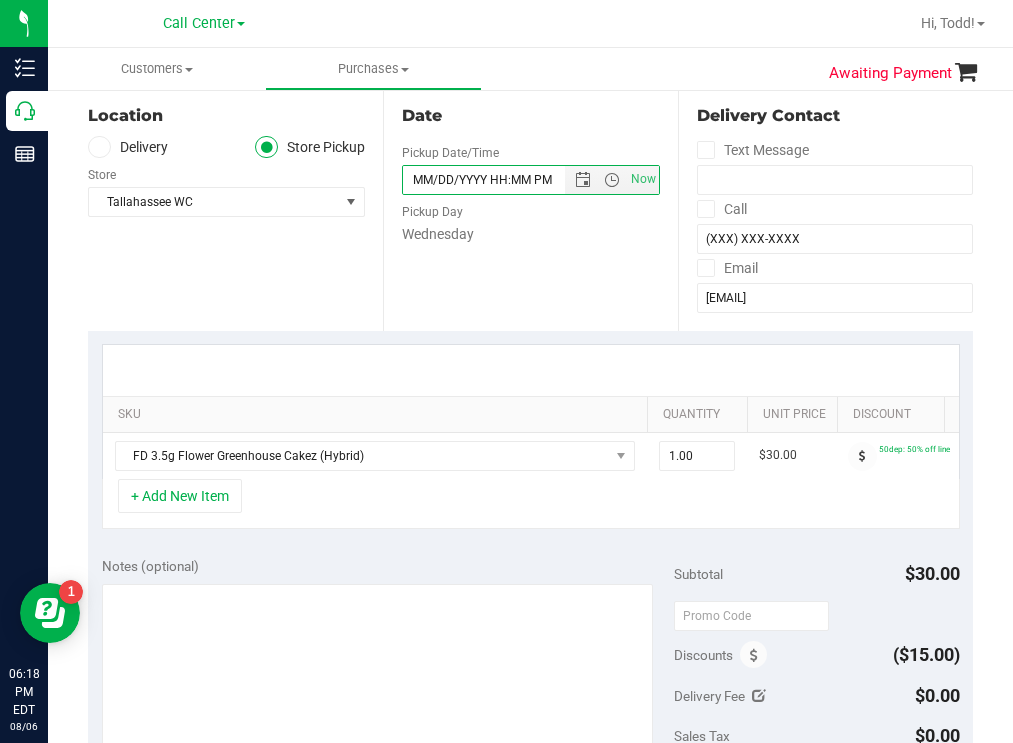 type on "MM/DD/YYYY HH:MM PM" 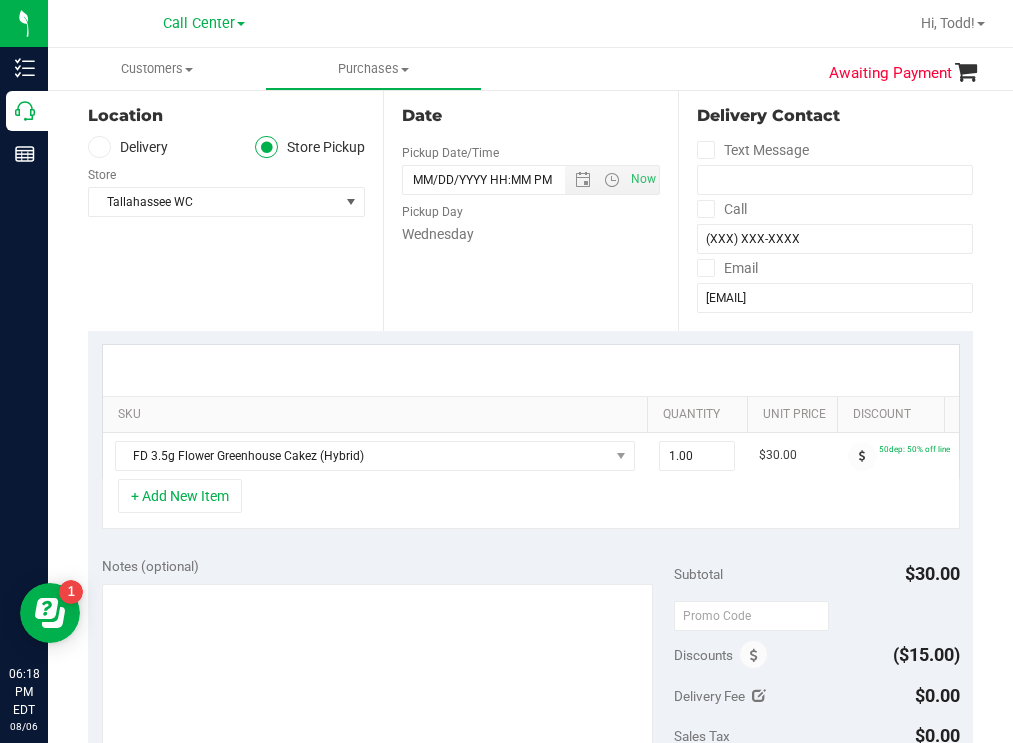 click on "SKU Quantity Unit Price Discount Tax Total Action
FD 3.5g Flower Greenhouse Cakez (Hybrid)
1.00 1
$30.00
50dep:
50%
off
line
$0.00
$15.00
+ Add New Item" at bounding box center [530, 437] 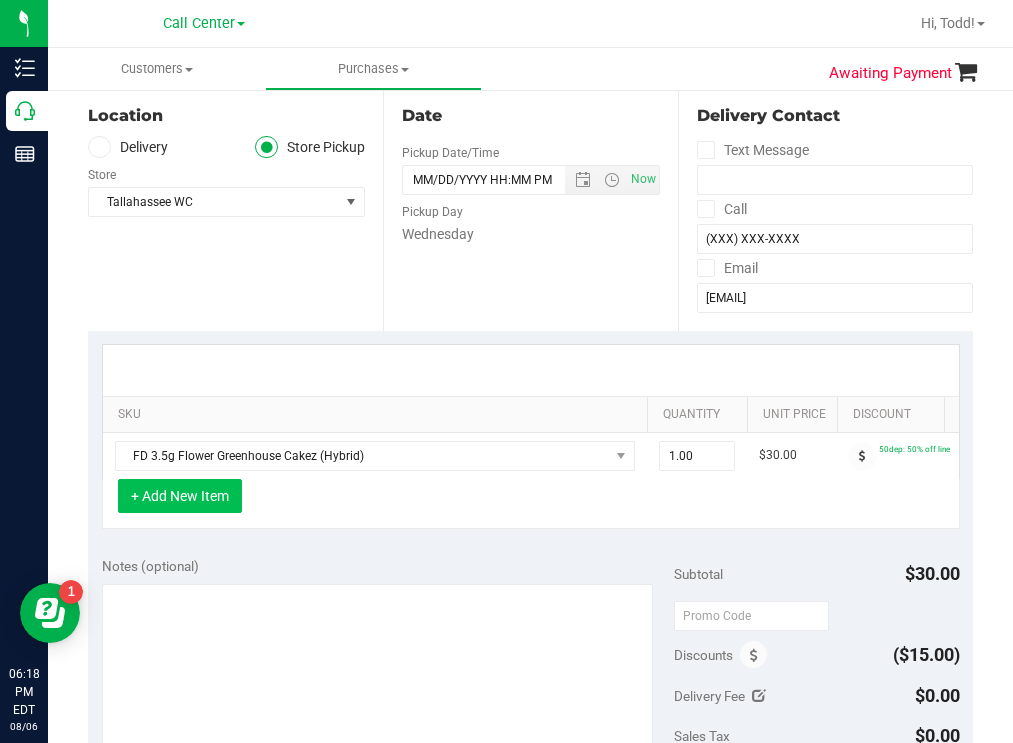 click on "+ Add New Item" at bounding box center (180, 496) 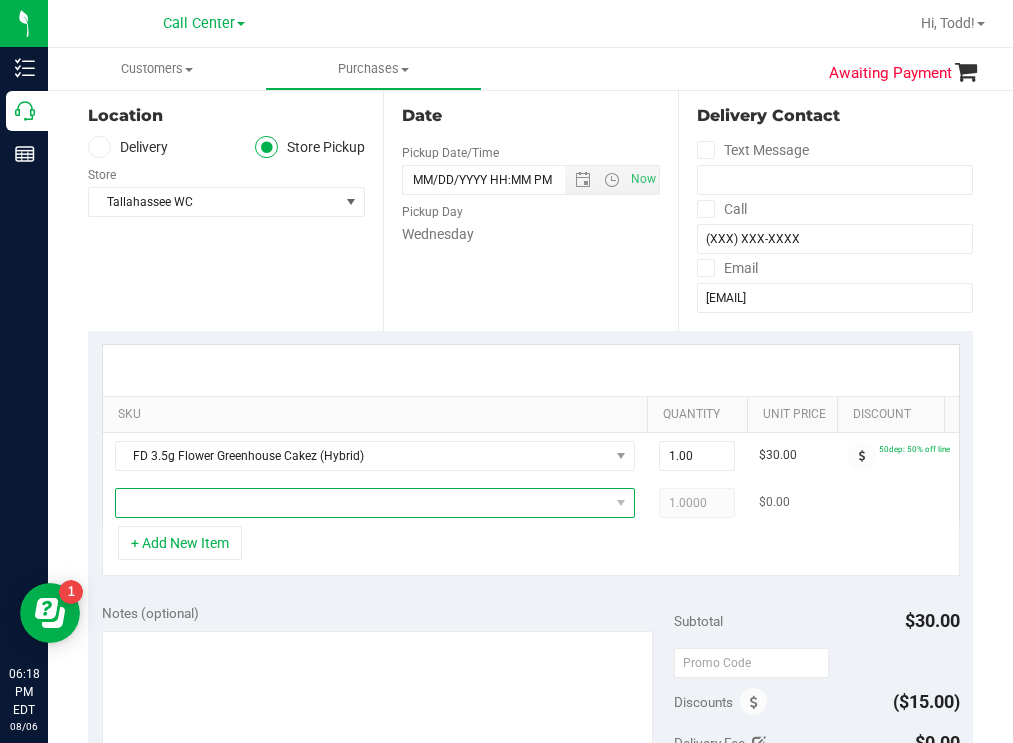 click at bounding box center [362, 503] 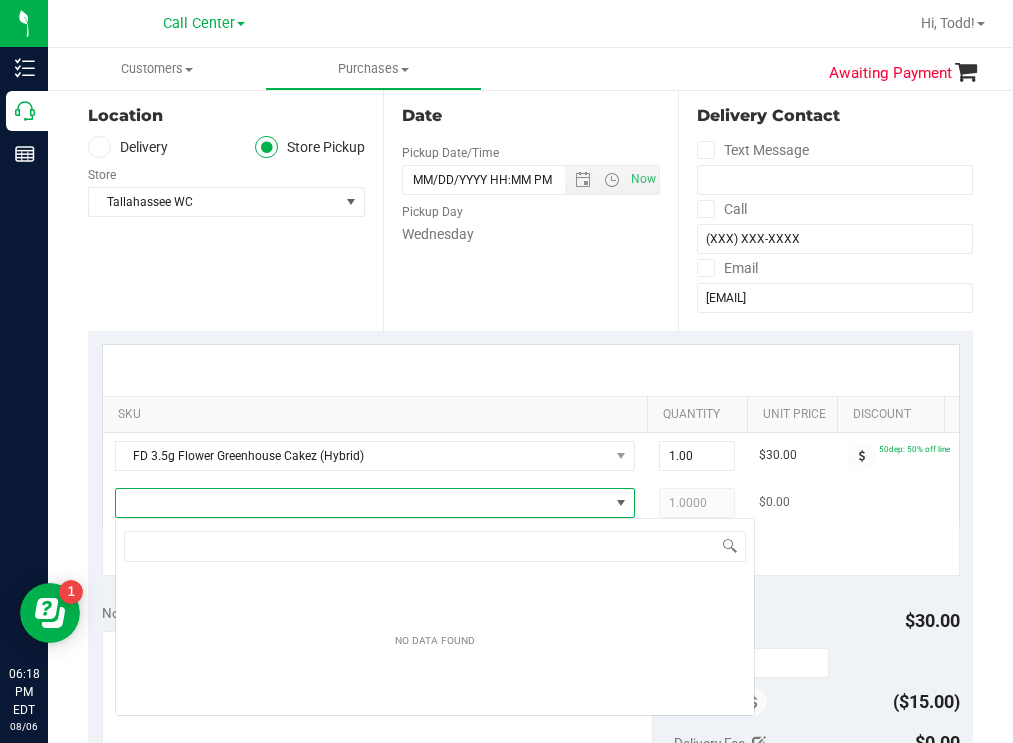 scroll, scrollTop: 99970, scrollLeft: 99480, axis: both 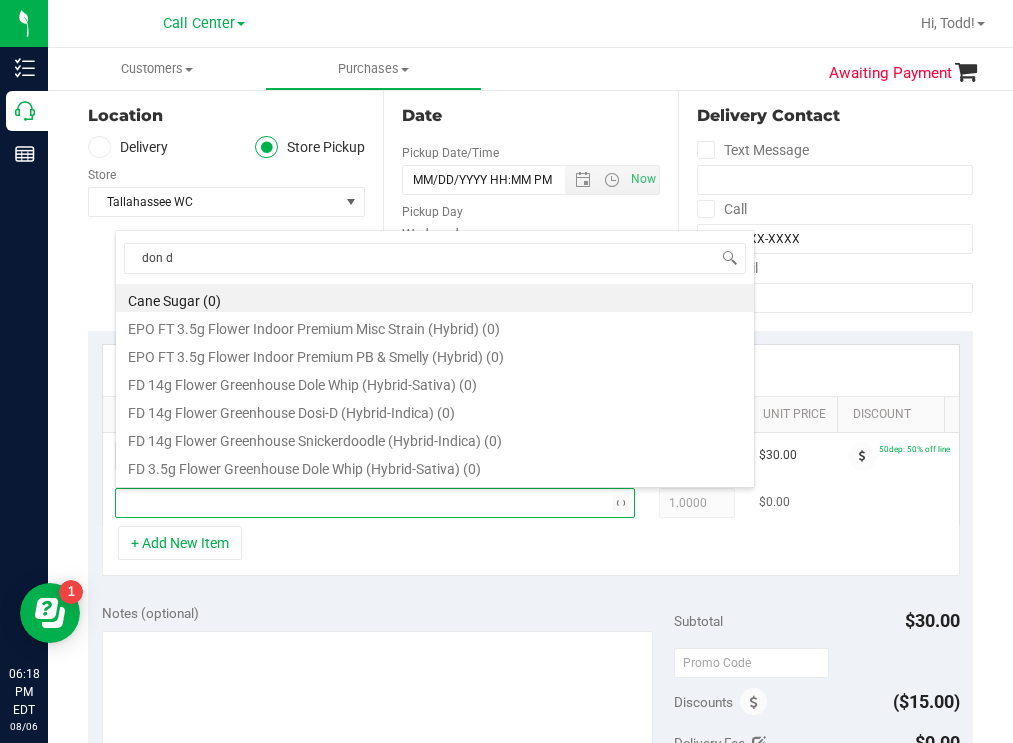 type on "don da" 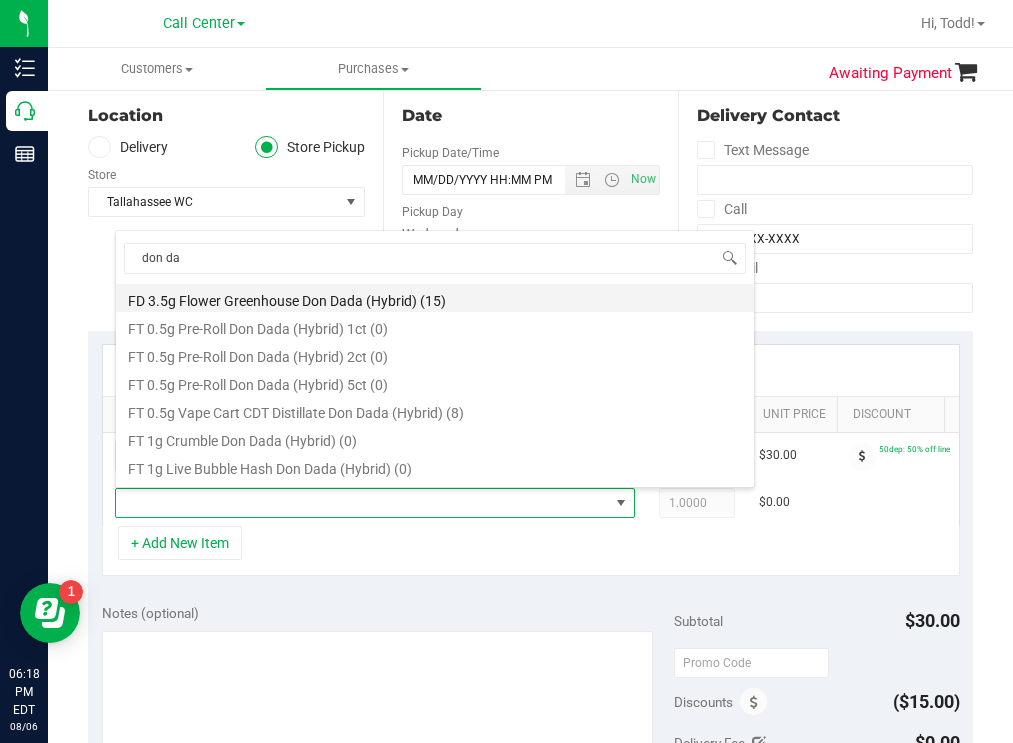 click on "FD 3.5g Flower Greenhouse Don Dada (Hybrid) (15)" at bounding box center (435, 298) 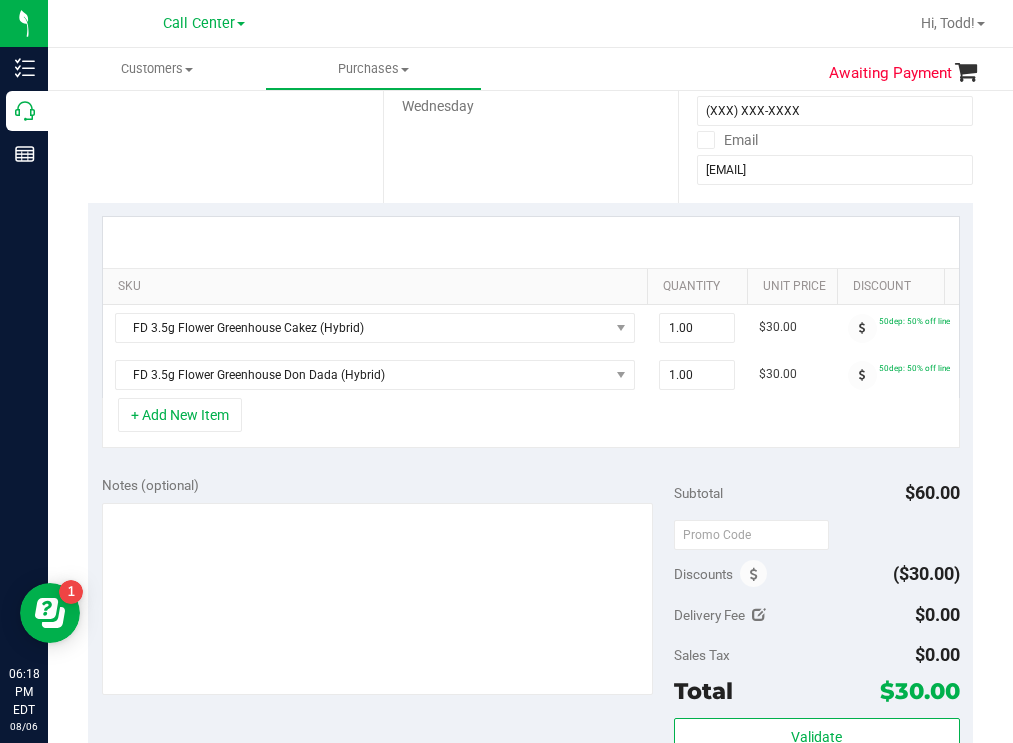 scroll, scrollTop: 400, scrollLeft: 0, axis: vertical 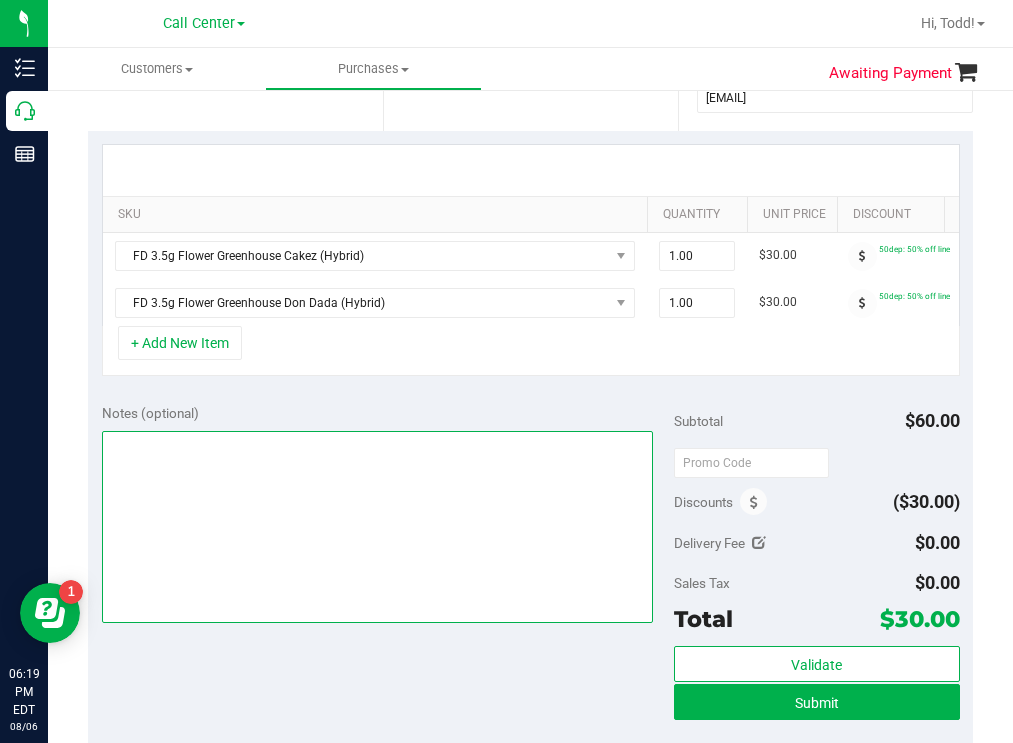 click at bounding box center (378, 527) 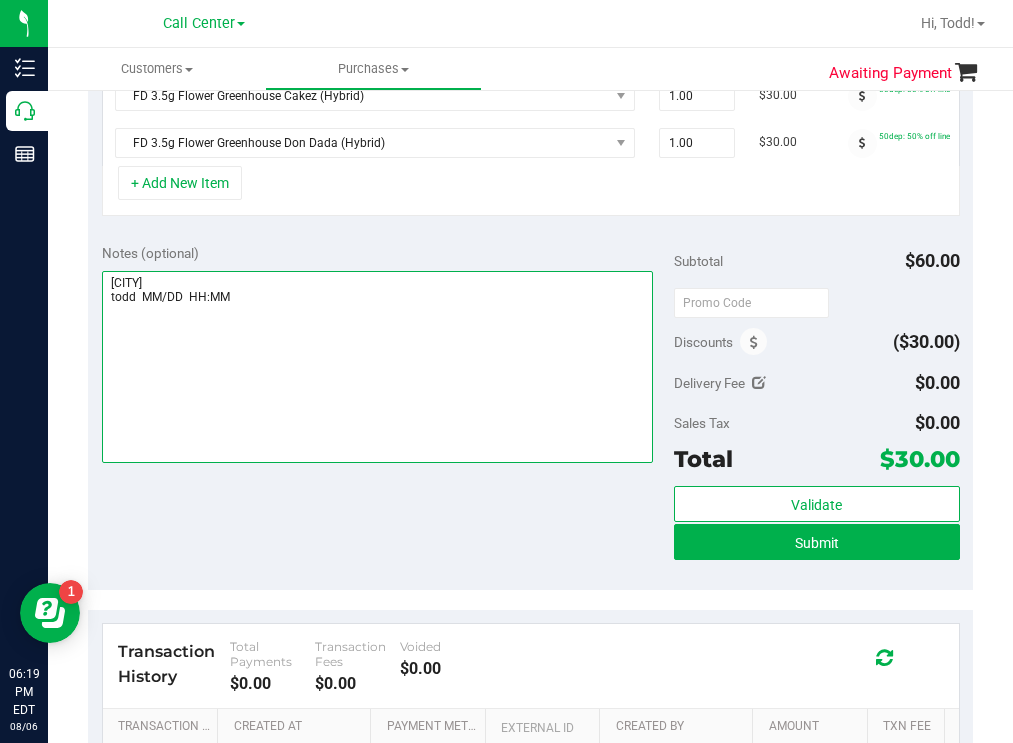 scroll, scrollTop: 600, scrollLeft: 0, axis: vertical 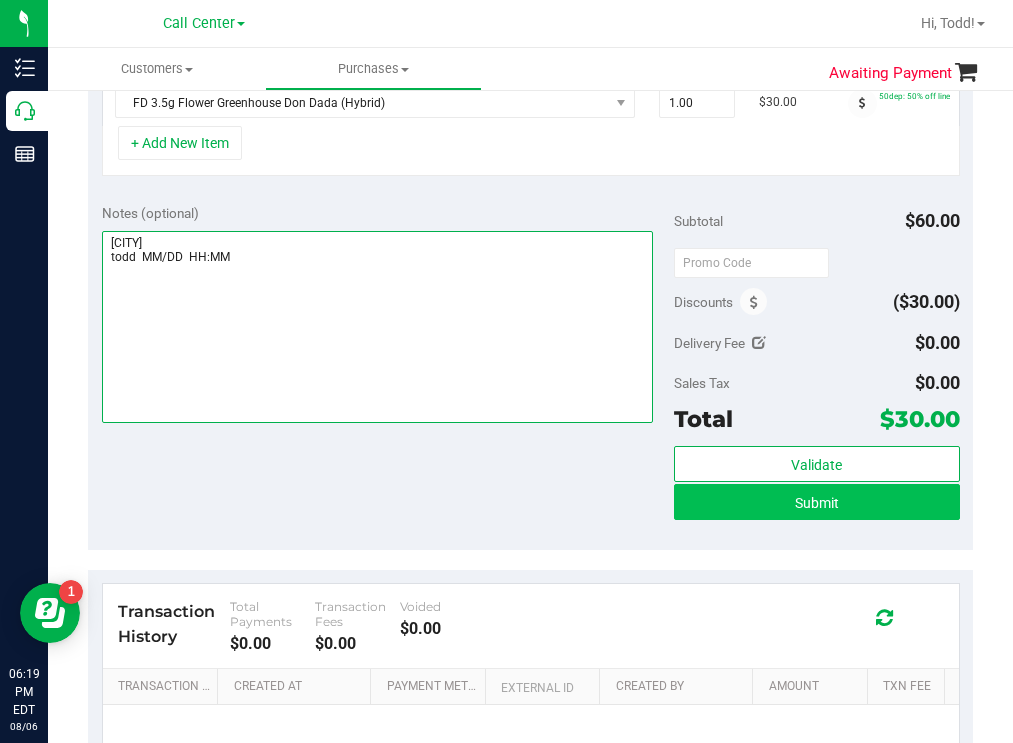 type on "[CITY]
todd  MM/DD  HH:MM" 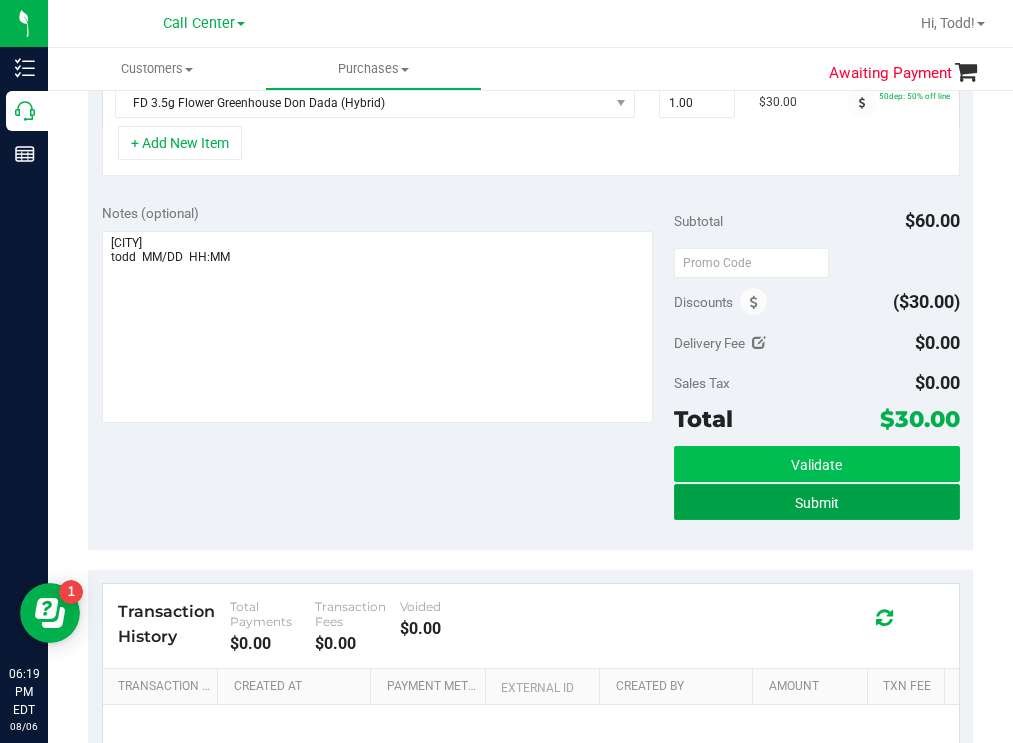 drag, startPoint x: 737, startPoint y: 521, endPoint x: 692, endPoint y: 502, distance: 48.8467 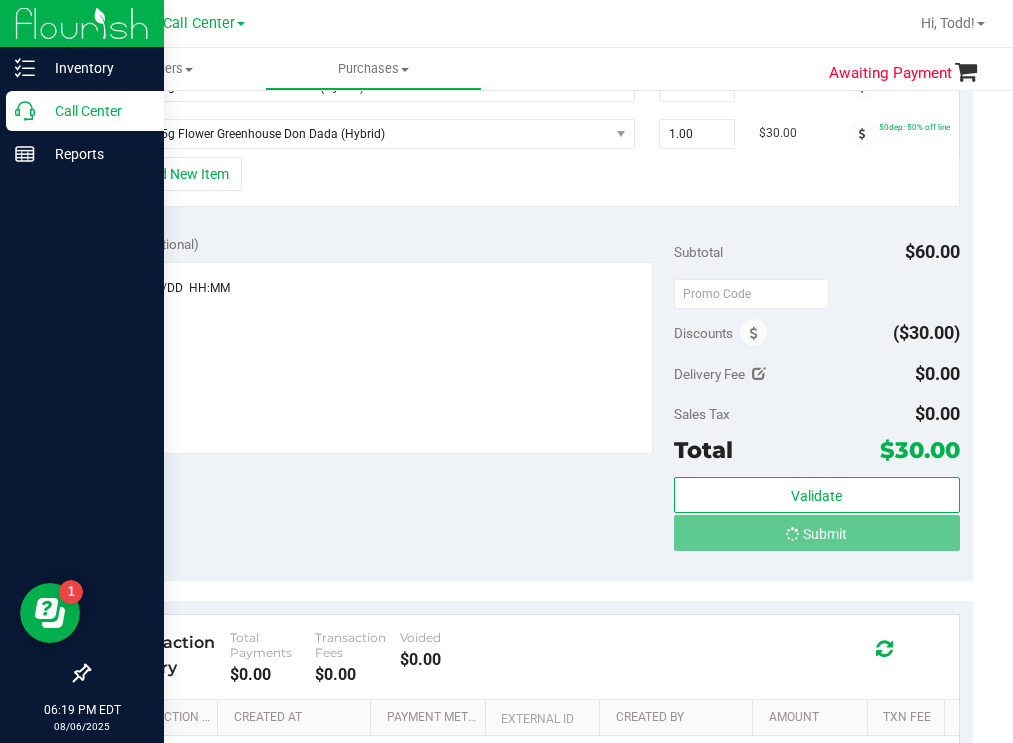 scroll, scrollTop: 573, scrollLeft: 0, axis: vertical 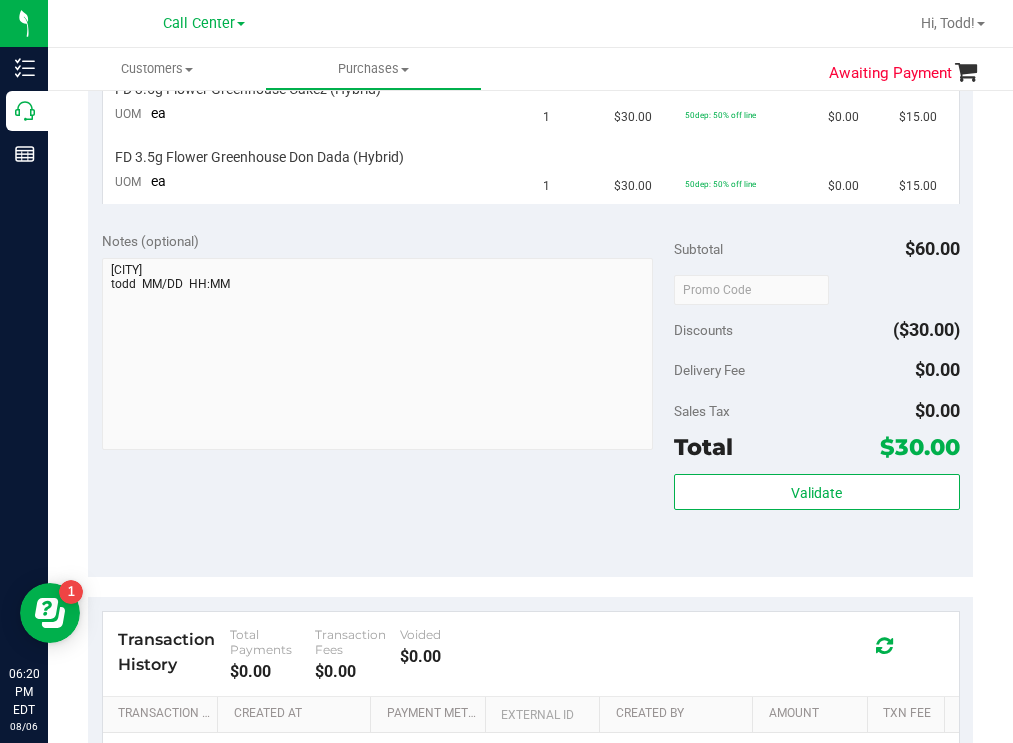 drag, startPoint x: 502, startPoint y: 257, endPoint x: 463, endPoint y: 243, distance: 41.4367 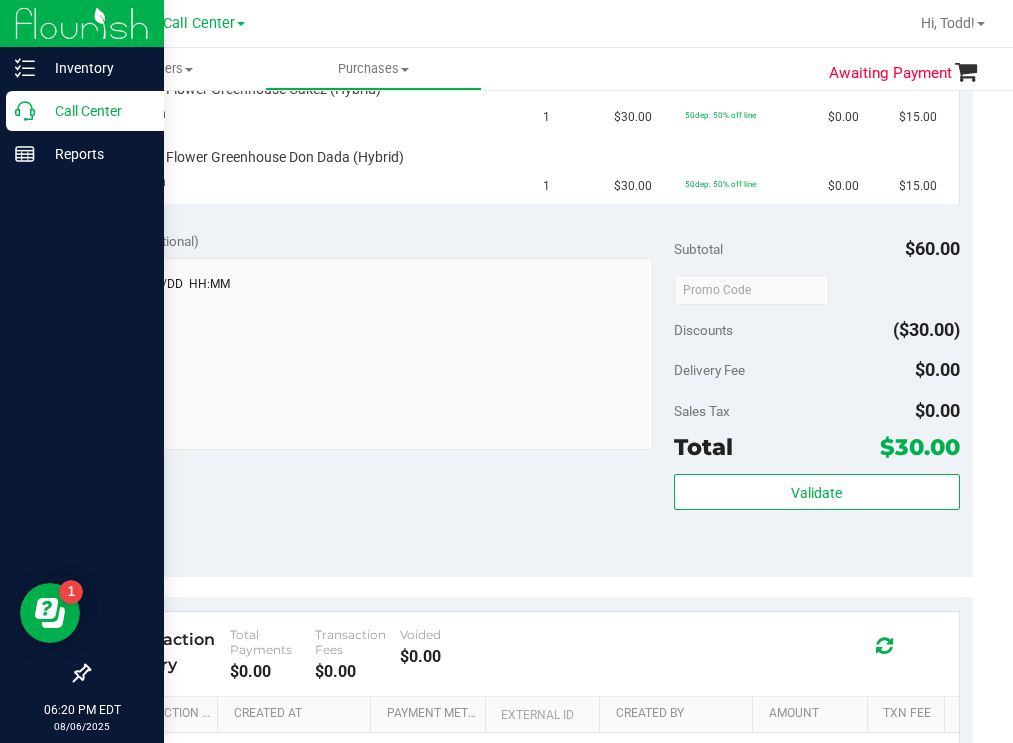 click on "Call Center" at bounding box center (95, 111) 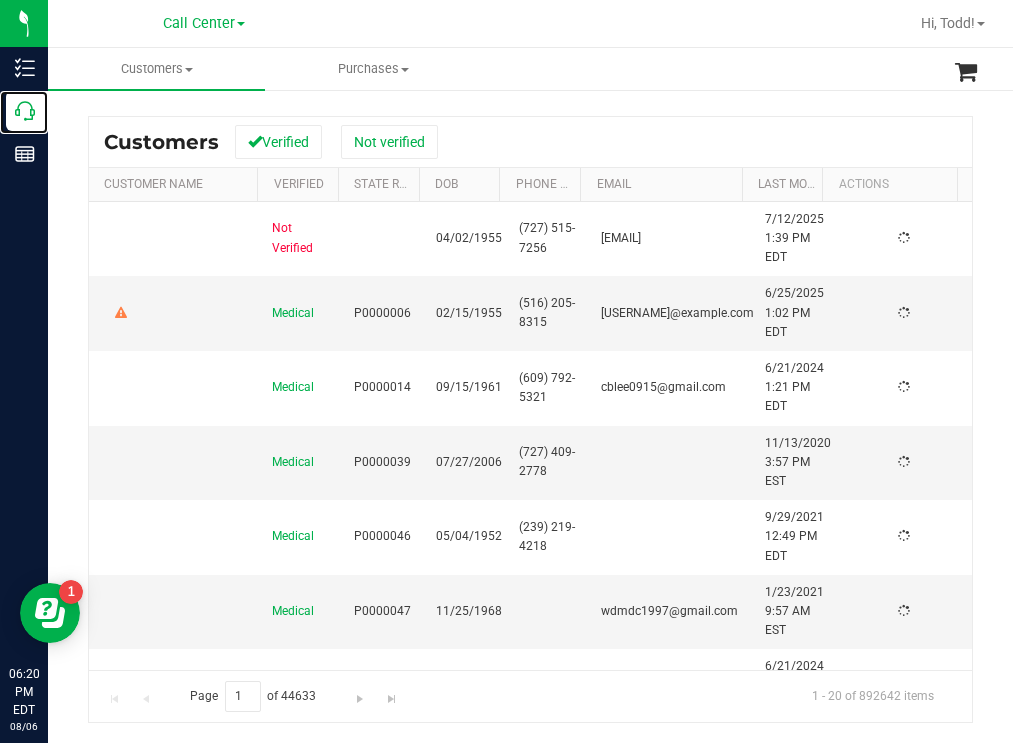 scroll, scrollTop: 0, scrollLeft: 0, axis: both 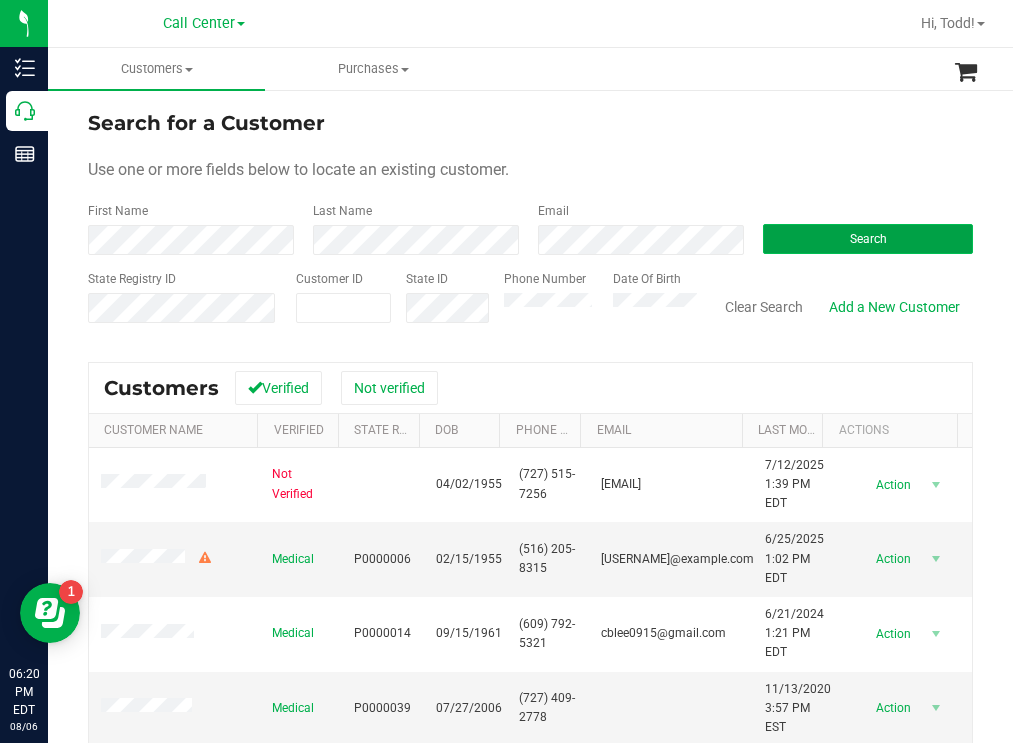 click on "Search" at bounding box center (868, 239) 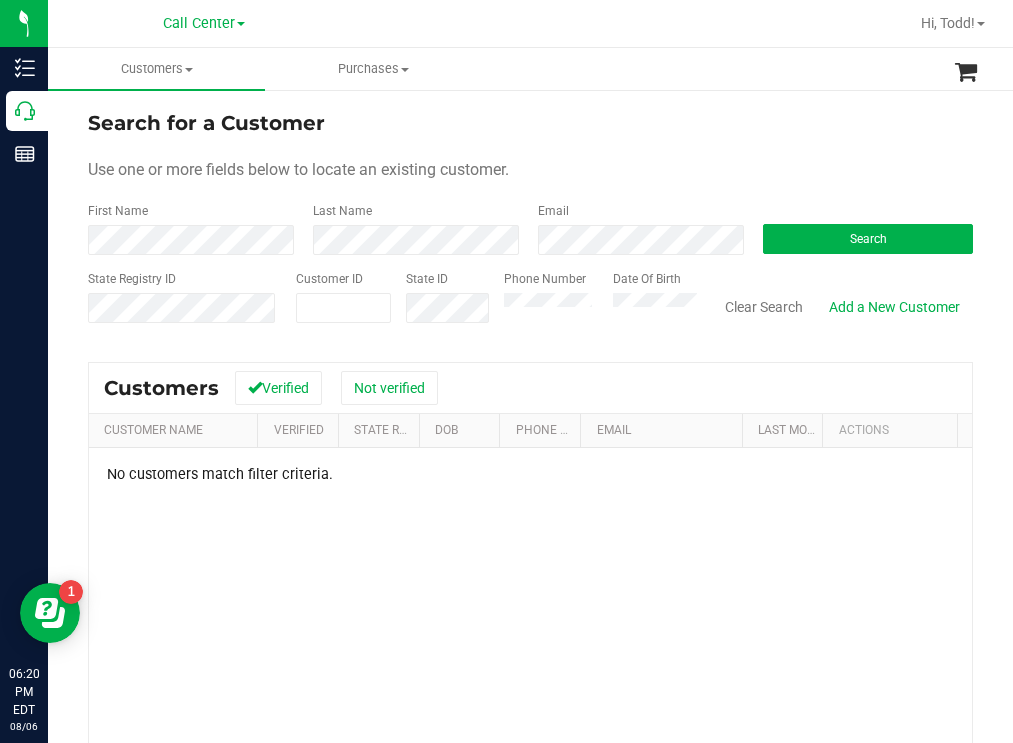 click on "Search for a Customer
Use one or more fields below to locate an existing customer.
First Name
Last Name
Email
Search
State Registry ID
Customer ID
State ID
Phone Number
Date Of Birth" at bounding box center [530, 224] 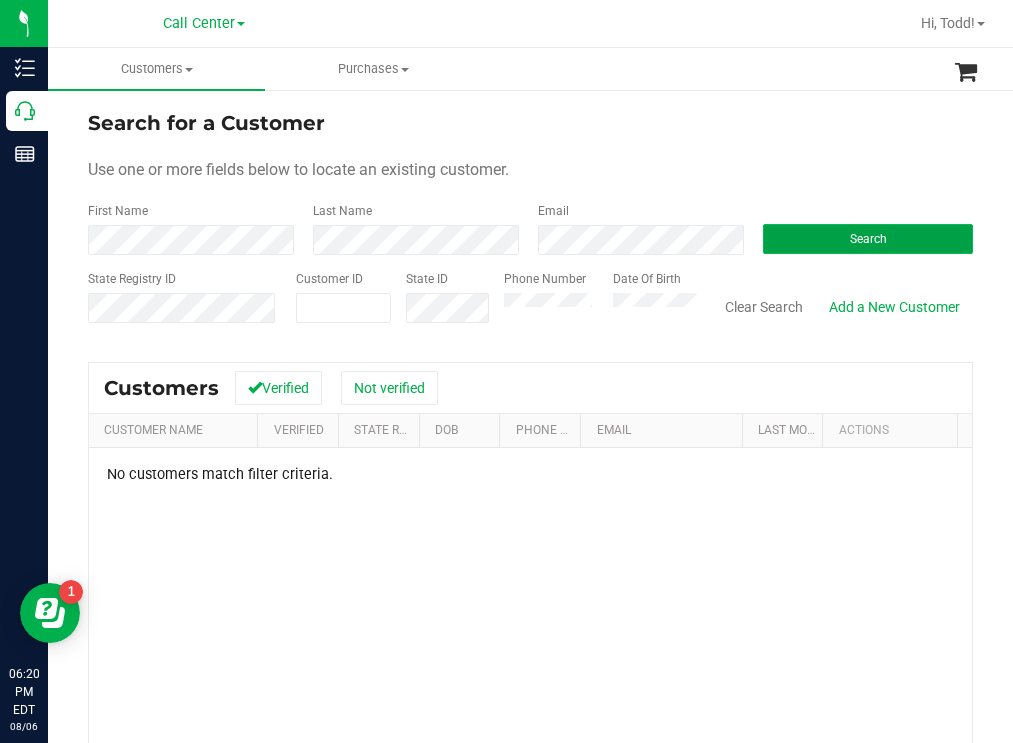 click on "Search" at bounding box center (868, 239) 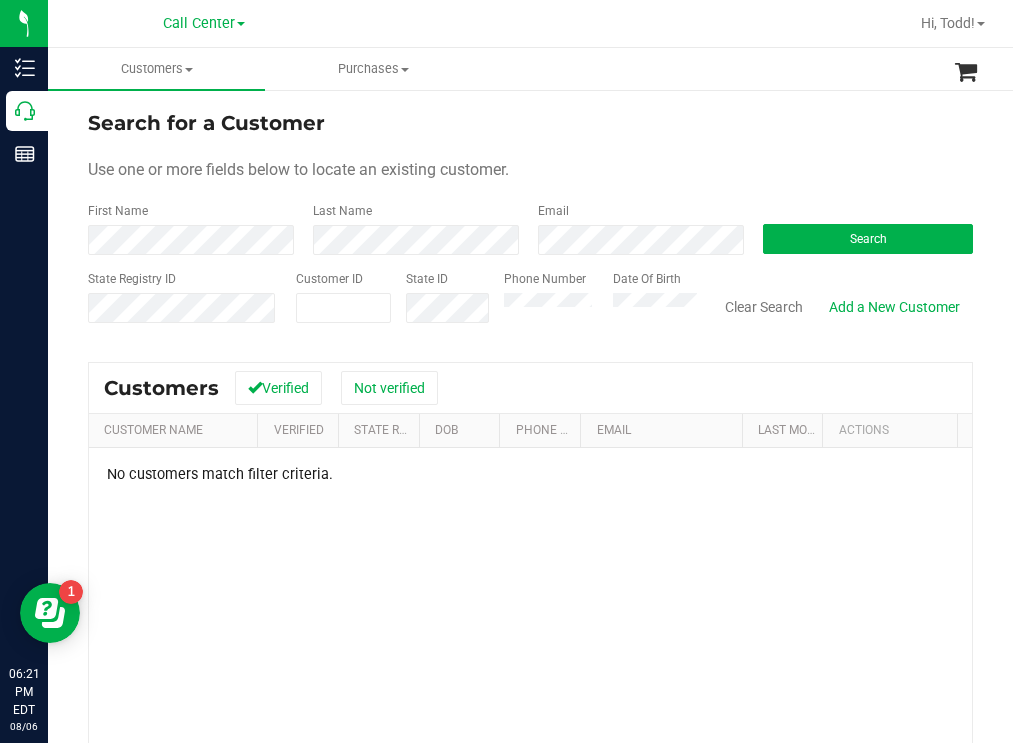 click on "Phone Number
Date Of Birth" at bounding box center [593, 305] 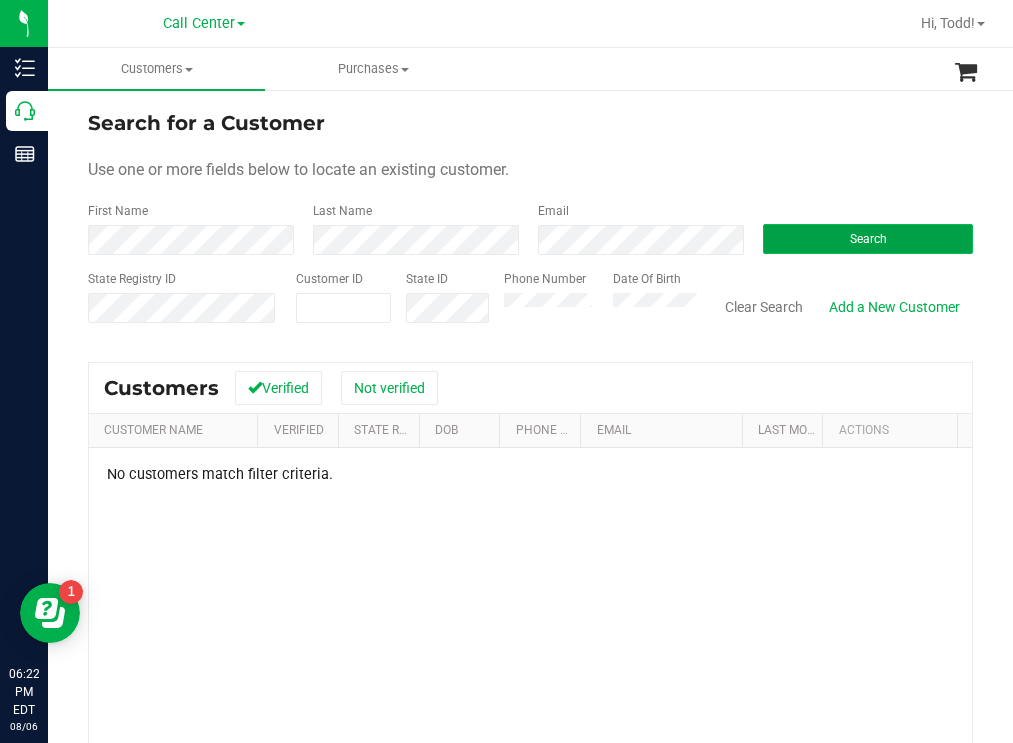 click on "Search" at bounding box center [868, 239] 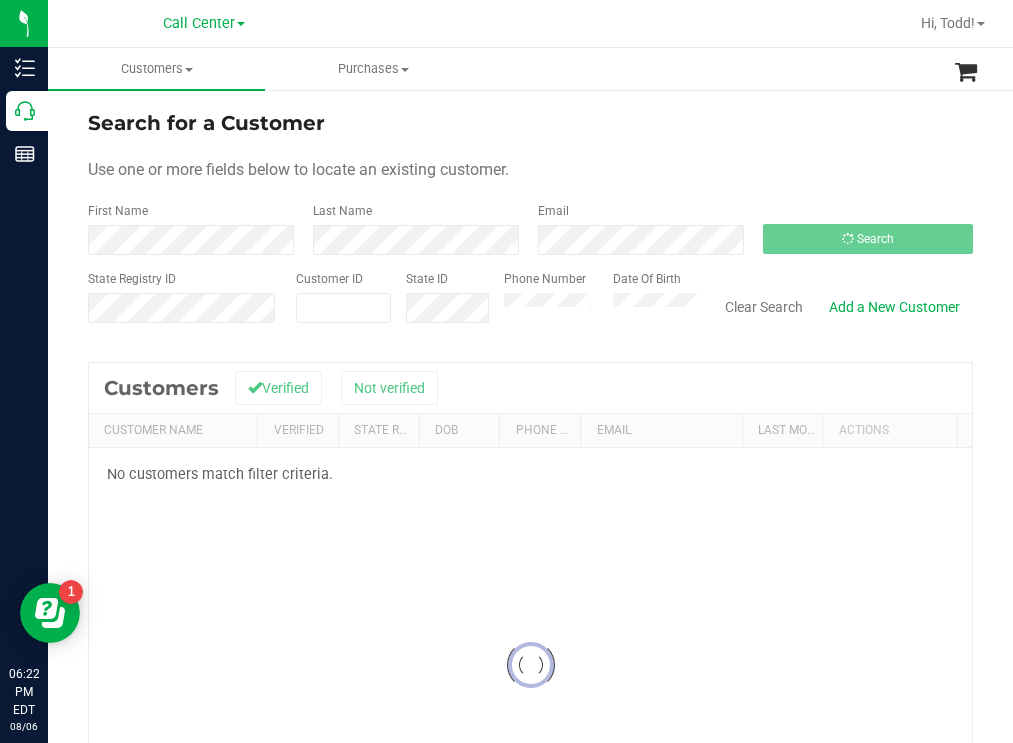 click on "Search for a Customer
Use one or more fields below to locate an existing customer.
First Name
Last Name
Email
Search
State Registry ID
Customer ID
State ID
Phone Number" at bounding box center [530, 538] 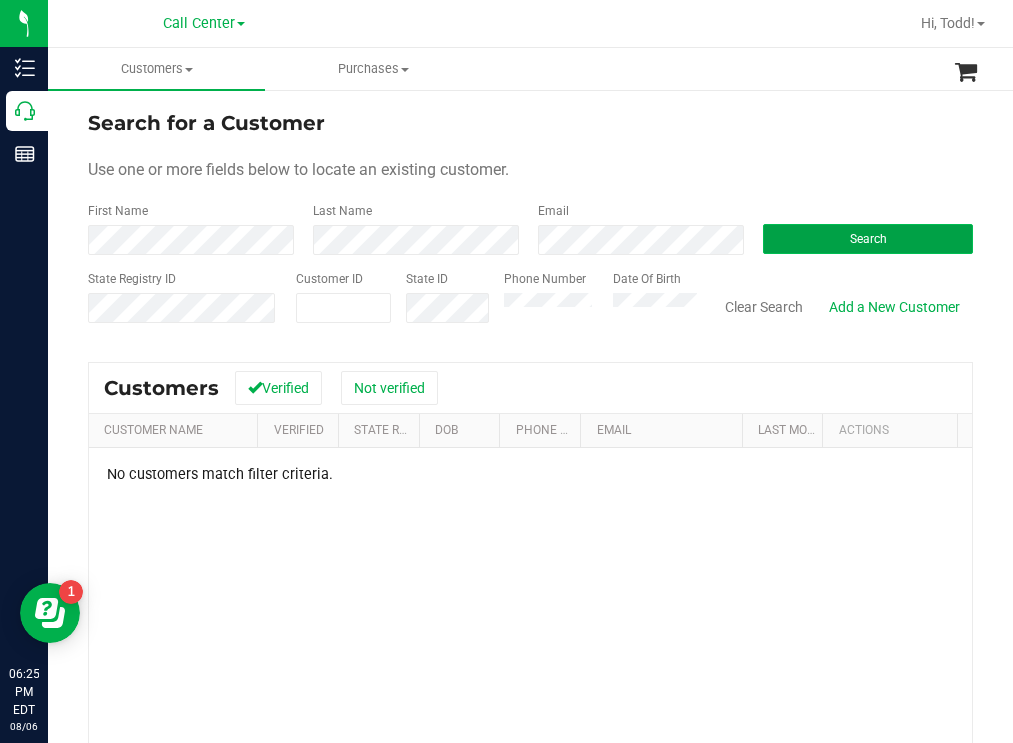 click on "Search" at bounding box center [868, 239] 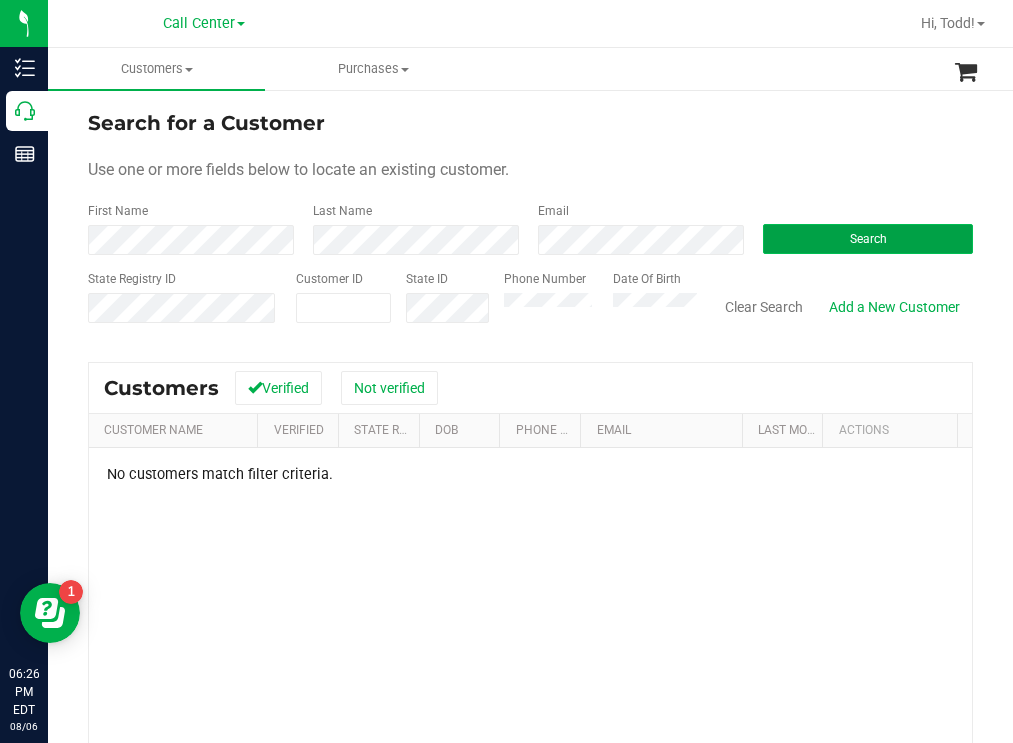 click on "Search" at bounding box center [868, 239] 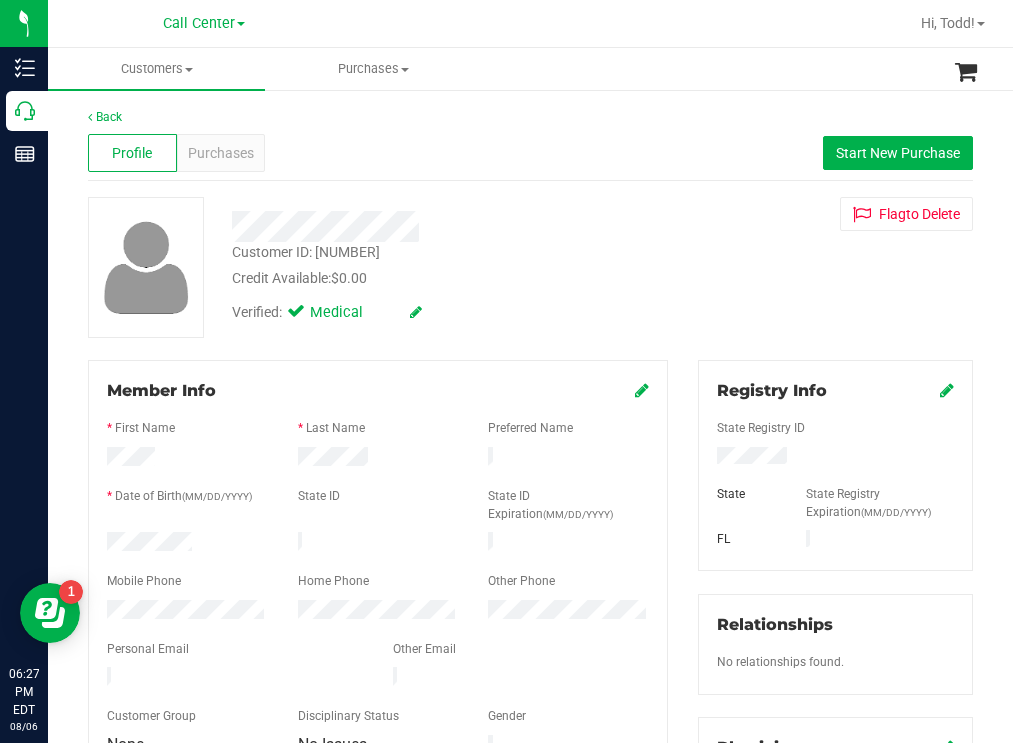 drag, startPoint x: 199, startPoint y: 533, endPoint x: 101, endPoint y: 543, distance: 98.50888 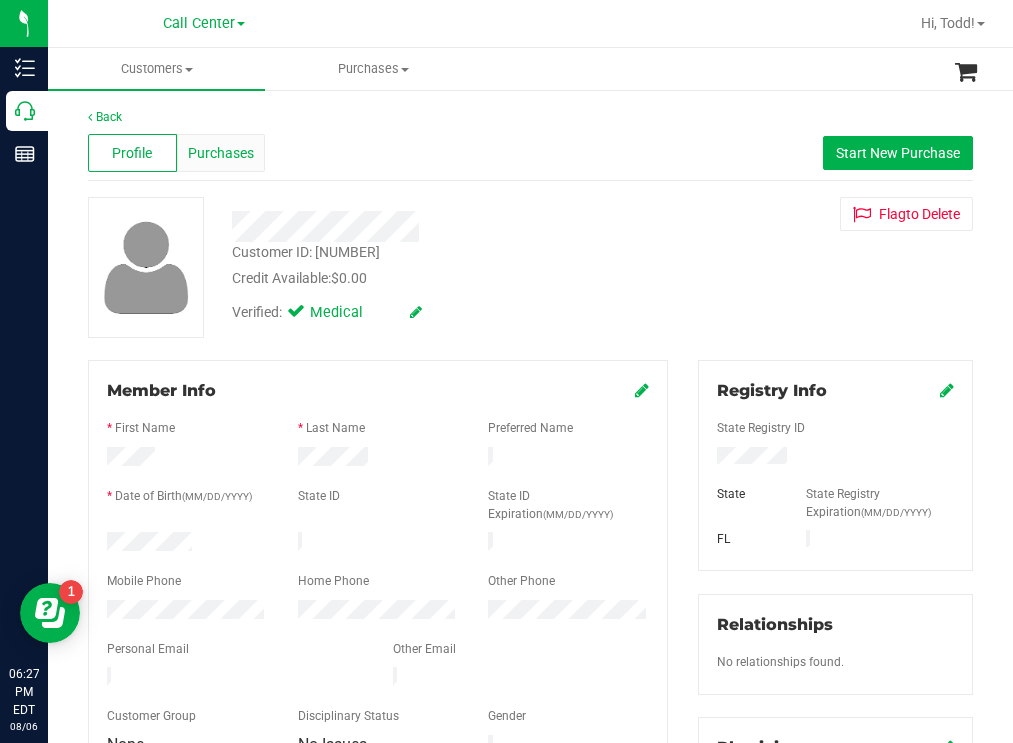 click on "Purchases" at bounding box center [221, 153] 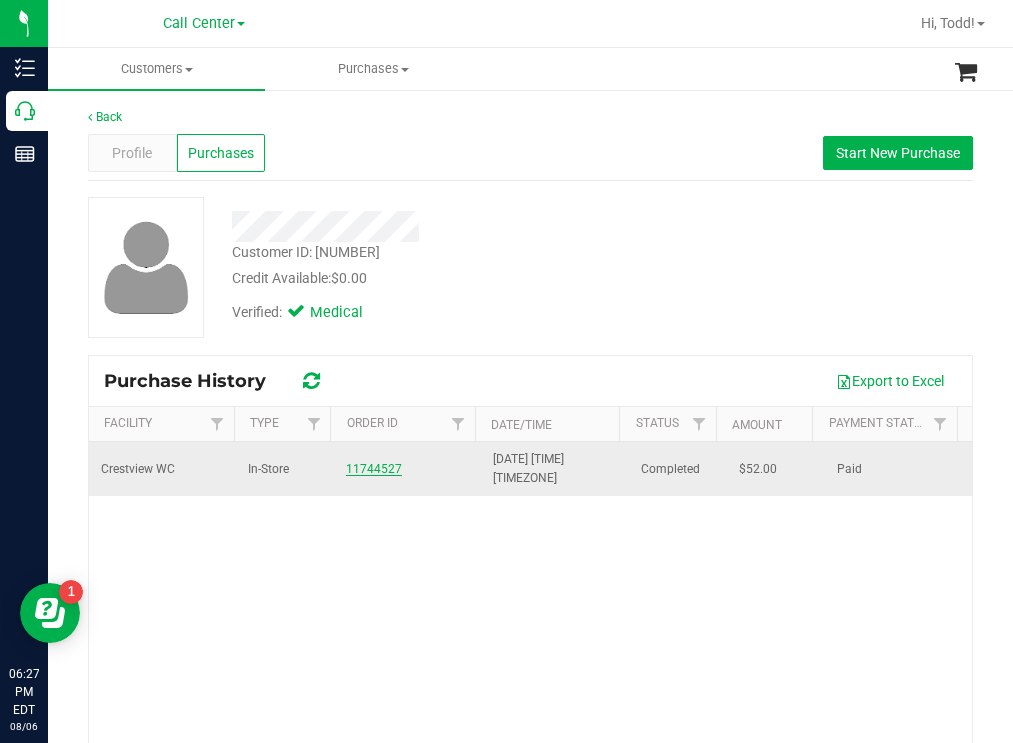 click on "11744527" at bounding box center [374, 469] 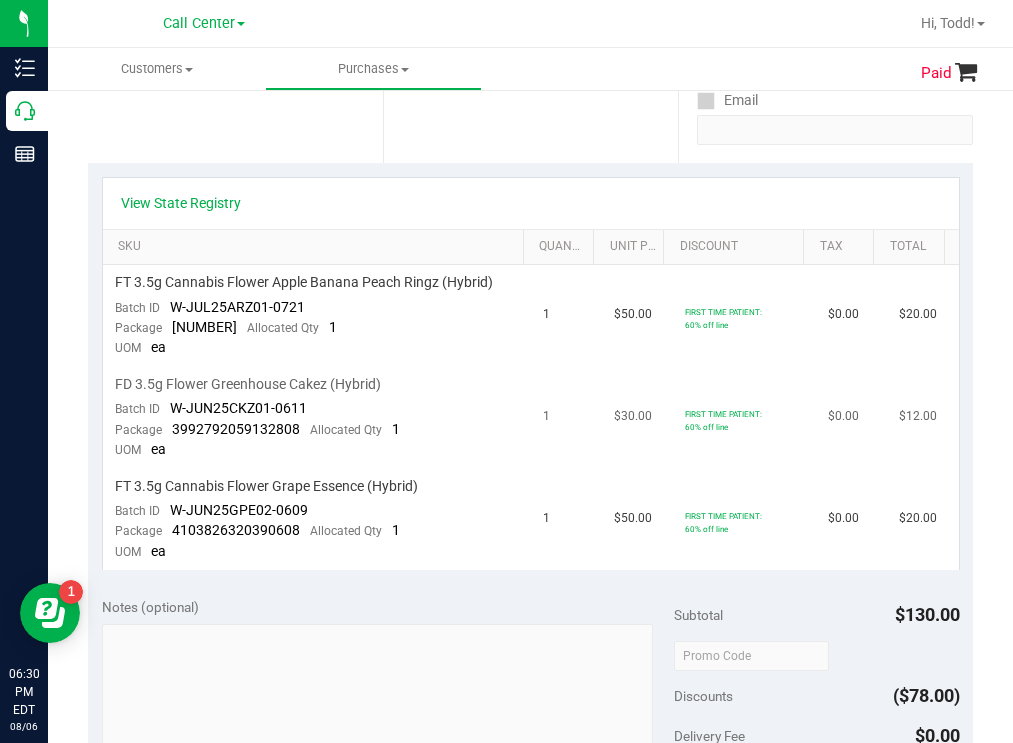 scroll, scrollTop: 200, scrollLeft: 0, axis: vertical 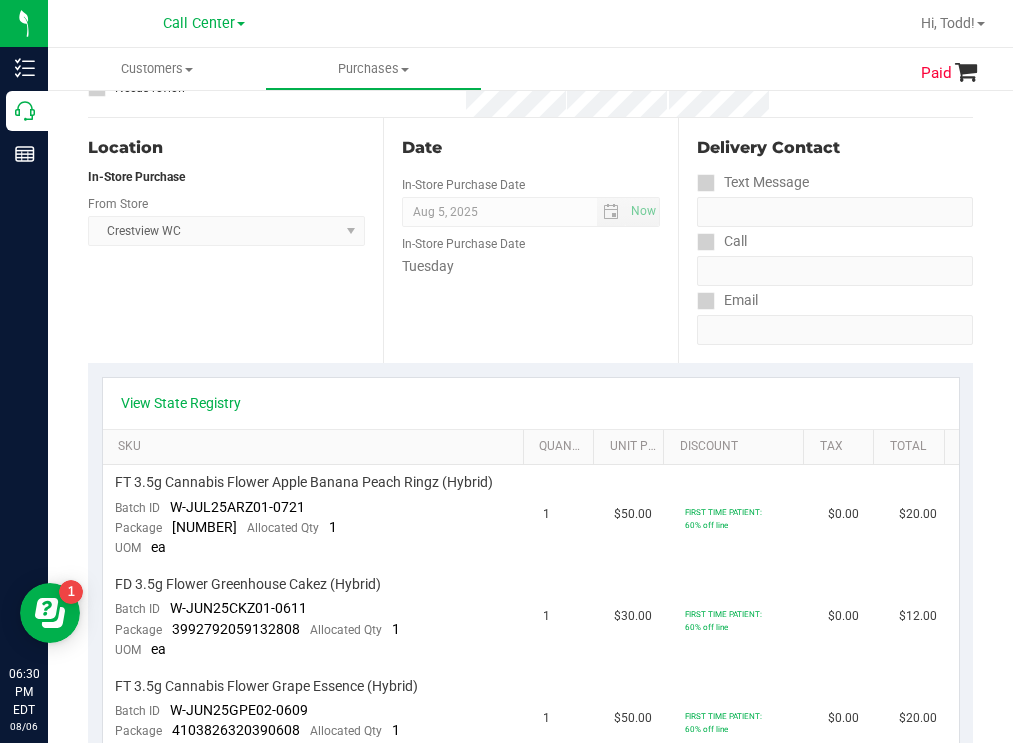 click on "Location
In-Store Purchase
From Store
Crestview WC Select Store Bonita Springs WC Boynton Beach WC Bradenton WC Brandon WC Brooksville WC Call Center Clermont WC Crestview WC Deerfield Beach WC Delray Beach WC Deltona WC Ft Walton Beach WC Ft. Lauderdale WC Ft. Myers WC Gainesville WC Jax Atlantic WC JAX DC REP Jax WC Key West WC Lakeland WC Largo WC Lehigh Acres DC REP Merritt Island WC Miami 72nd WC Miami Beach WC Miami Dadeland WC Miramar DC REP New Port Richey WC North Palm Beach WC North Port WC Ocala WC Orange Park WC Orlando Colonial WC Orlando DC REP Orlando WC Oviedo WC Palm Bay WC Palm Coast WC Panama City WC Pensacola WC Port Orange WC Port St. Lucie WC Sebring WC South Tampa WC St. Pete WC Summerfield WC Tallahassee DC REP Tallahassee WC Tampa DC Testing Tampa Warehouse Tampa WC TX Austin DC TX Plano Retail" at bounding box center [235, 240] 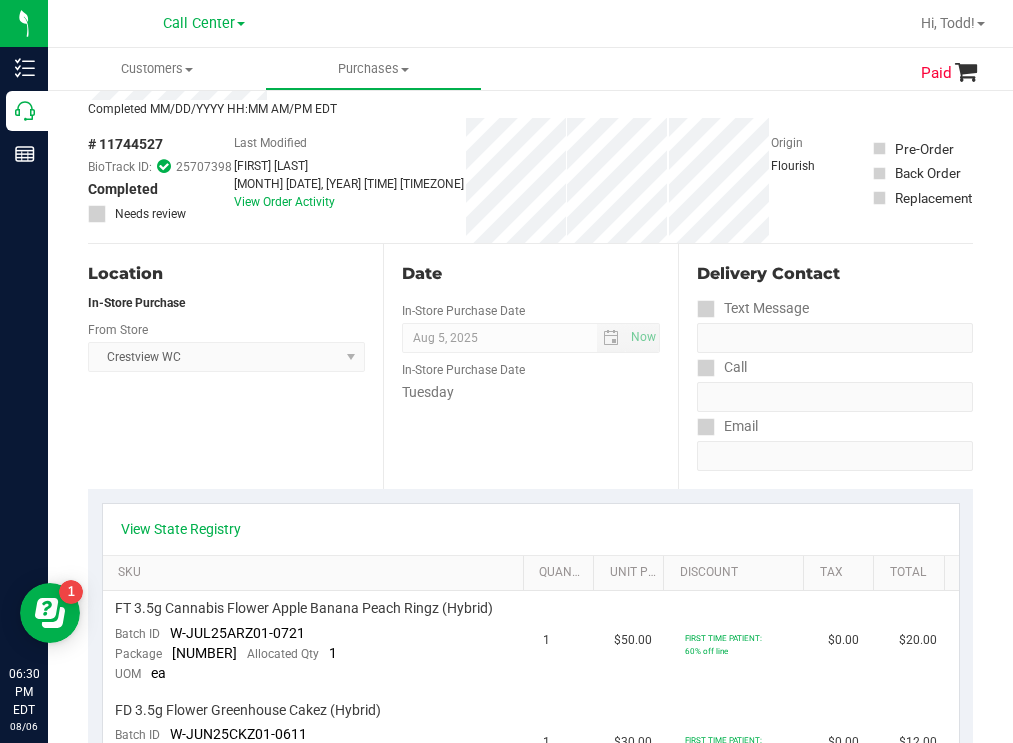 scroll, scrollTop: 0, scrollLeft: 0, axis: both 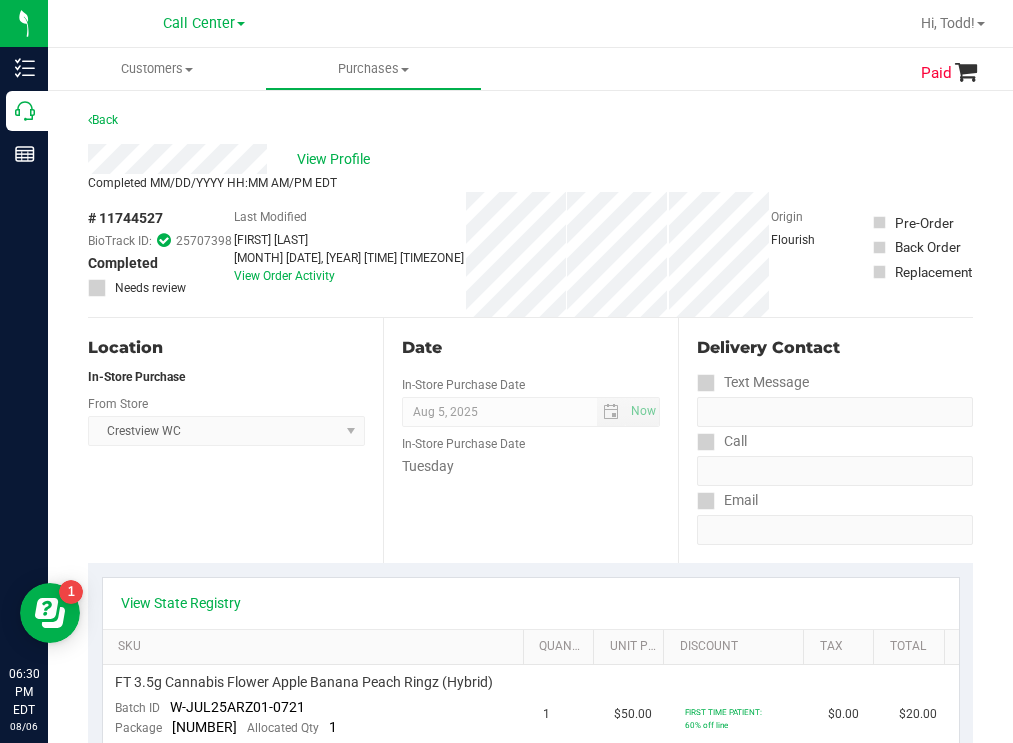 drag, startPoint x: 166, startPoint y: 213, endPoint x: 102, endPoint y: 210, distance: 64.070274 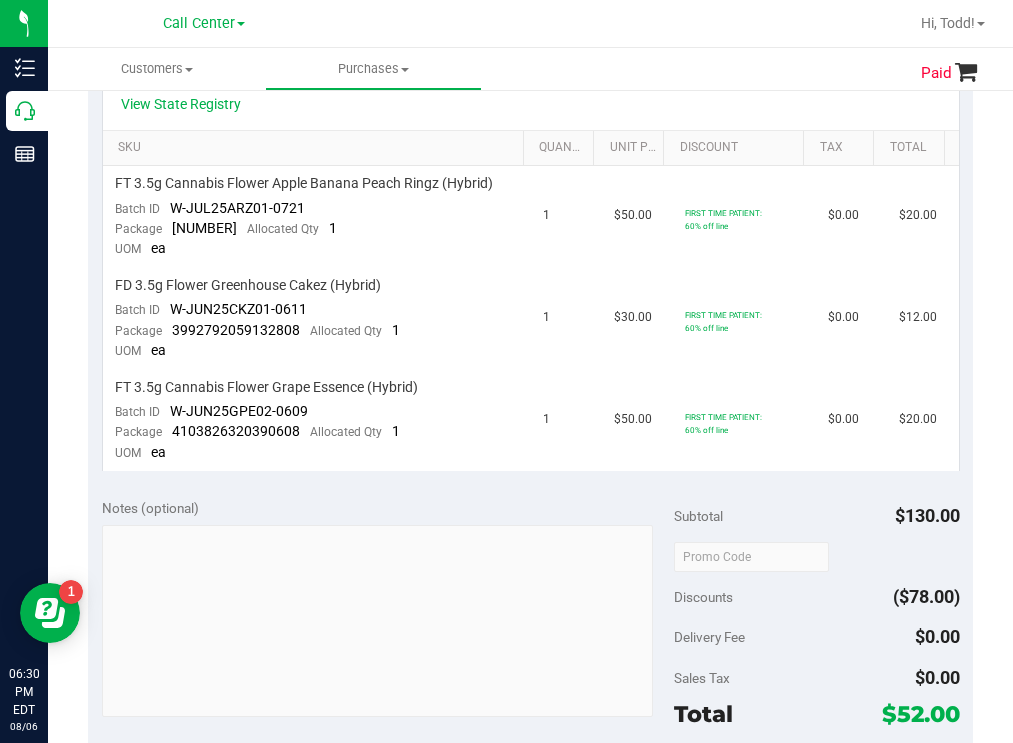 scroll, scrollTop: 500, scrollLeft: 0, axis: vertical 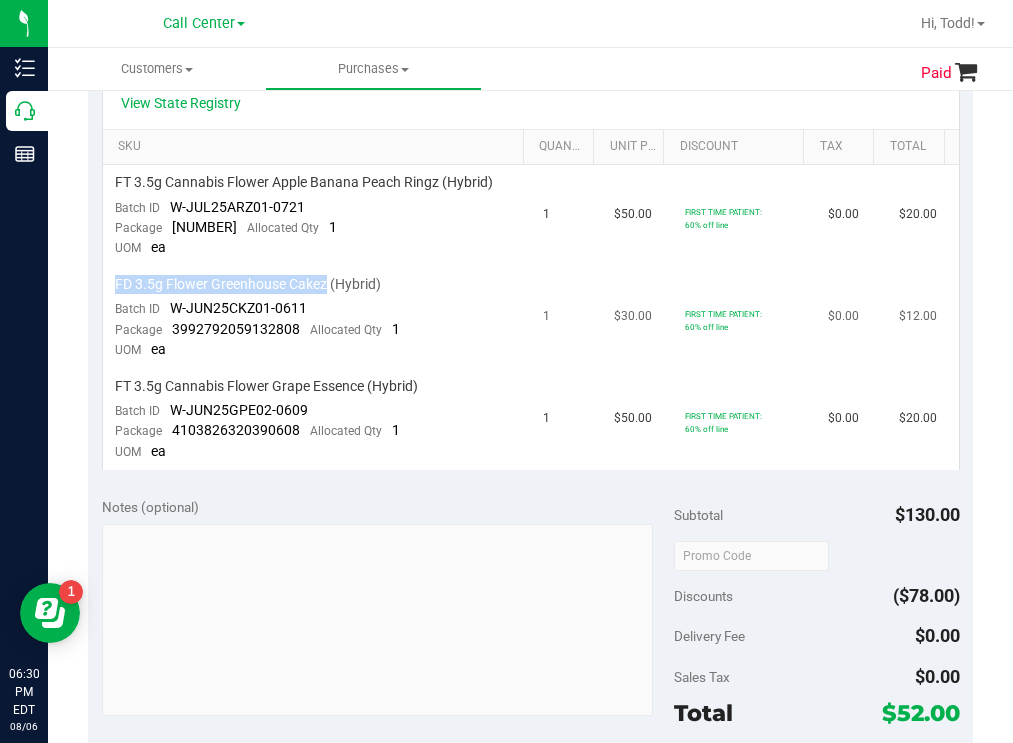 drag, startPoint x: 327, startPoint y: 279, endPoint x: 117, endPoint y: 277, distance: 210.00952 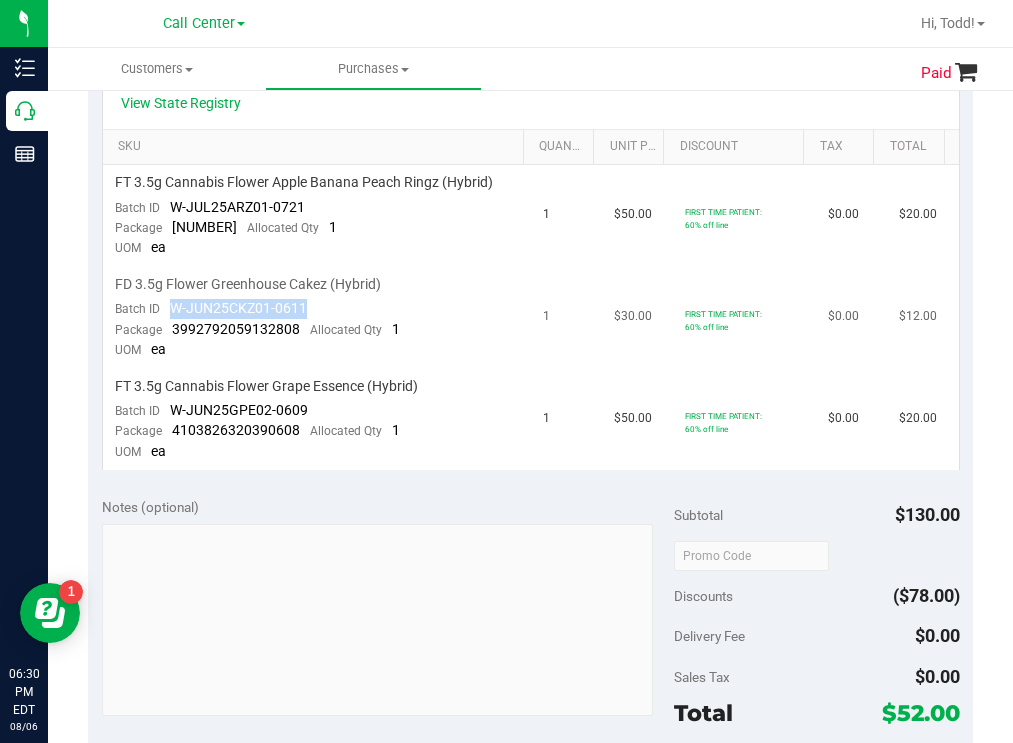 drag, startPoint x: 313, startPoint y: 307, endPoint x: 170, endPoint y: 302, distance: 143.08739 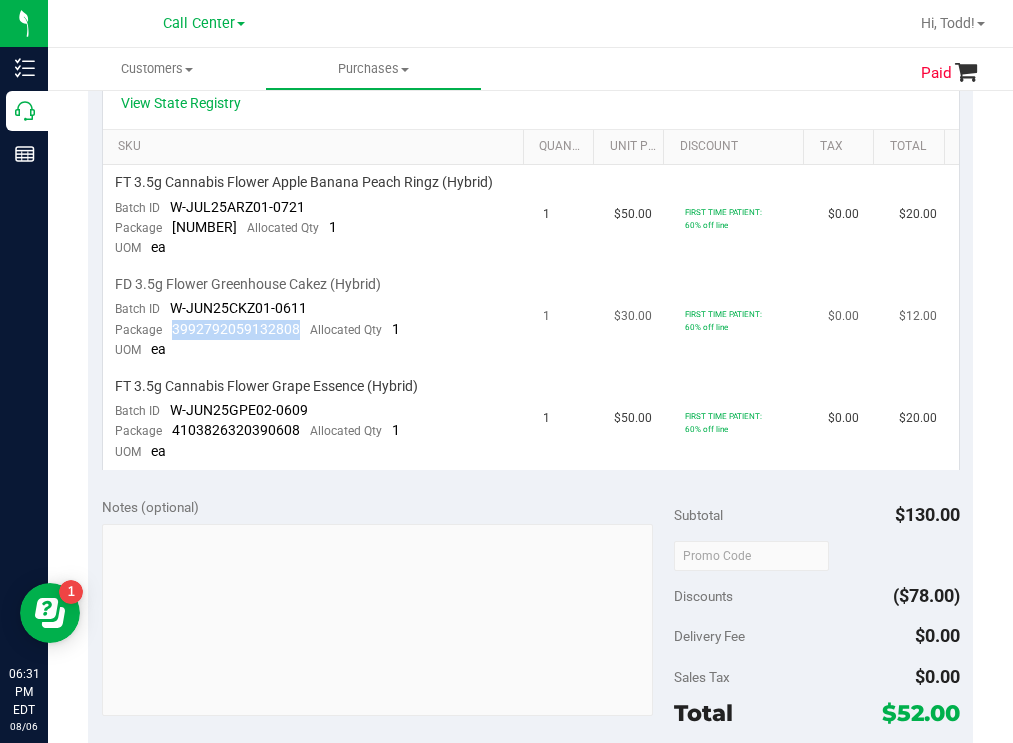 drag, startPoint x: 298, startPoint y: 329, endPoint x: 174, endPoint y: 324, distance: 124.10077 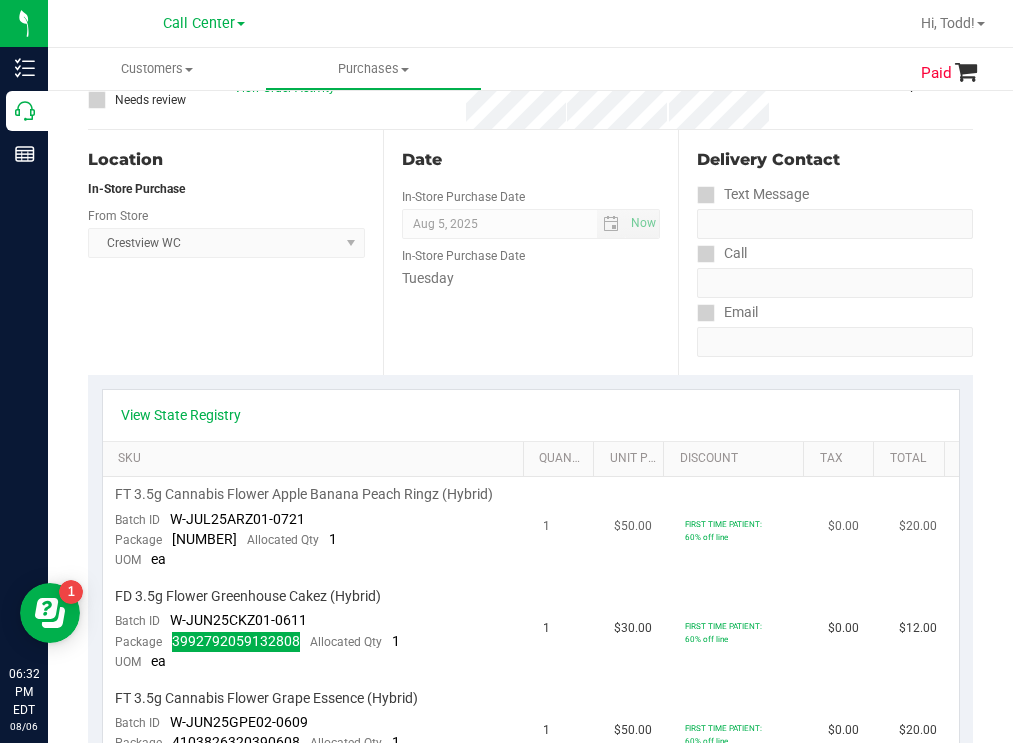 scroll, scrollTop: 300, scrollLeft: 0, axis: vertical 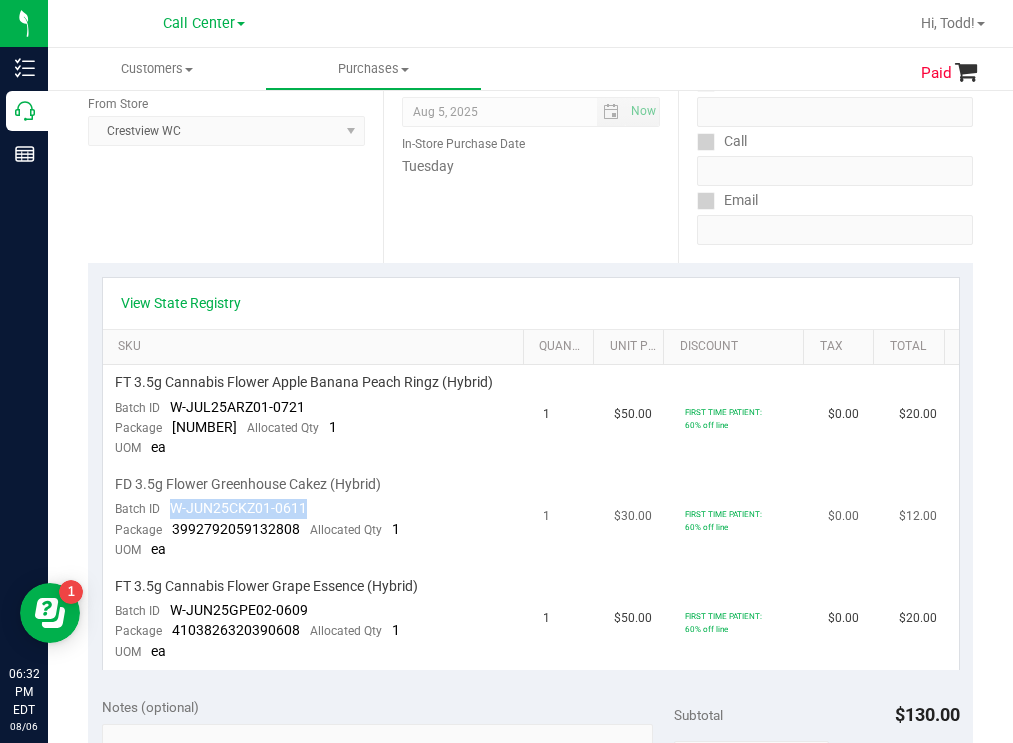 drag, startPoint x: 308, startPoint y: 504, endPoint x: 168, endPoint y: 505, distance: 140.00357 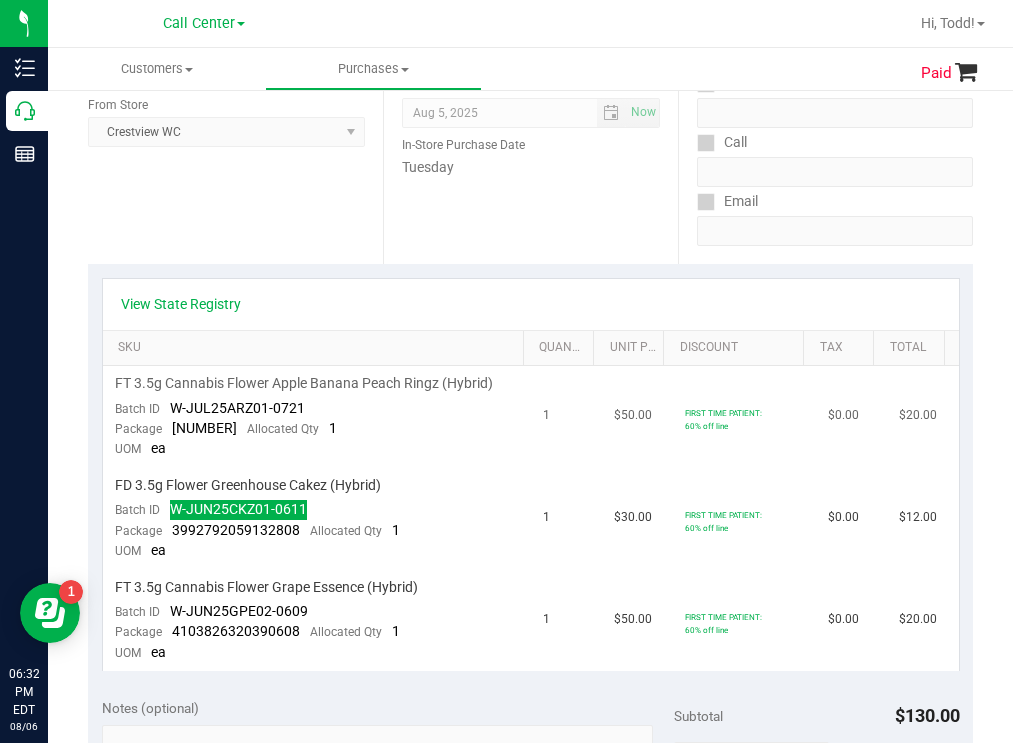 scroll, scrollTop: 300, scrollLeft: 0, axis: vertical 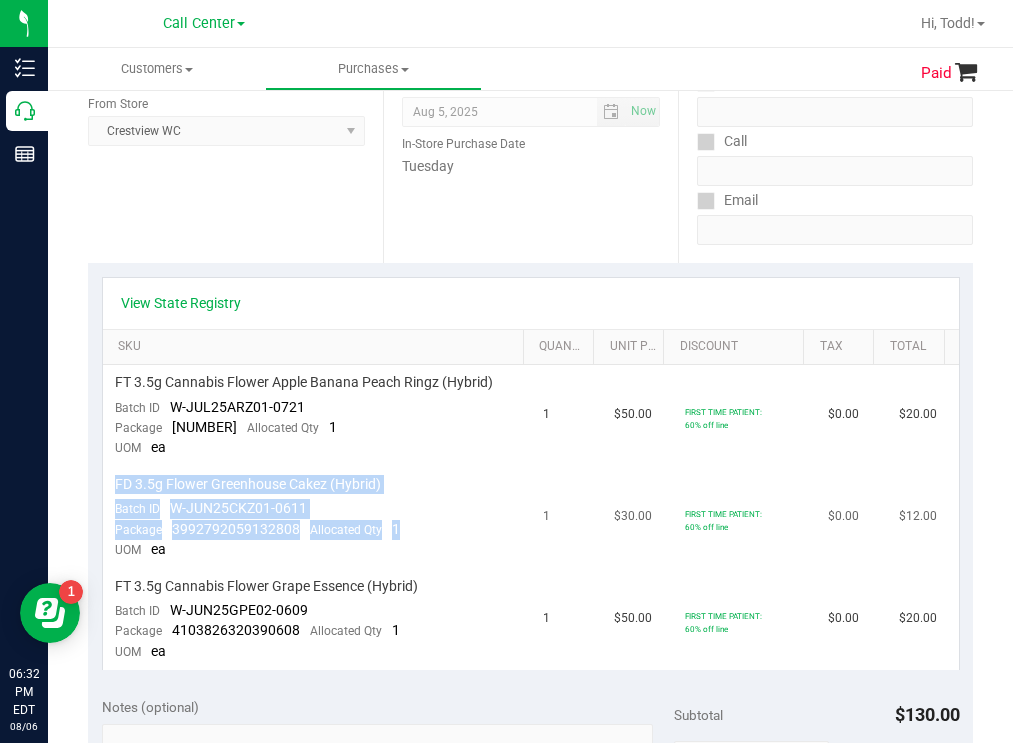 drag, startPoint x: 401, startPoint y: 530, endPoint x: 121, endPoint y: 473, distance: 285.7429 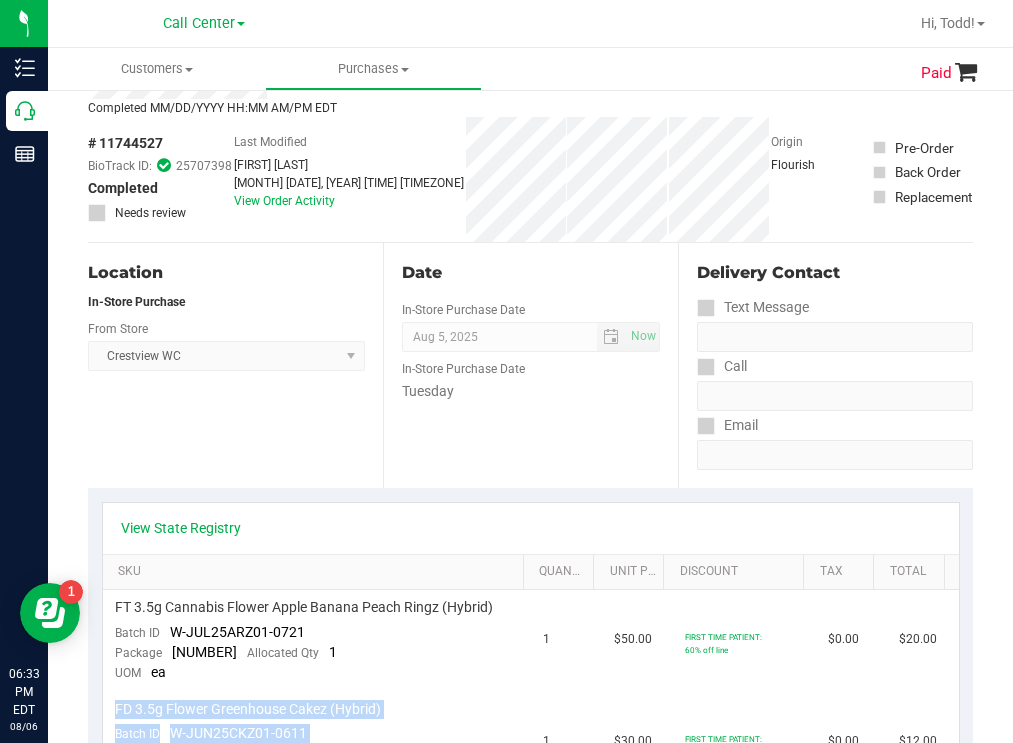 scroll, scrollTop: 0, scrollLeft: 0, axis: both 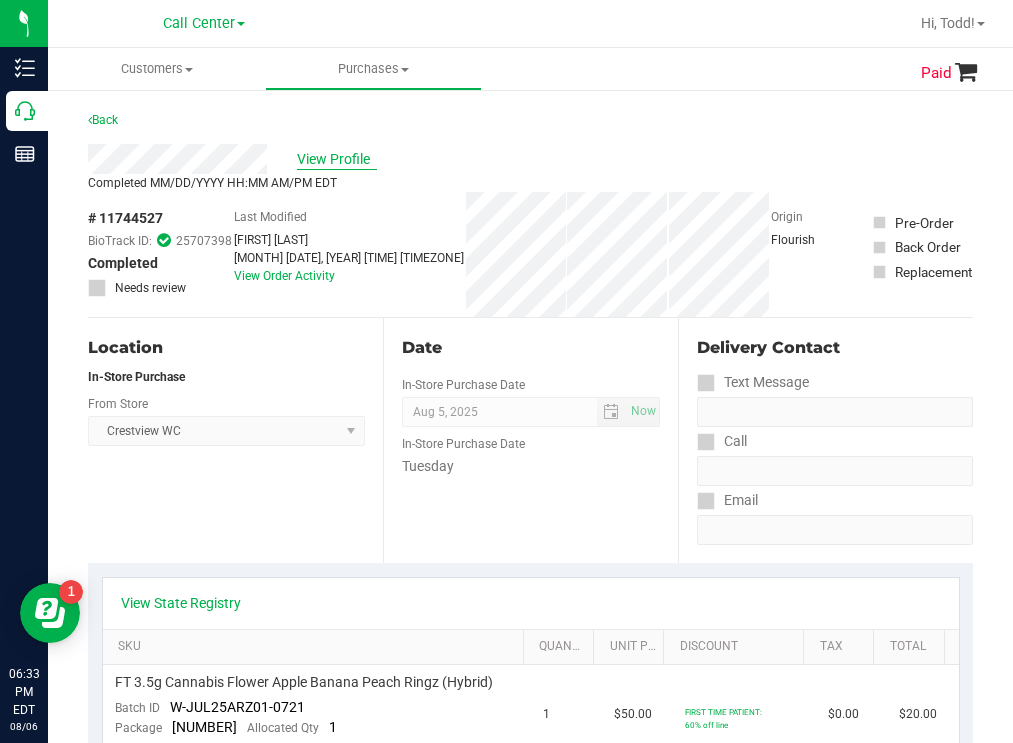 click on "View Profile" at bounding box center (337, 159) 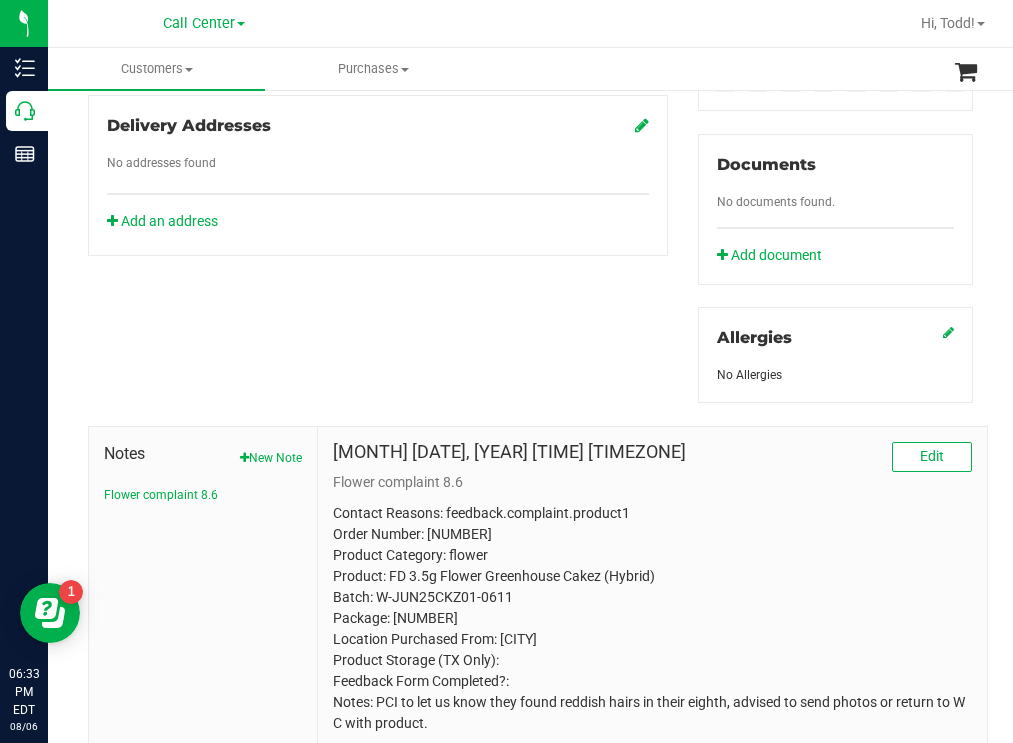 scroll, scrollTop: 775, scrollLeft: 0, axis: vertical 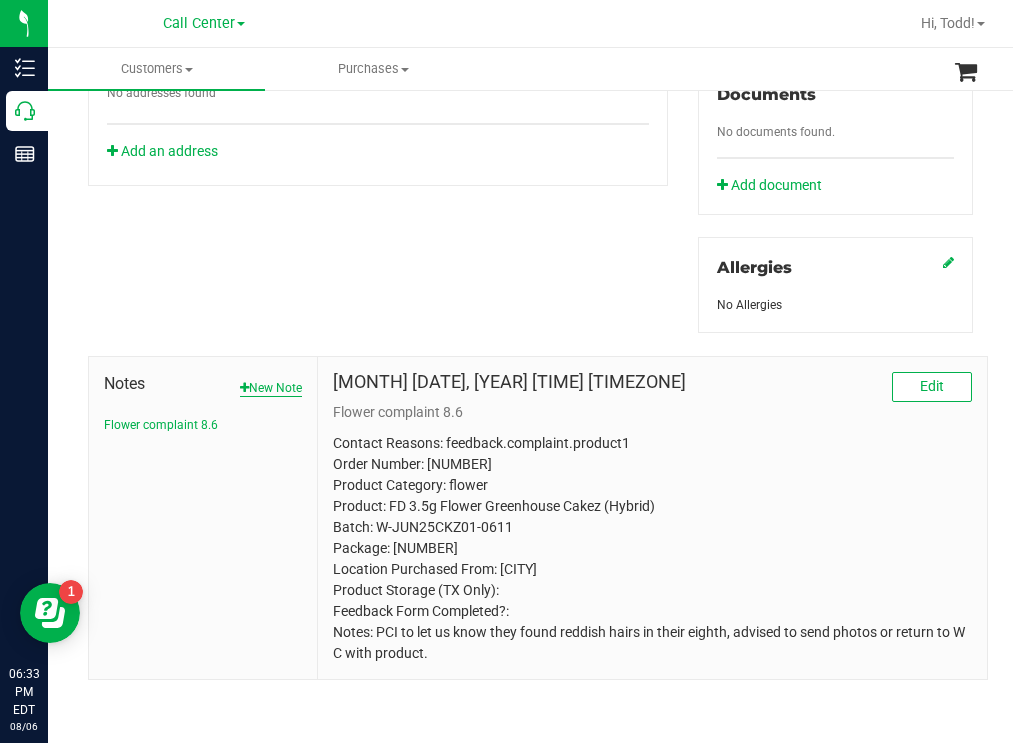 click on "New Note" at bounding box center [271, 388] 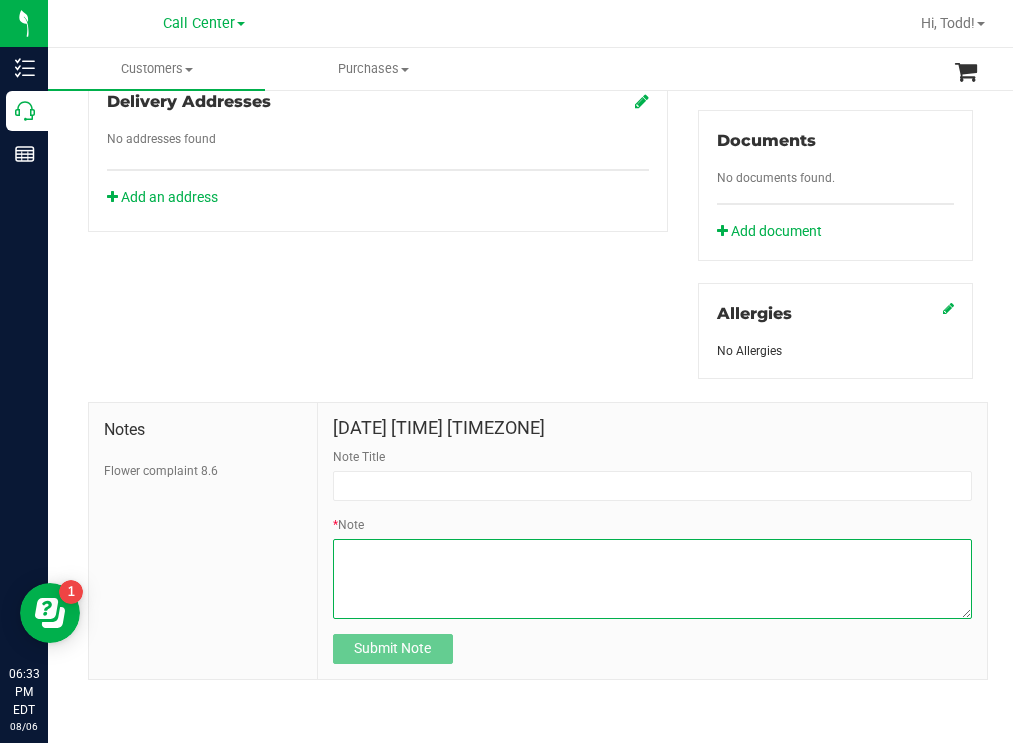 paste on "FD 3.5g Flower Greenhouse Cakez (Hybrid)
Batch IDW-JUN25CKZ01-0611
Package3992792059132808Allocated Qty1" 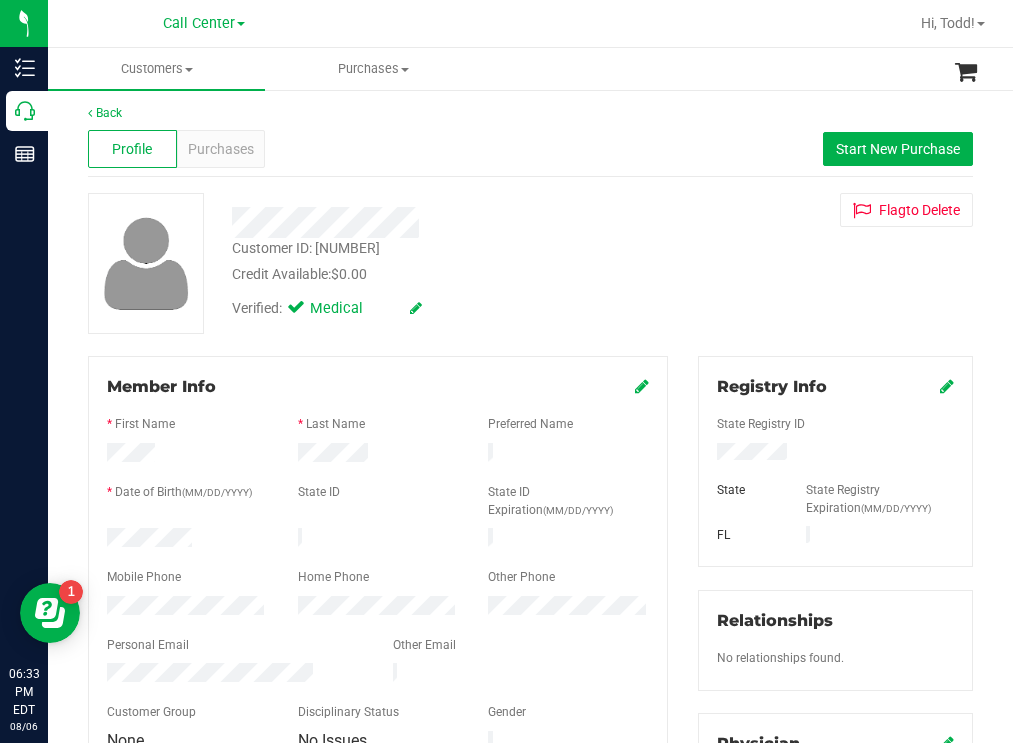 scroll, scrollTop: 0, scrollLeft: 0, axis: both 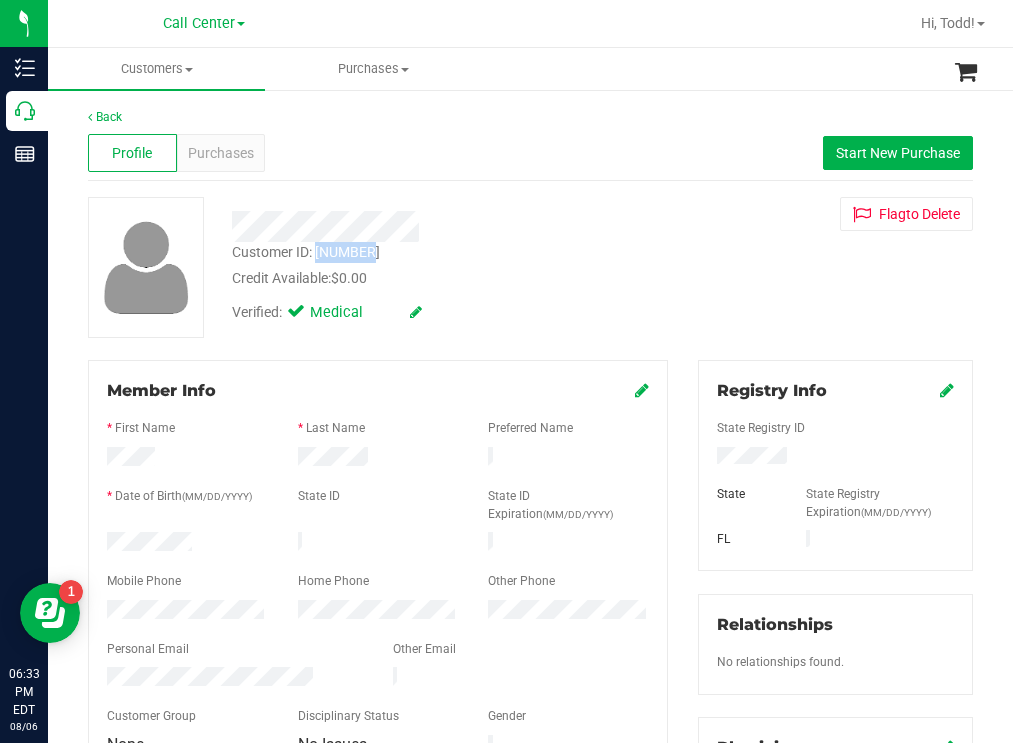 drag, startPoint x: 370, startPoint y: 248, endPoint x: 318, endPoint y: 249, distance: 52.009613 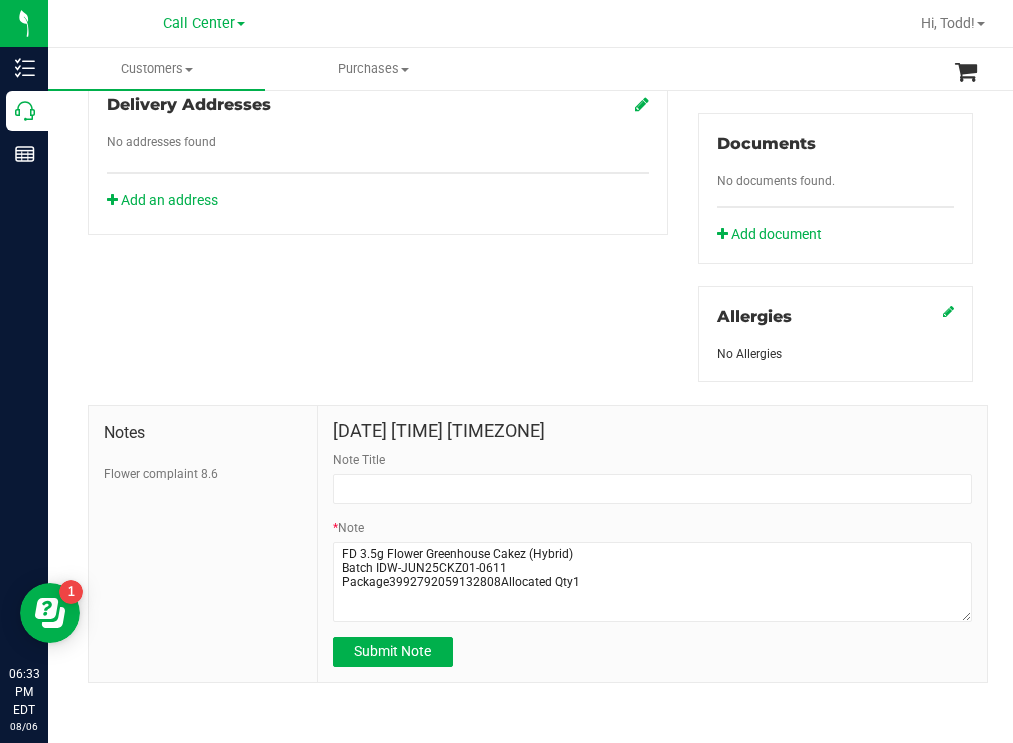 scroll, scrollTop: 729, scrollLeft: 0, axis: vertical 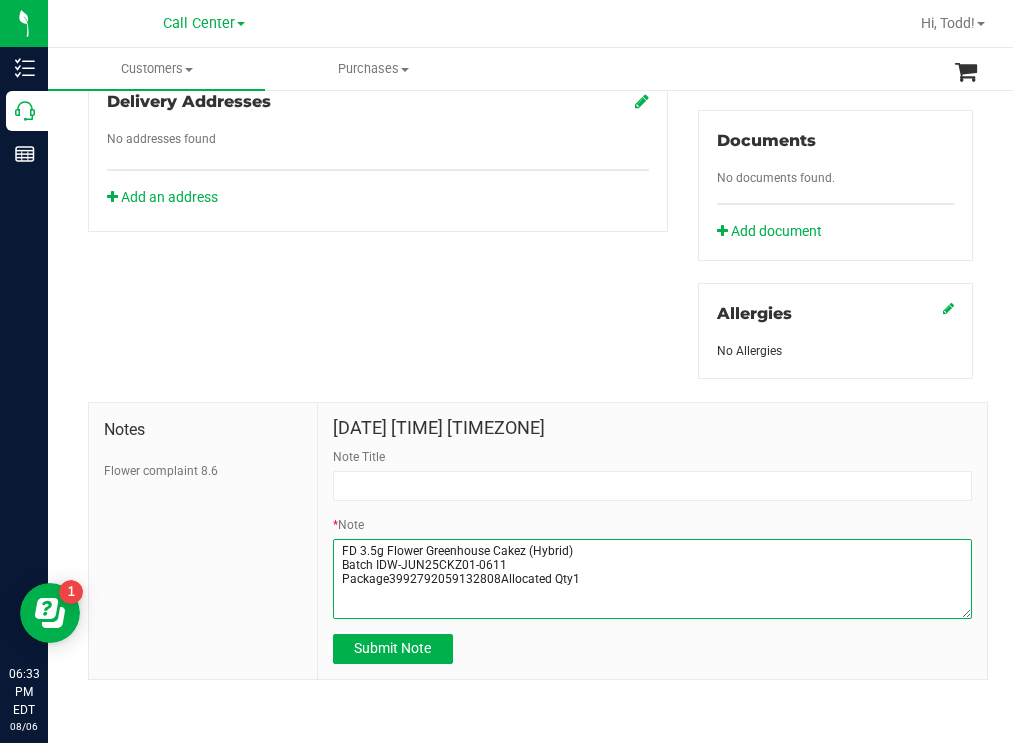 click on "*
Note" at bounding box center [652, 579] 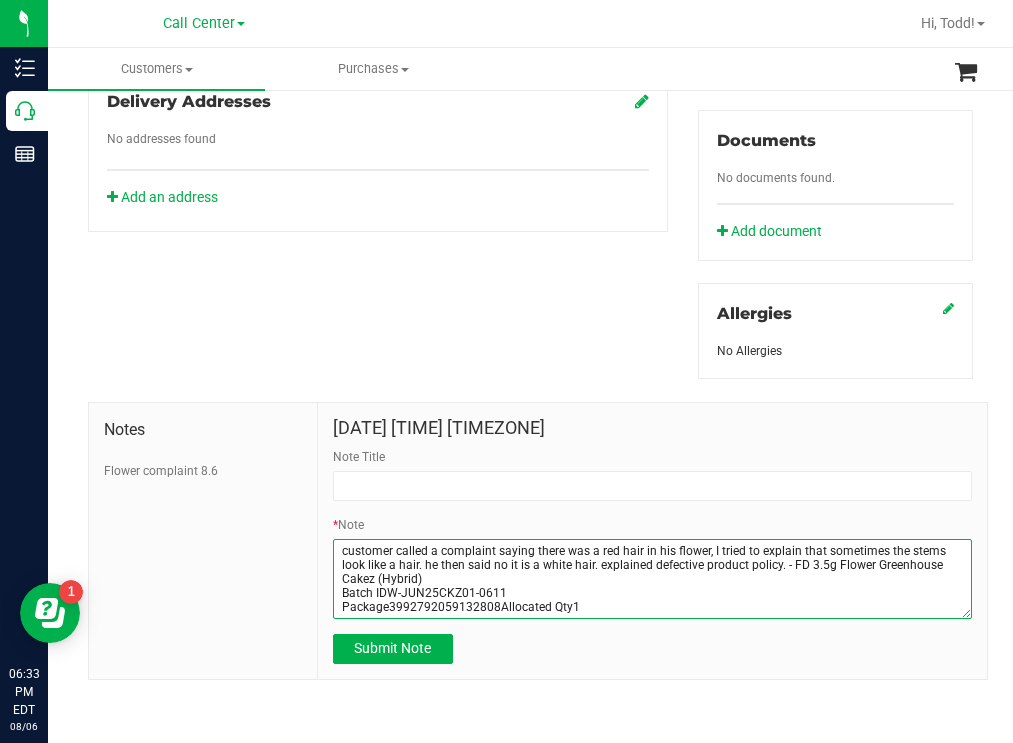 click on "*
Note" at bounding box center (652, 579) 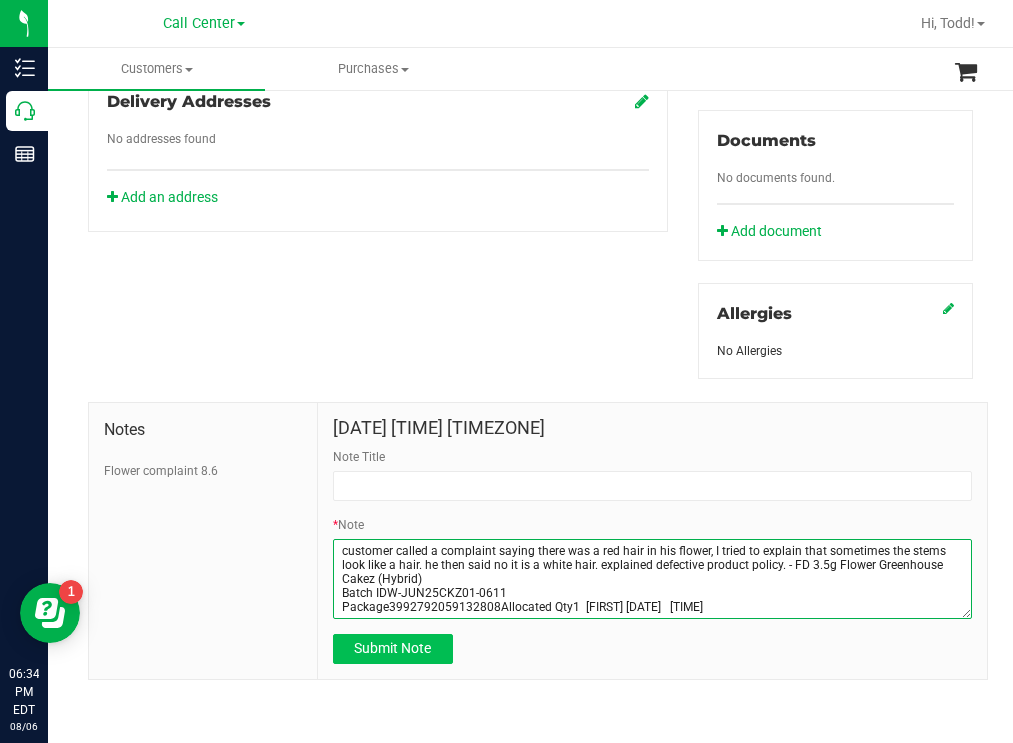 type on "customer called a complaint saying there was a red hair in his flower, I tried to explain that sometimes the stems look like a hair. he then said no it is a white hair. explained defective product policy. - FD 3.5g Flower Greenhouse Cakez (Hybrid)
Batch IDW-JUN25CKZ01-0611
Package3992792059132808Allocated Qty1  [FIRST] [DATE]   [TIME]" 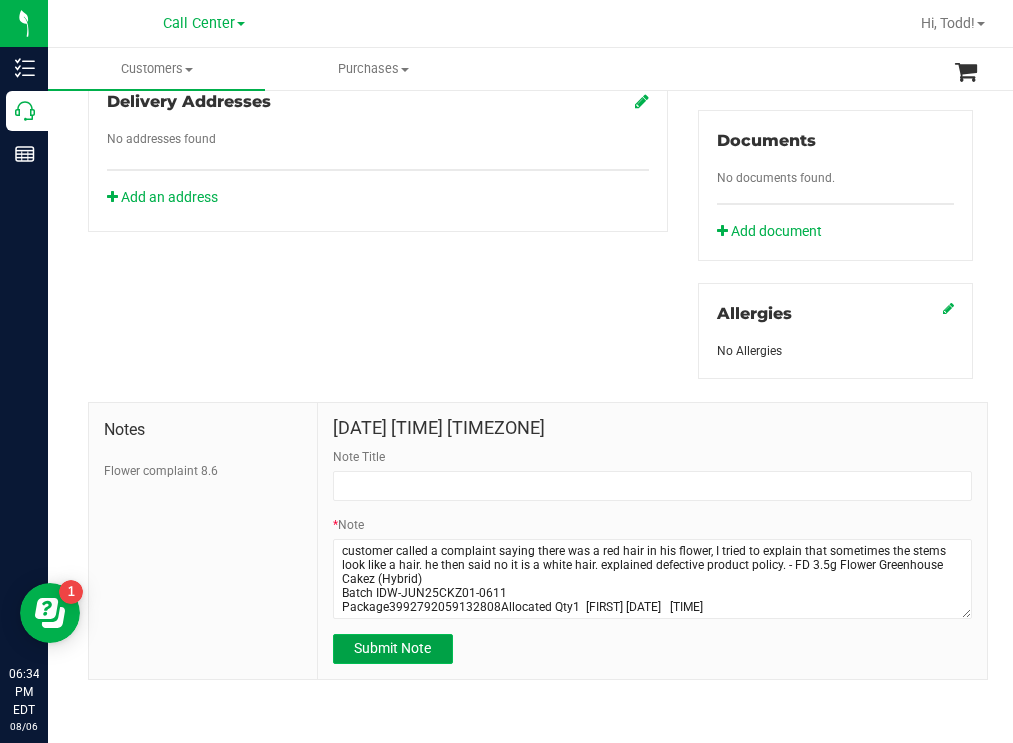 click on "Submit Note" at bounding box center (392, 648) 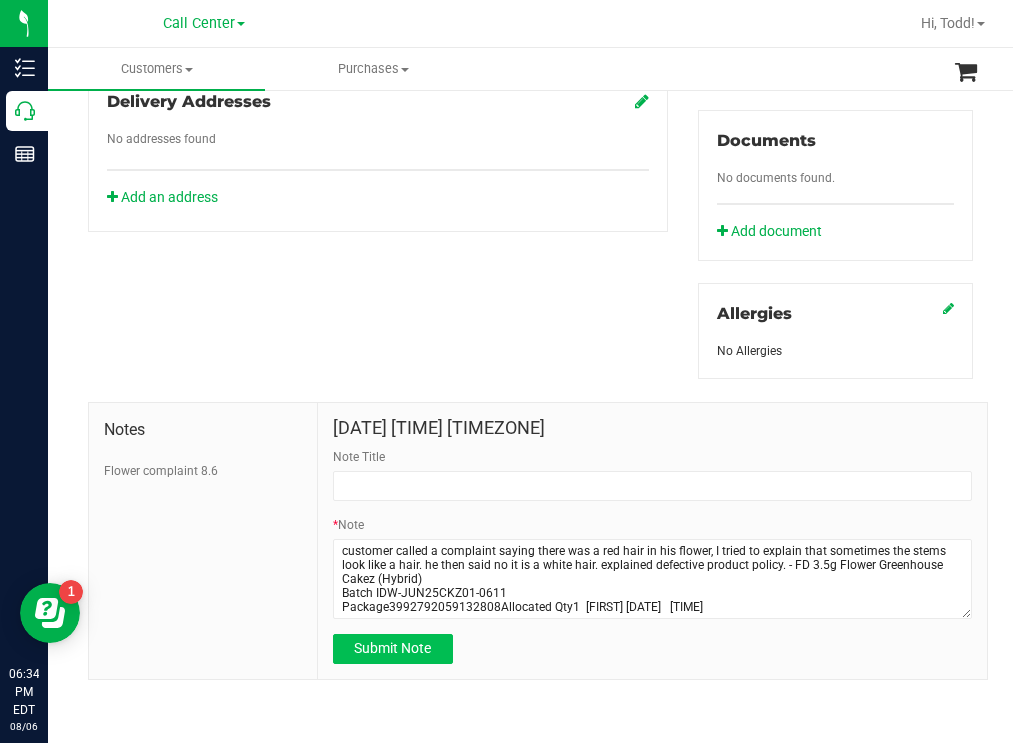 type on "[DATE] [TIME] [TIMEZONE]" 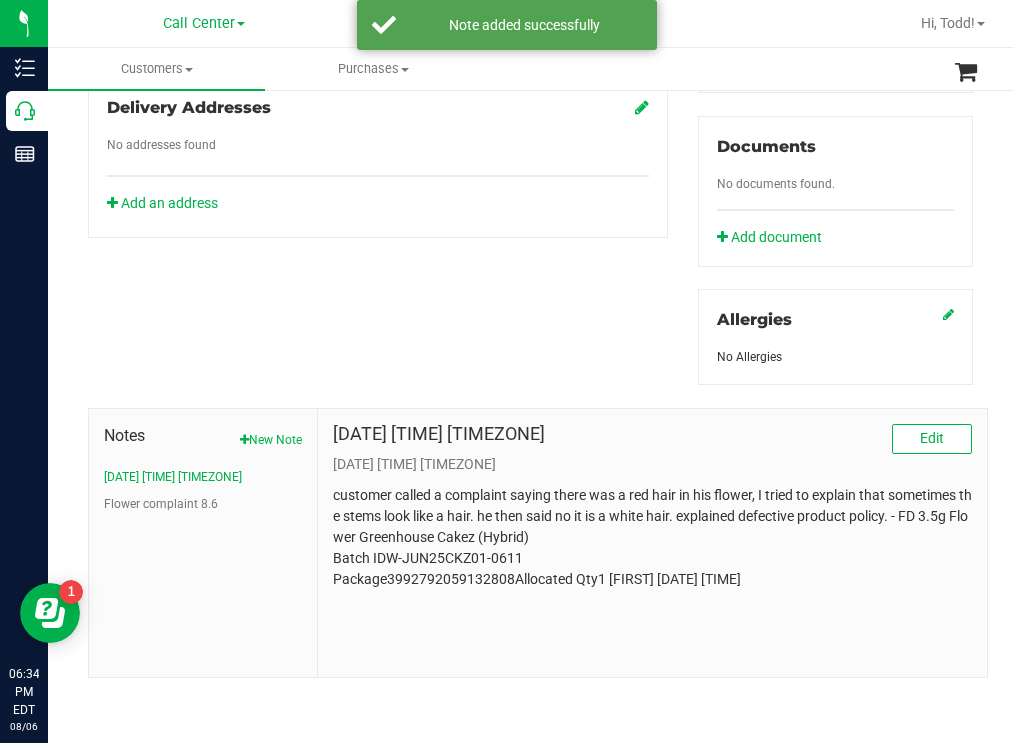scroll, scrollTop: 721, scrollLeft: 0, axis: vertical 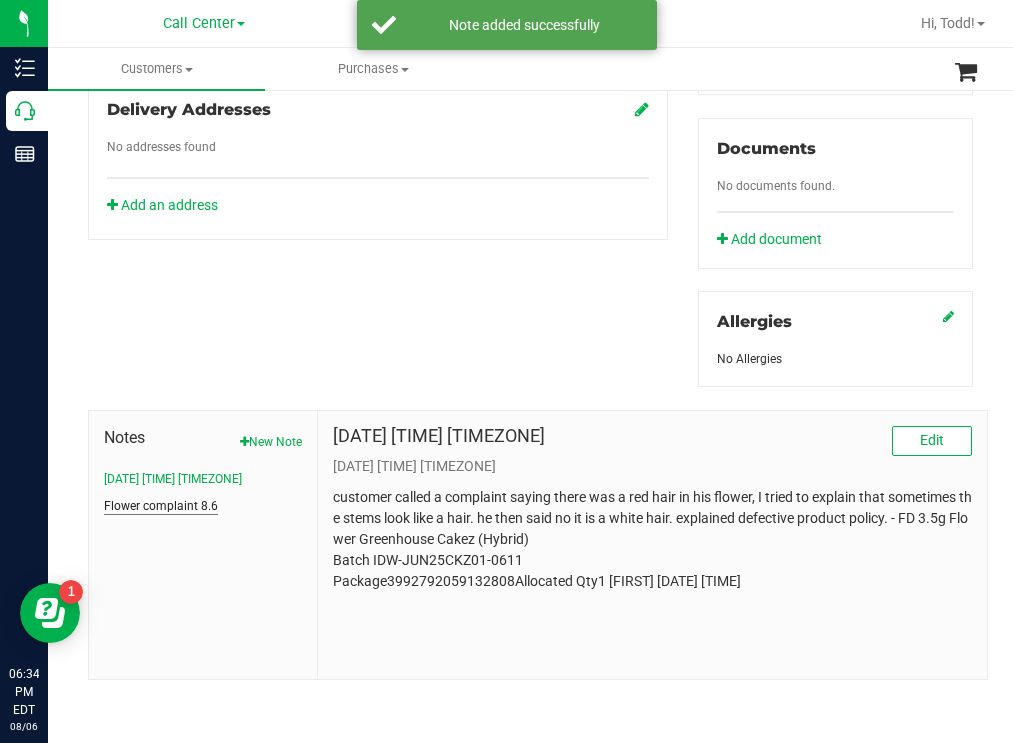 click on "Flower complaint 8.6" at bounding box center (161, 506) 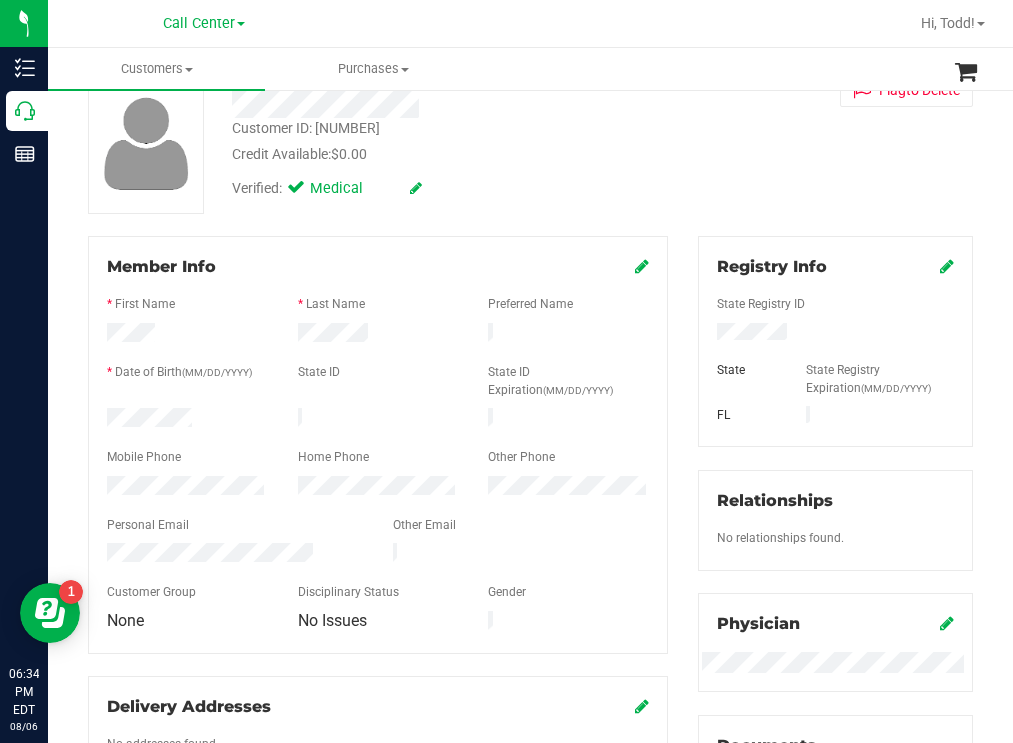 scroll, scrollTop: 0, scrollLeft: 0, axis: both 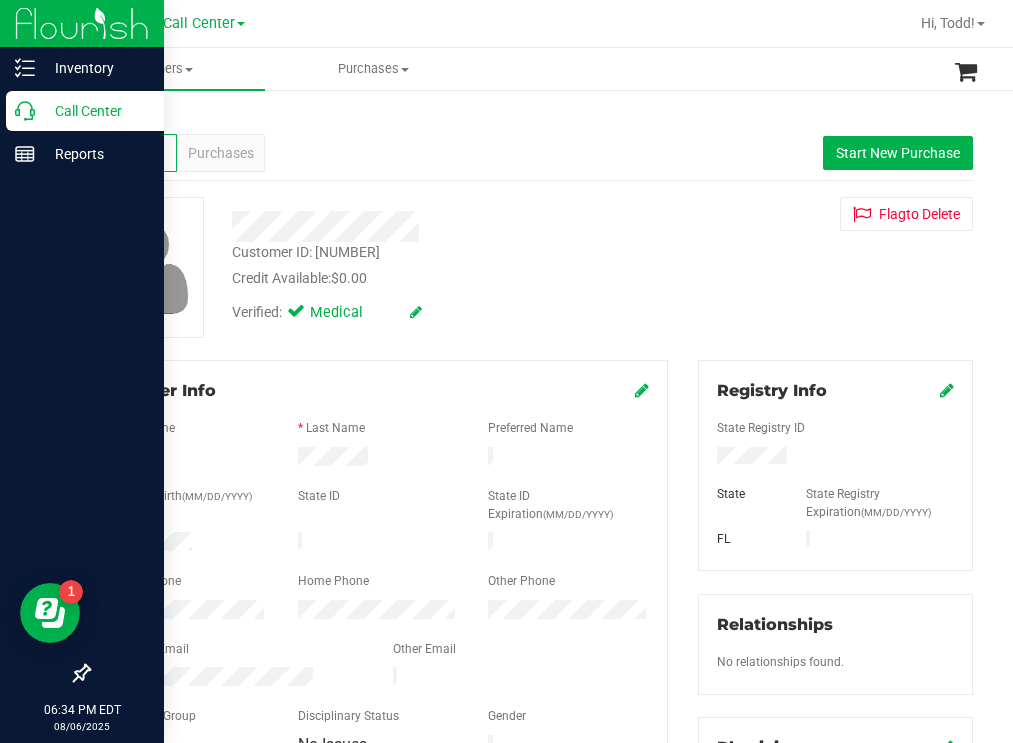 click on "Call Center" at bounding box center (95, 111) 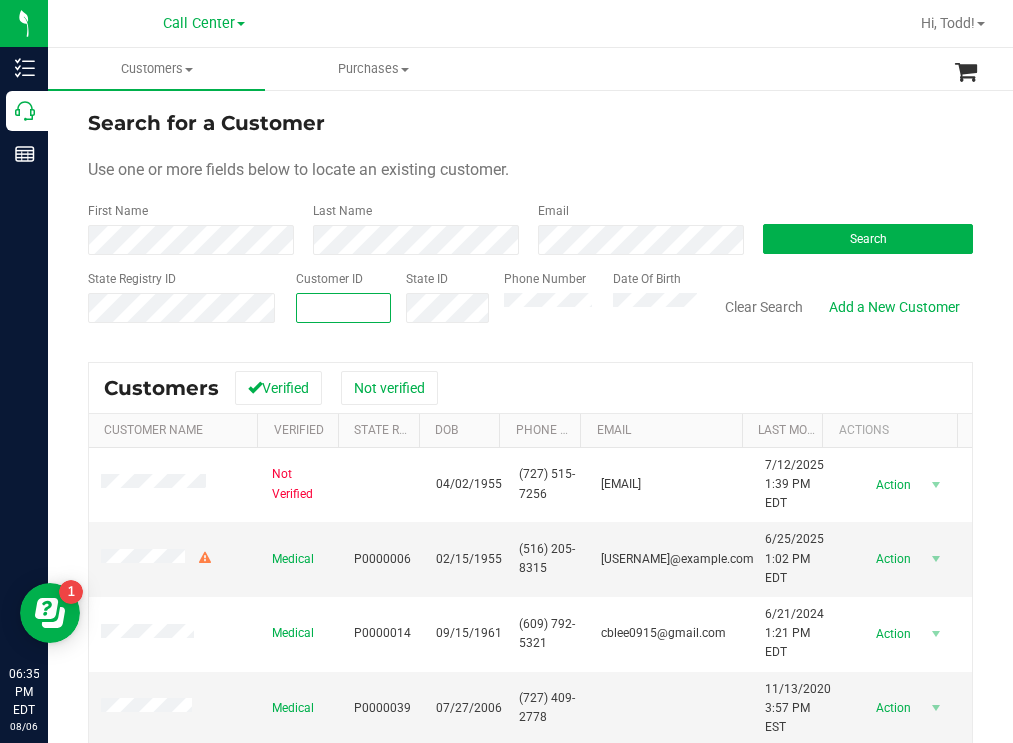 paste on "1599243" 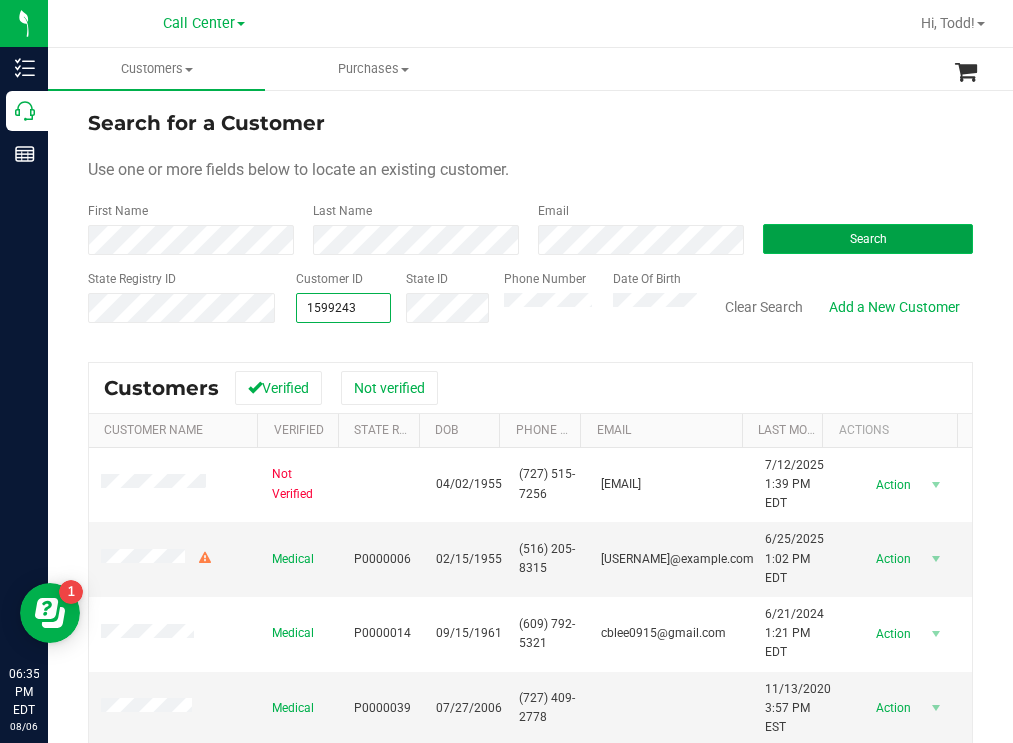 type on "1599243" 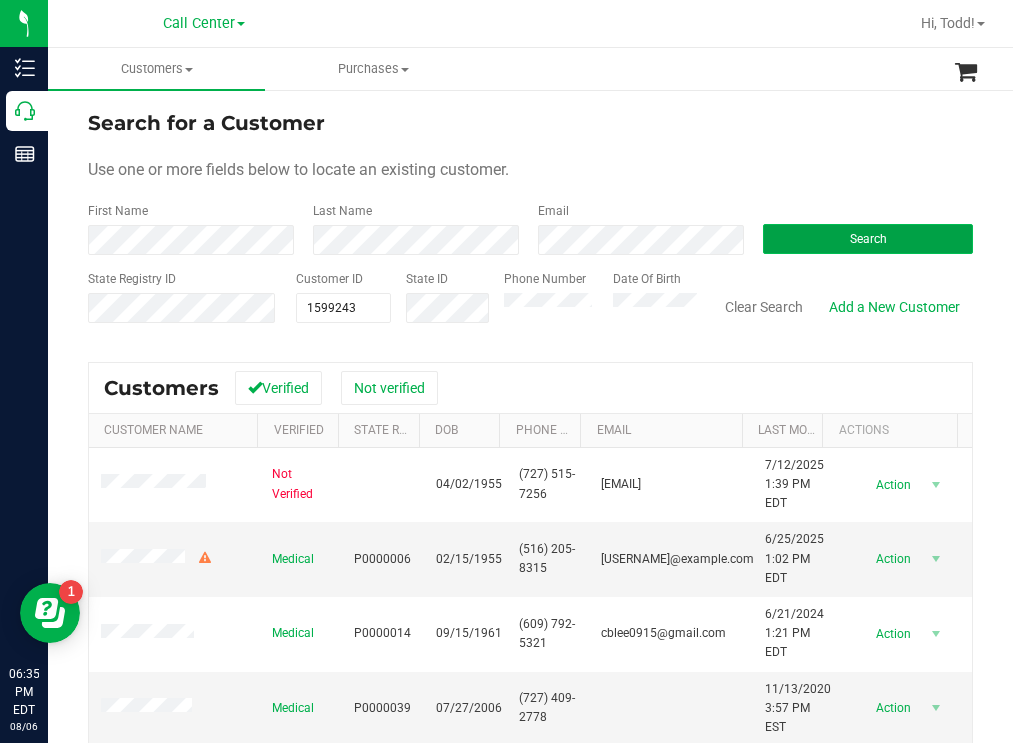 click on "Search" at bounding box center (868, 239) 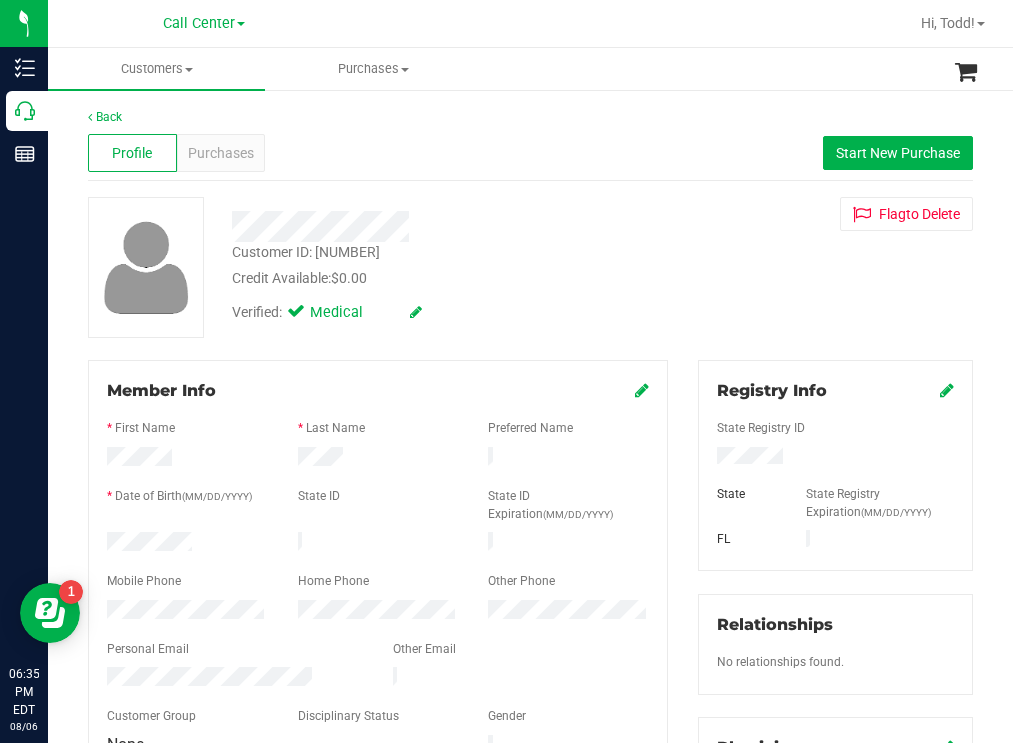 drag, startPoint x: 198, startPoint y: 537, endPoint x: 106, endPoint y: 537, distance: 92 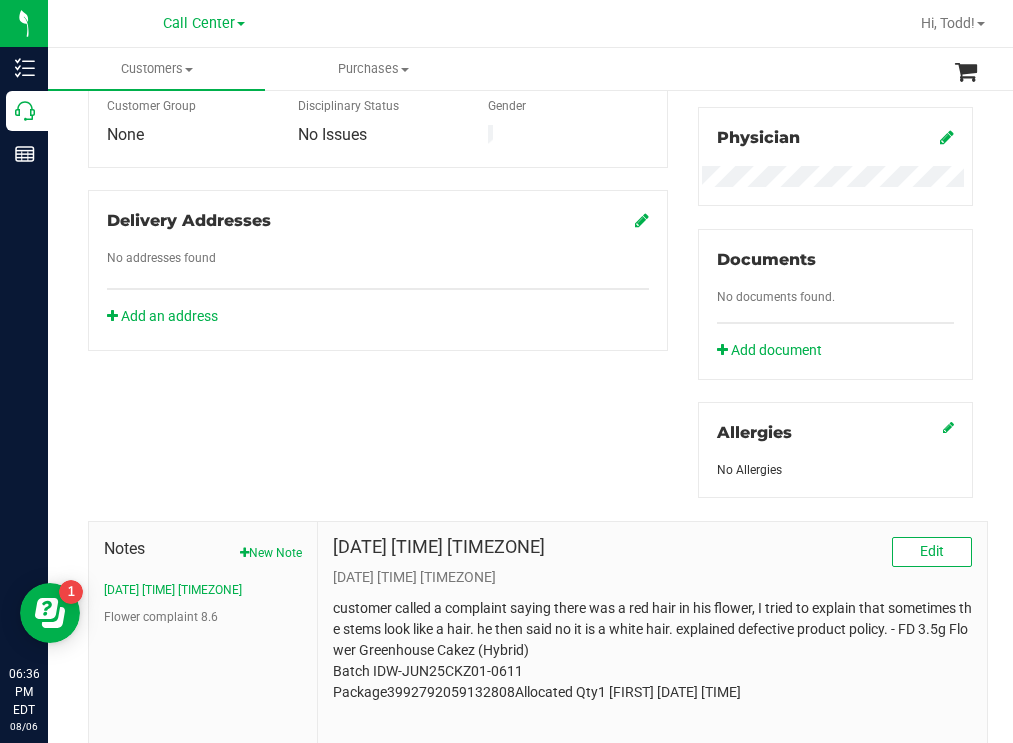 scroll, scrollTop: 721, scrollLeft: 0, axis: vertical 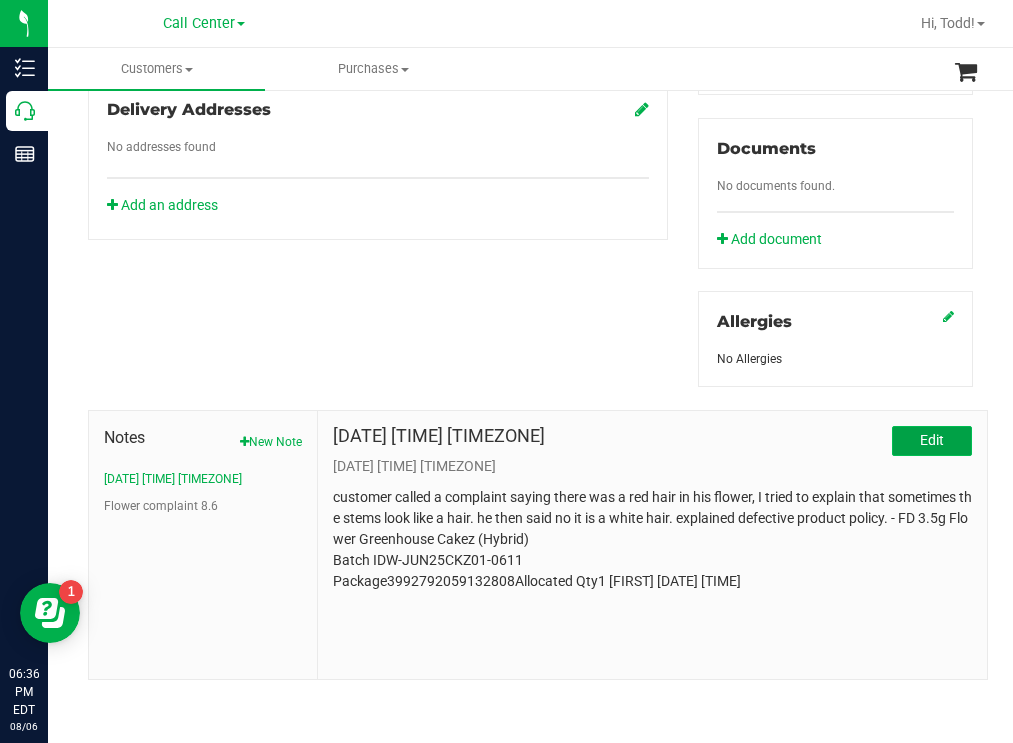 click on "Edit" at bounding box center [932, 440] 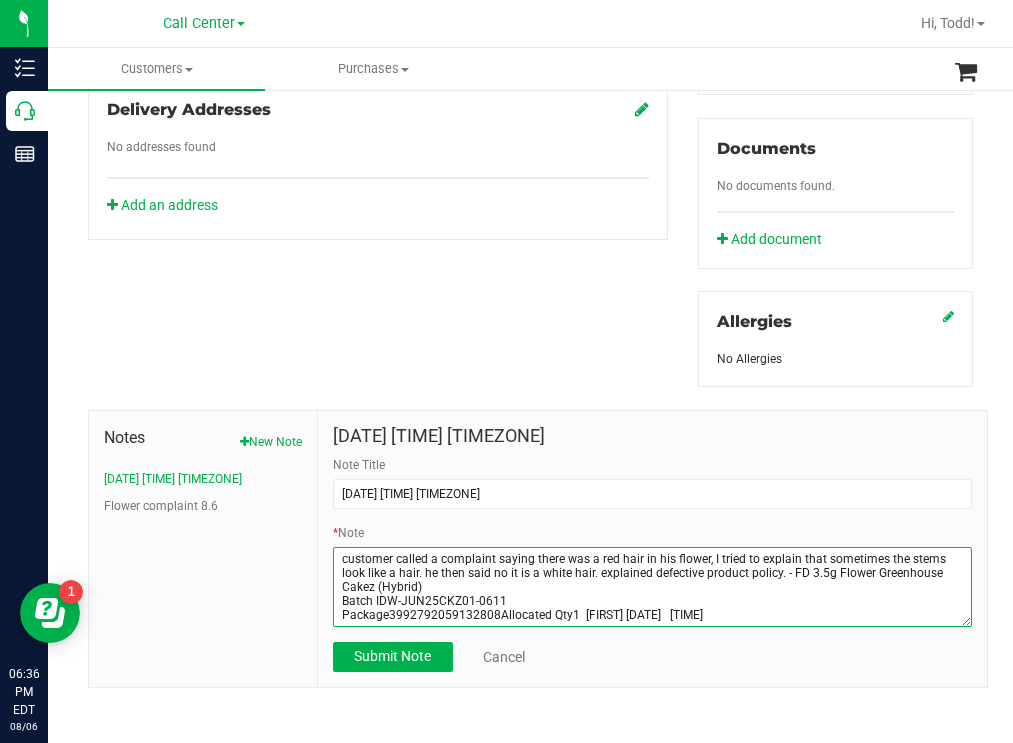 click on "*
Note" at bounding box center (652, 587) 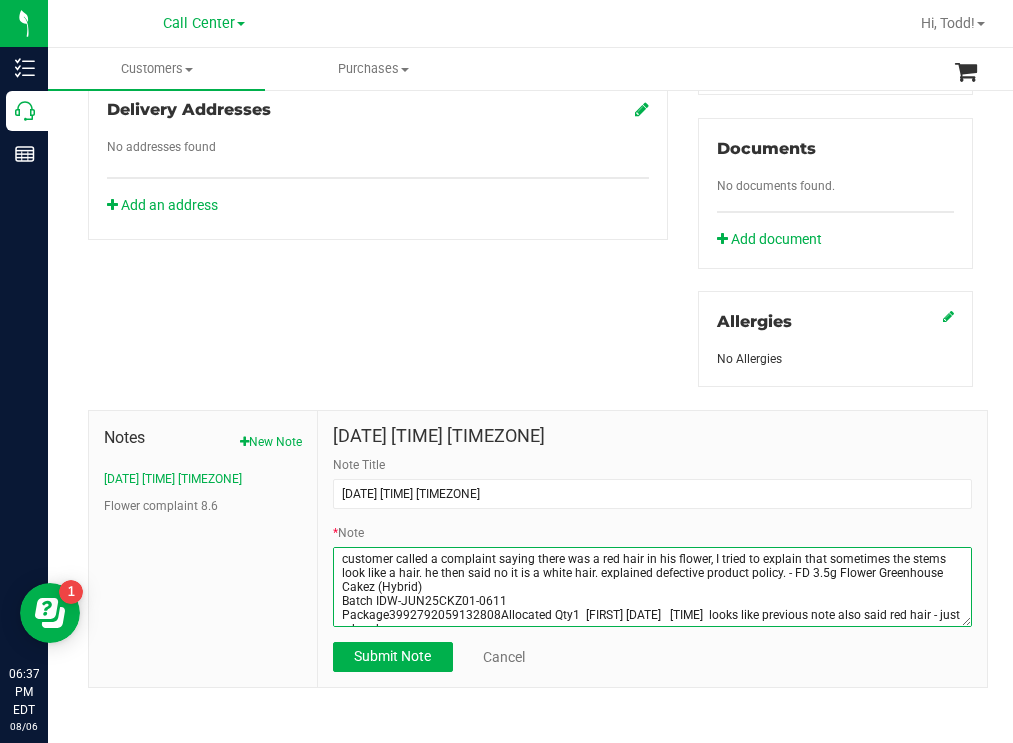 scroll, scrollTop: 10, scrollLeft: 0, axis: vertical 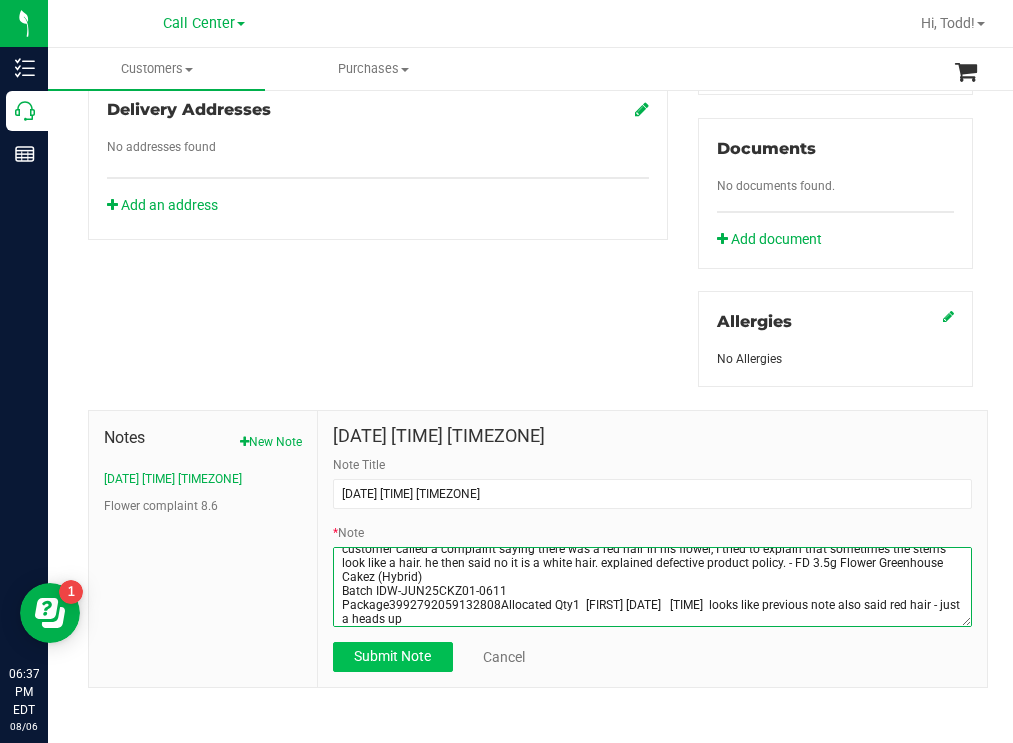 type on "customer called a complaint saying there was a red hair in his flower, I tried to explain that sometimes the stems look like a hair. he then said no it is a white hair. explained defective product policy. - FD 3.5g Flower Greenhouse Cakez (Hybrid)
Batch IDW-JUN25CKZ01-0611
Package3992792059132808Allocated Qty1  [FIRST] [DATE]   [TIME]  looks like previous note also said red hair - just a heads up" 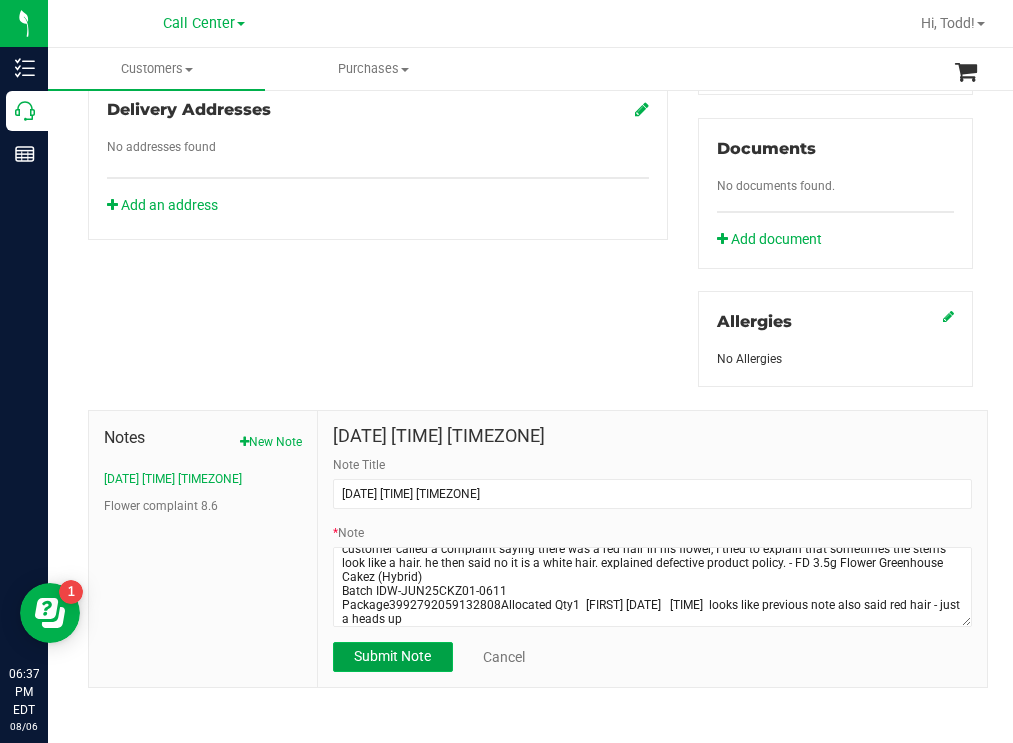 click on "Submit Note" at bounding box center (392, 656) 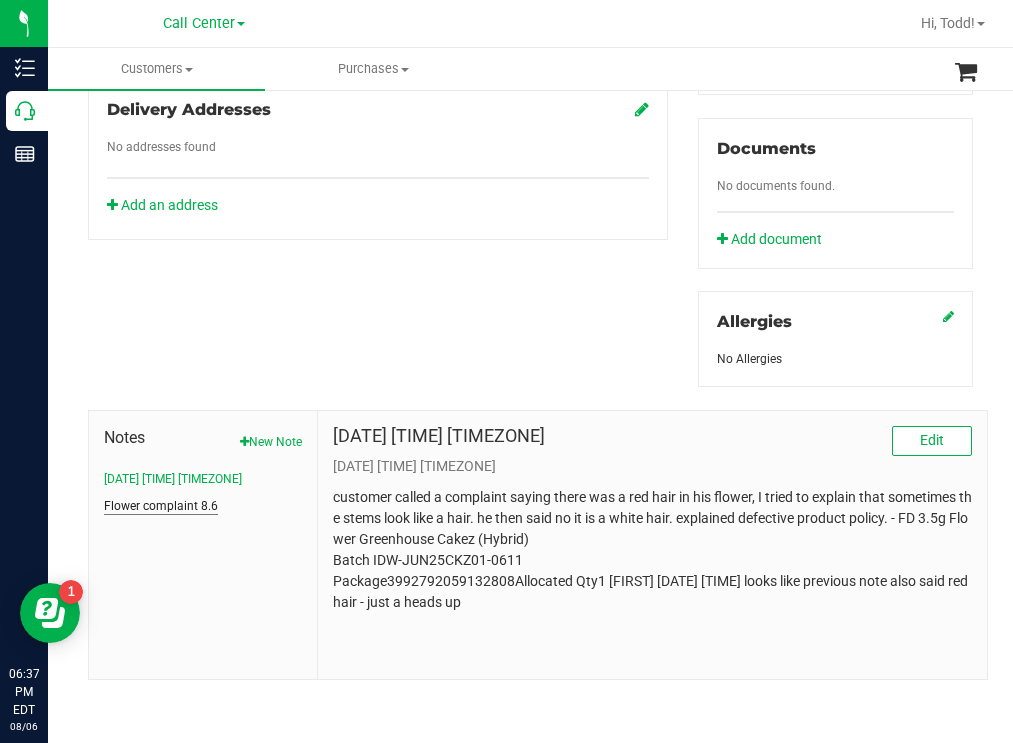 click on "Flower complaint 8.6" at bounding box center (161, 506) 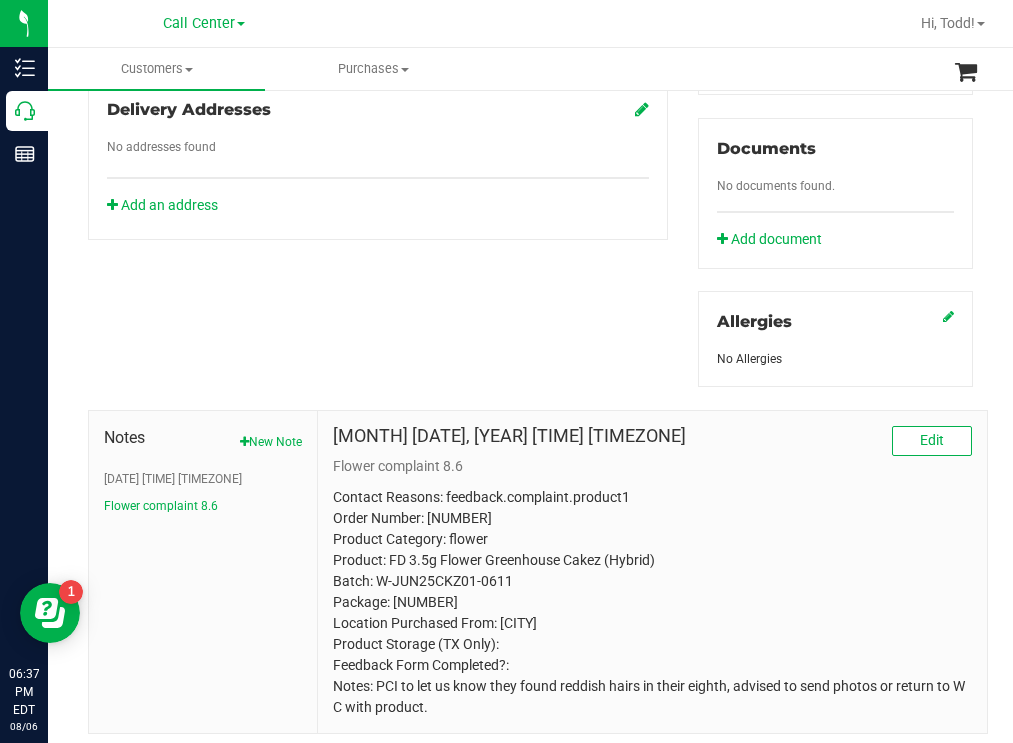 scroll, scrollTop: 775, scrollLeft: 0, axis: vertical 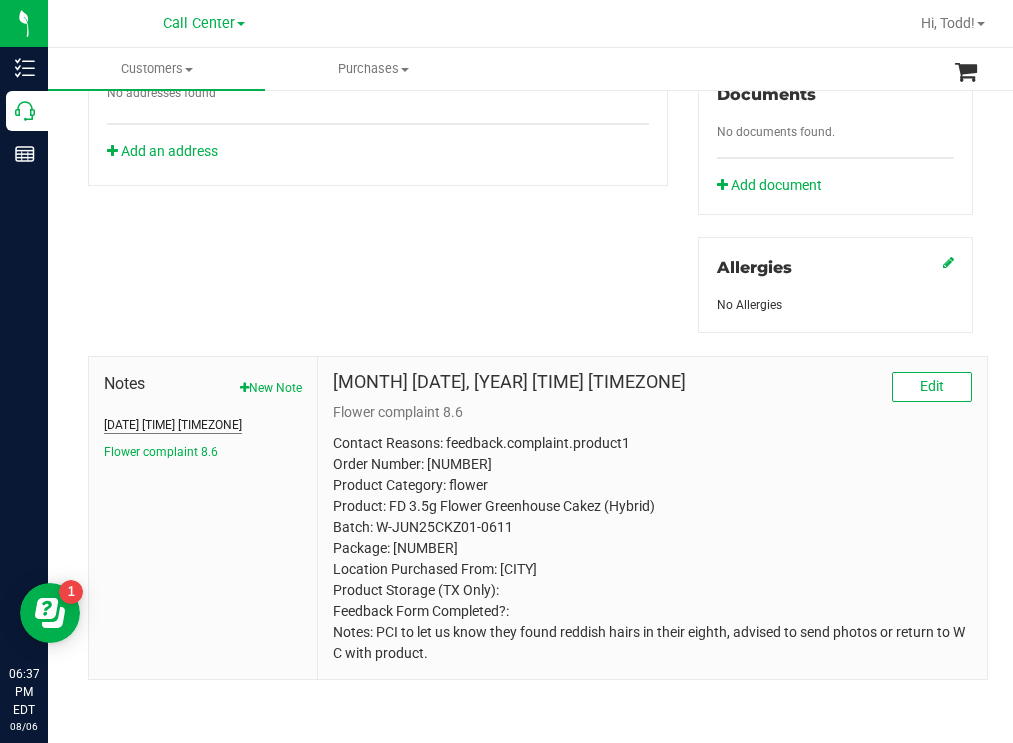 click on "[DATE] [TIME] [TIMEZONE]" at bounding box center [173, 425] 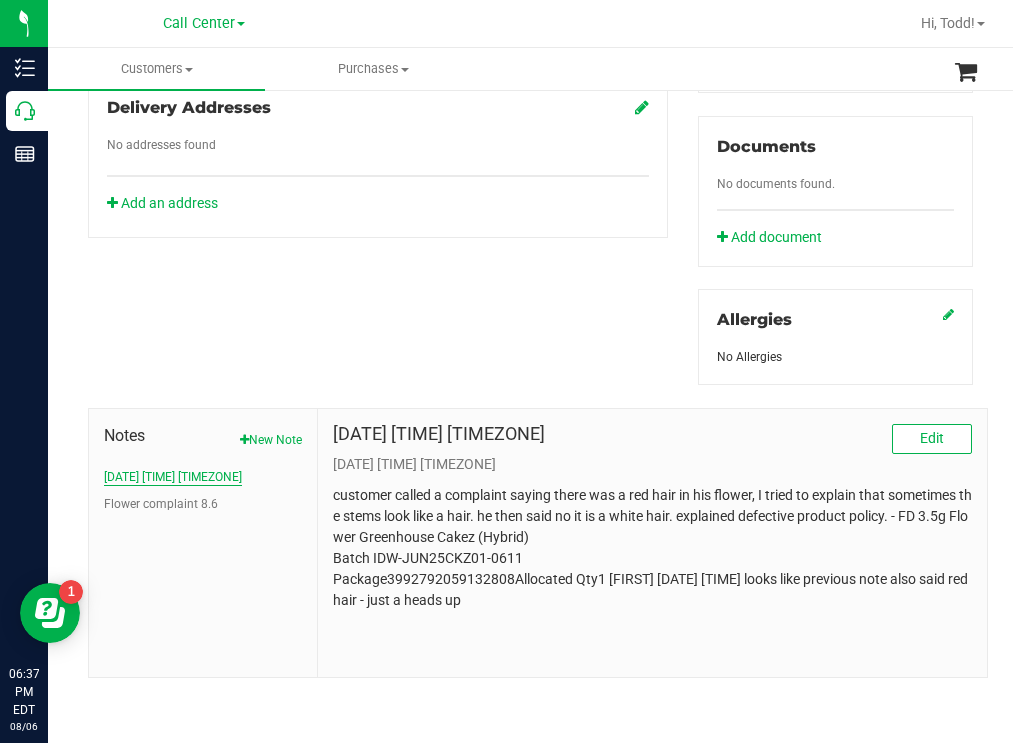 scroll, scrollTop: 721, scrollLeft: 0, axis: vertical 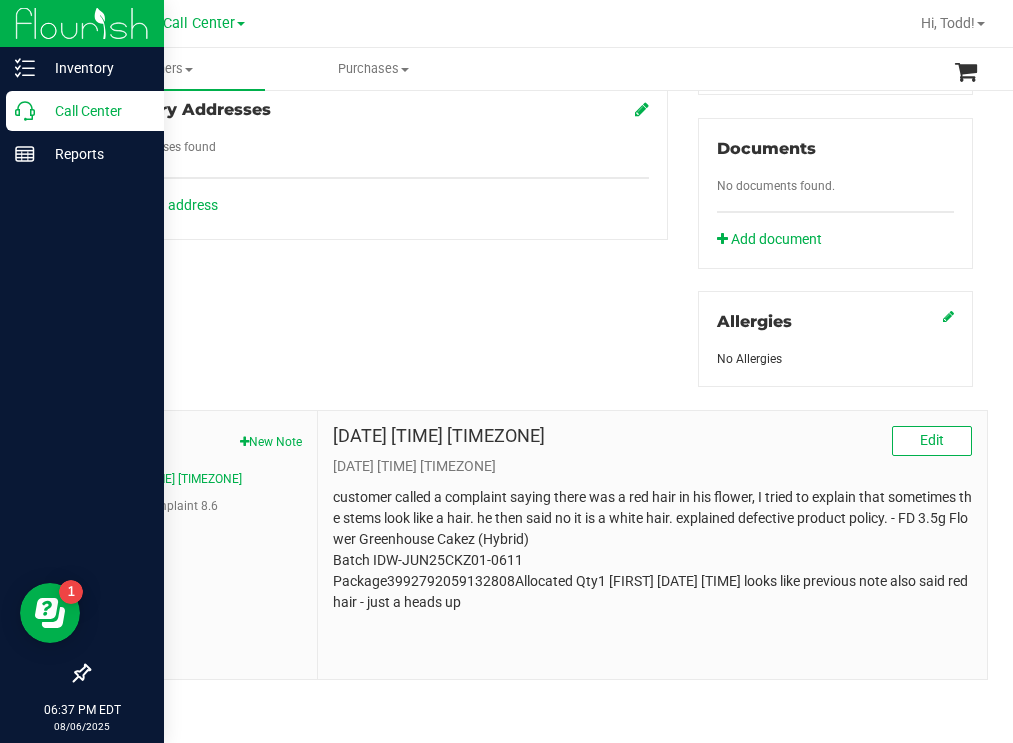 click on "Call Center" at bounding box center (95, 111) 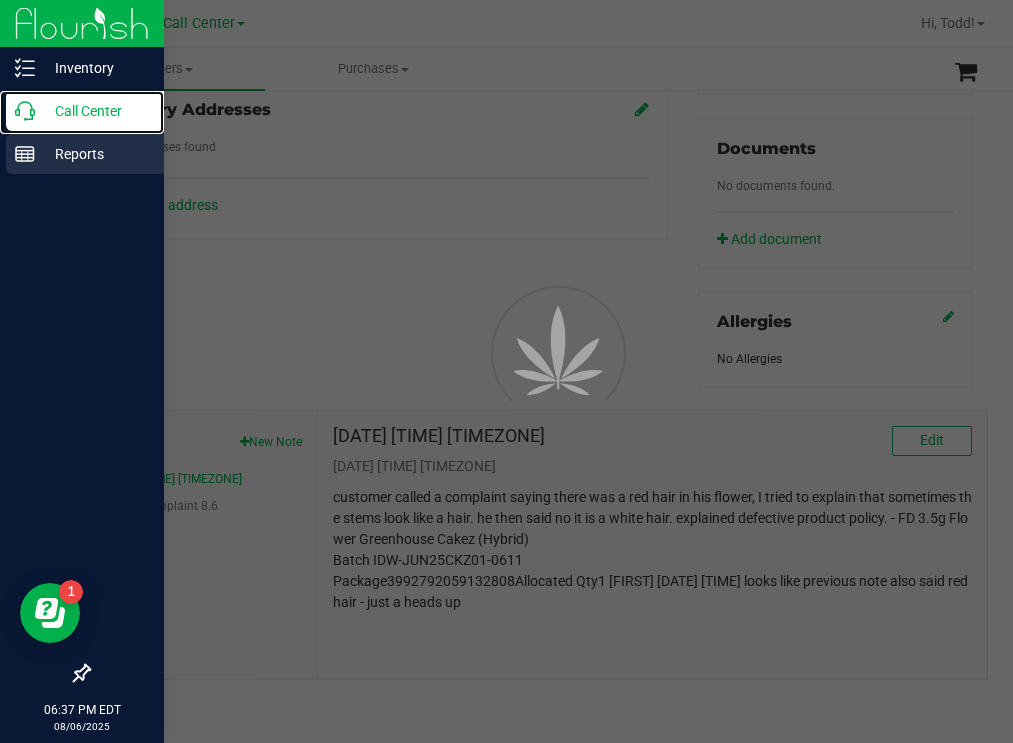 scroll, scrollTop: 0, scrollLeft: 0, axis: both 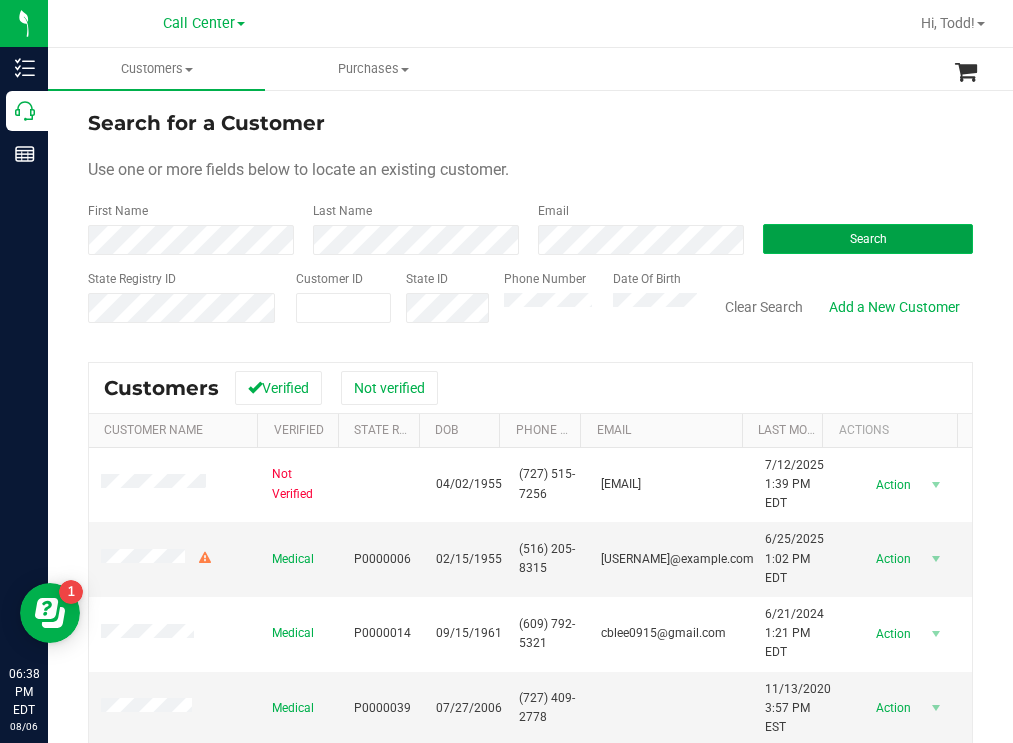 click on "Search" at bounding box center (868, 239) 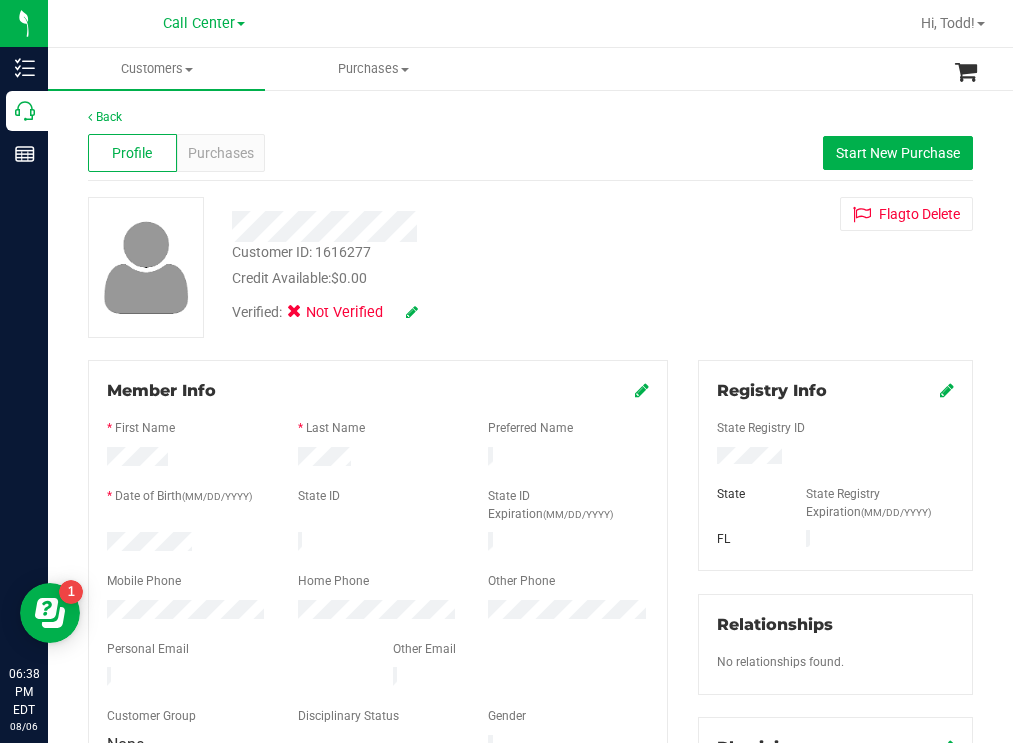 click at bounding box center [187, 544] 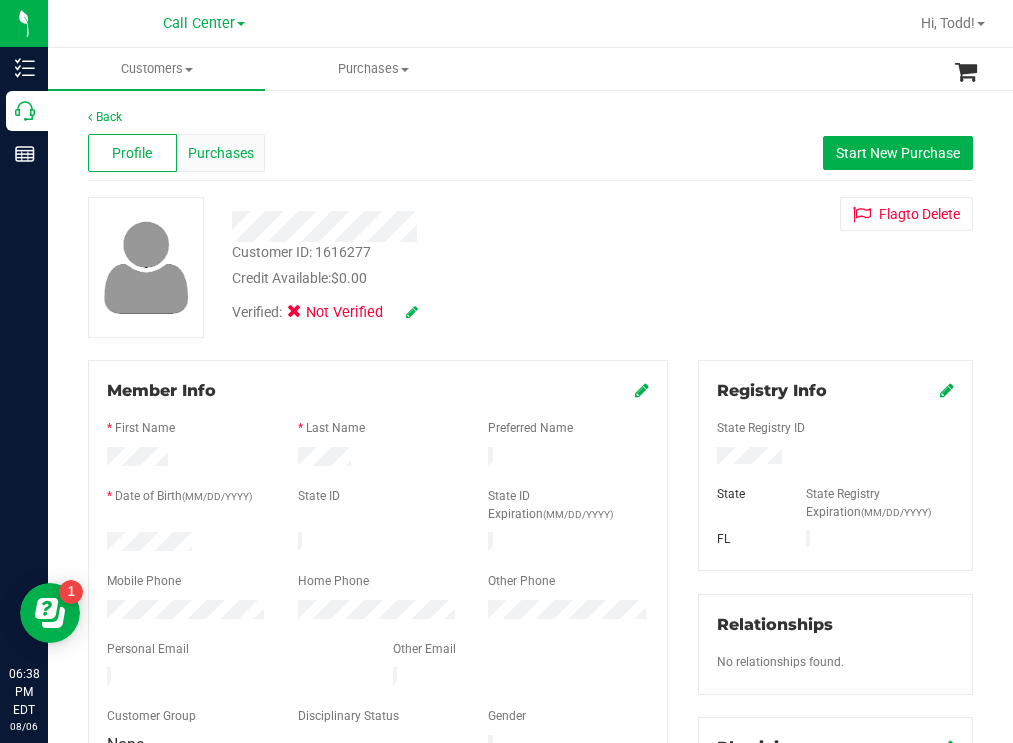 click on "Purchases" at bounding box center (221, 153) 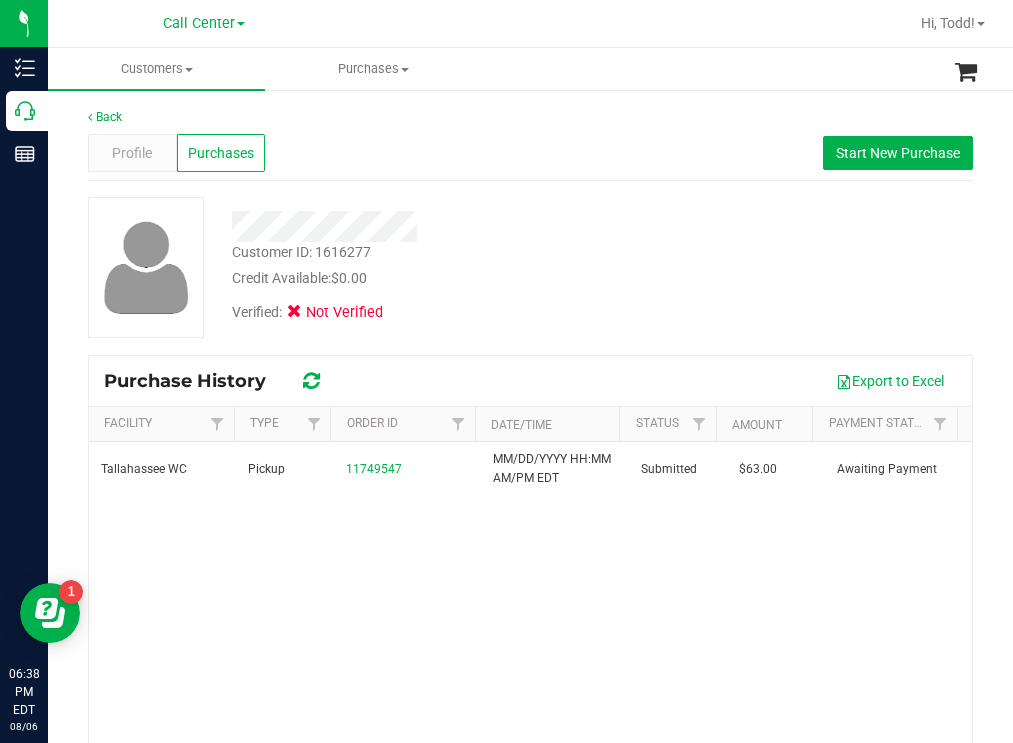 click on "Customer ID: [CUSTOMER_ID]
Credit Available:
$0.00" at bounding box center [446, 265] 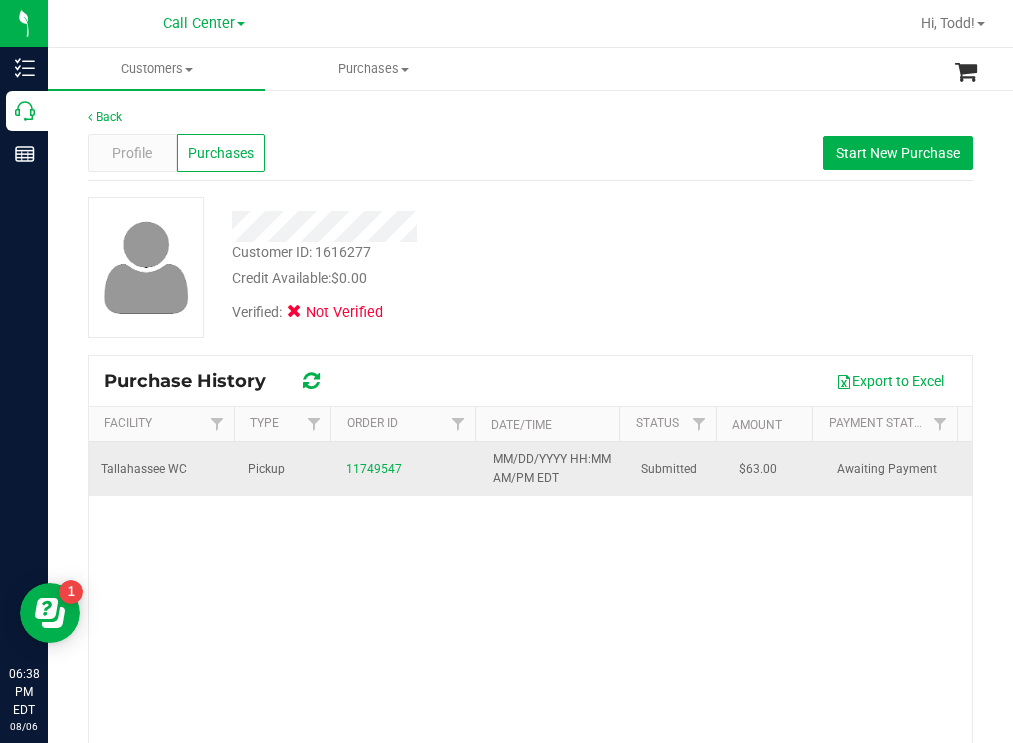 click on "Tallahassee WC" at bounding box center (144, 469) 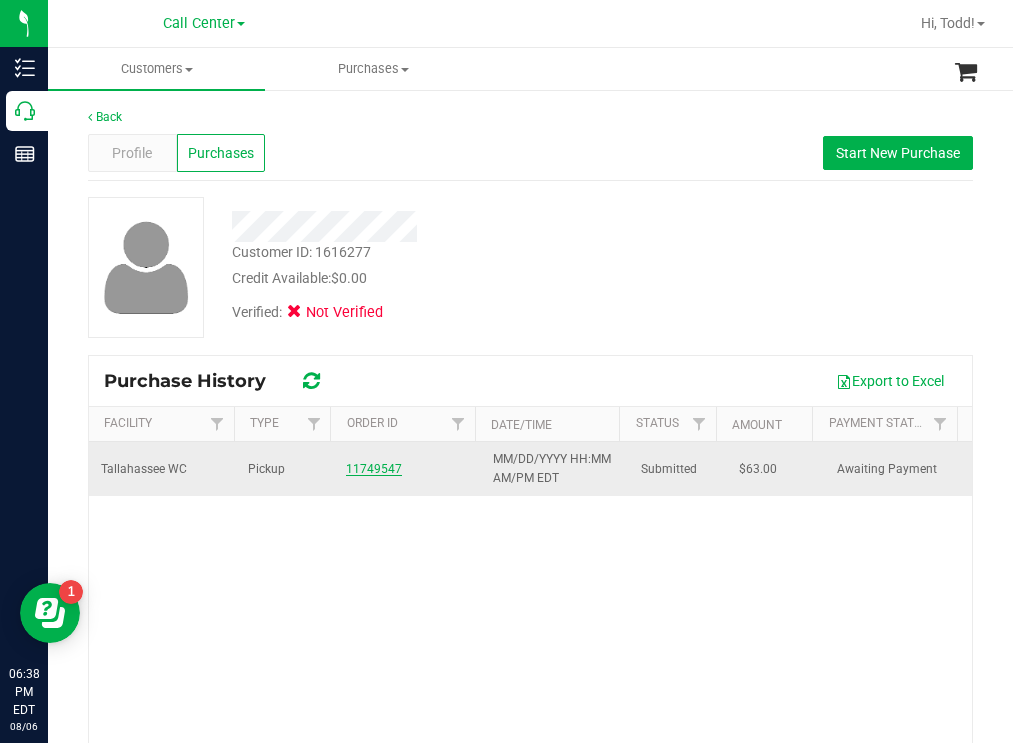 click on "11749547" at bounding box center (374, 469) 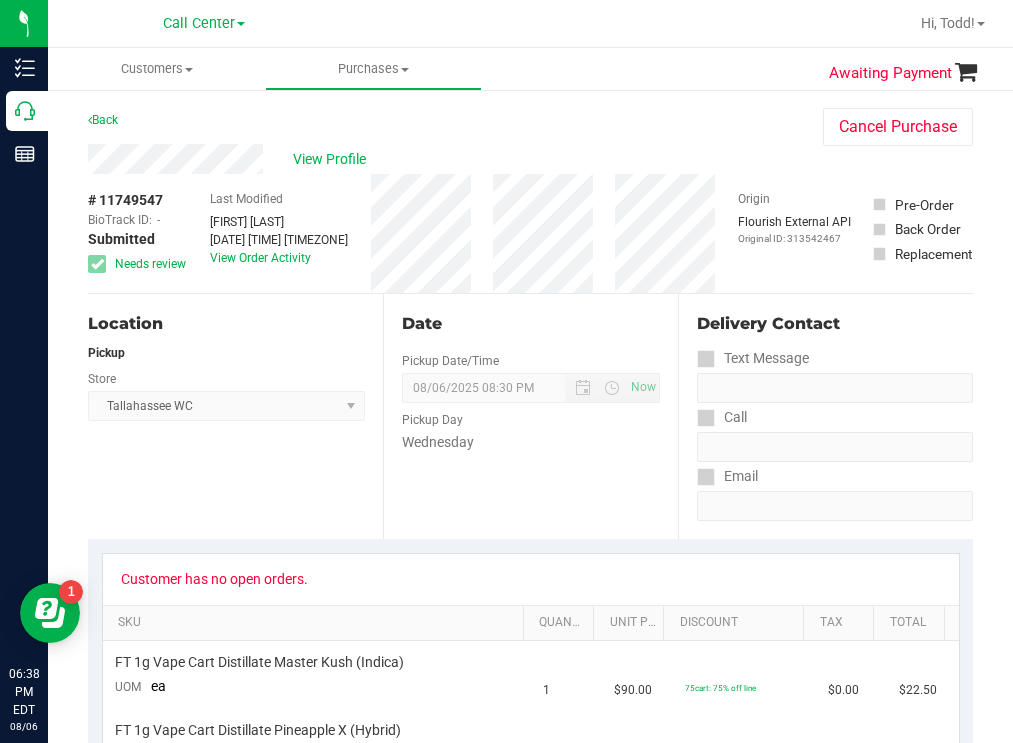 click on "# [ORDER_ID]
BioTrack ID:
-
Submitted
Needs review
Last Modified
[PERSON]
MM/DD/YYYY HH:MM:SS AM/PM EDT
View Order Activity
Origin
Flourish External API
Original ID: [ORIGINAL_ID]" at bounding box center [530, 233] 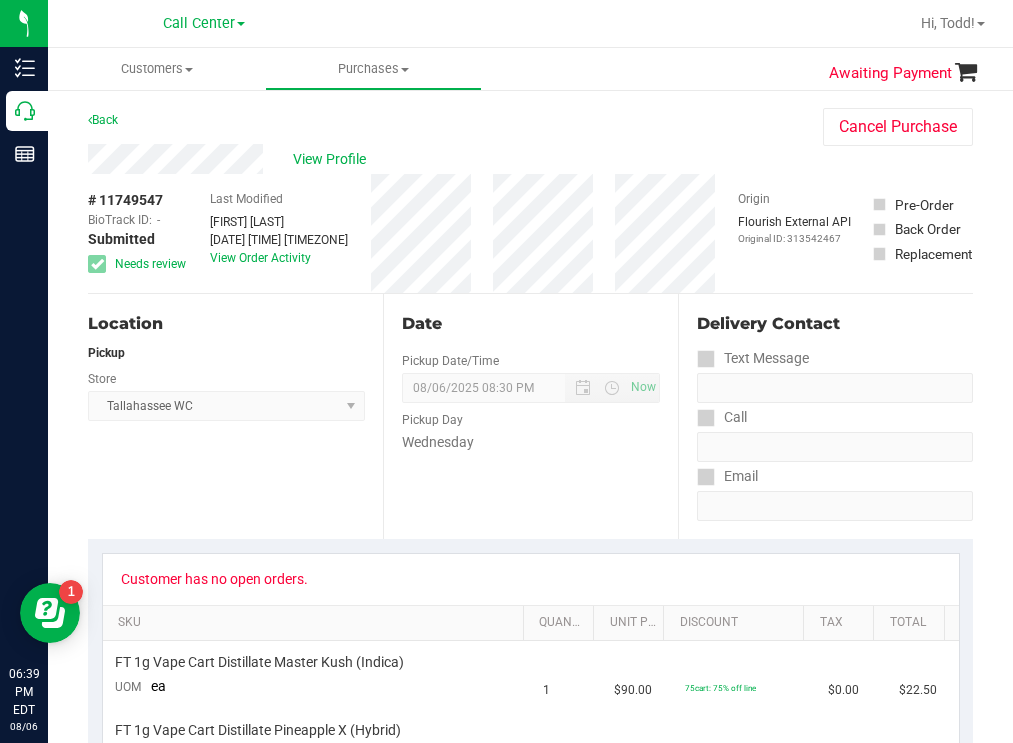 click on "Back
Cancel Purchase" at bounding box center (530, 126) 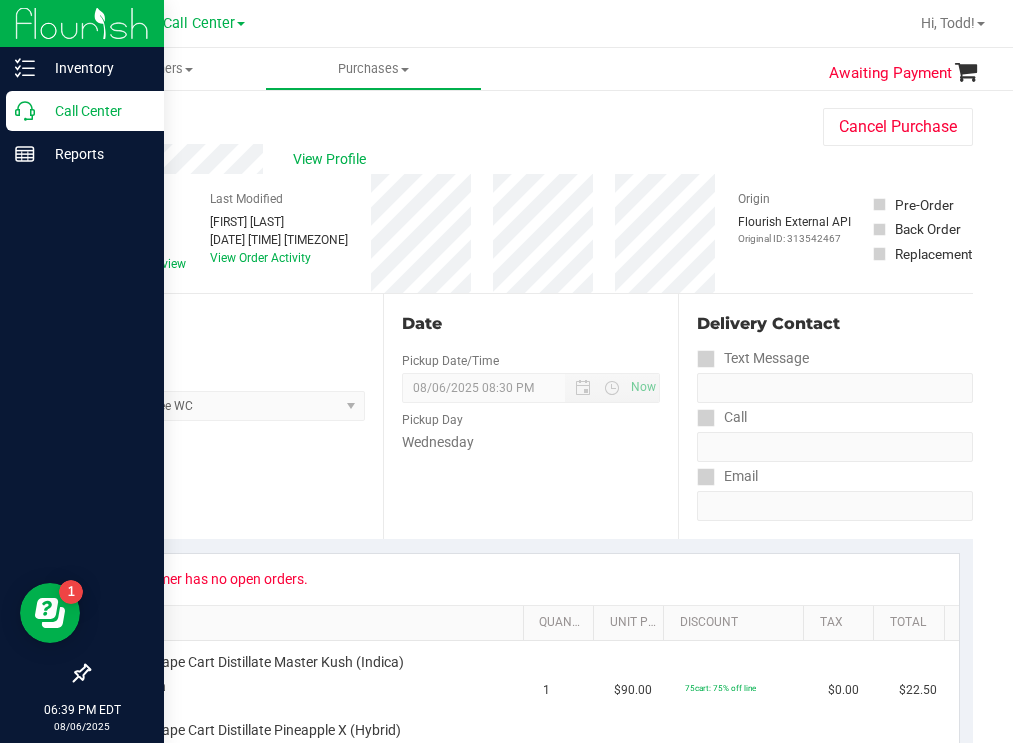 click on "Call Center" at bounding box center [95, 111] 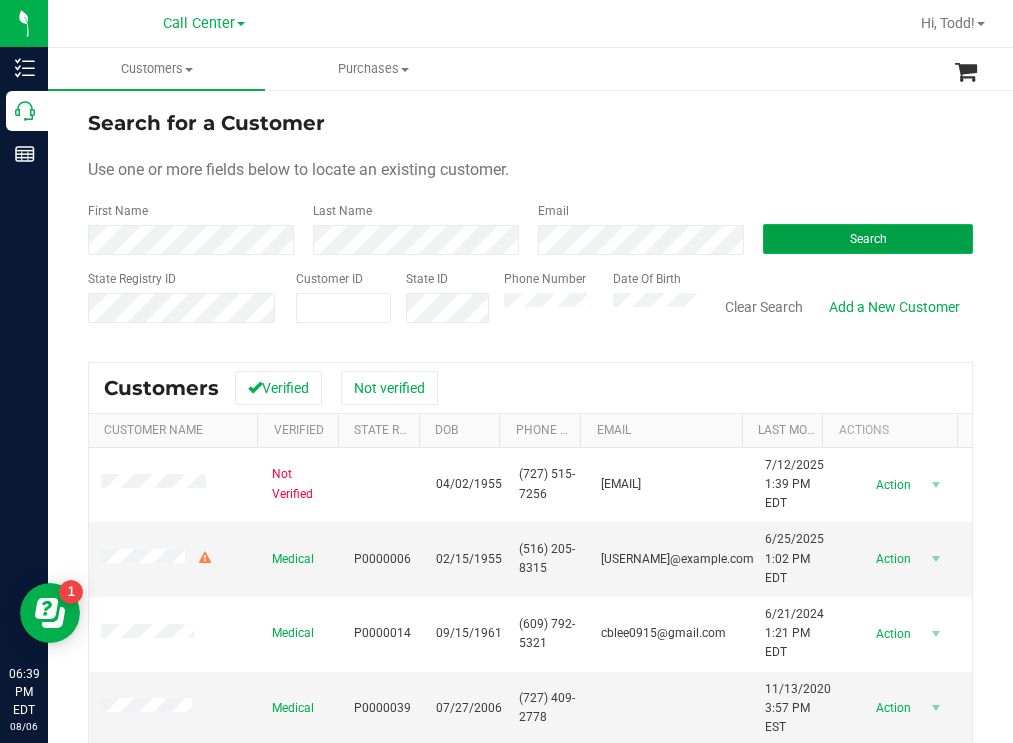 click on "Search" at bounding box center [868, 239] 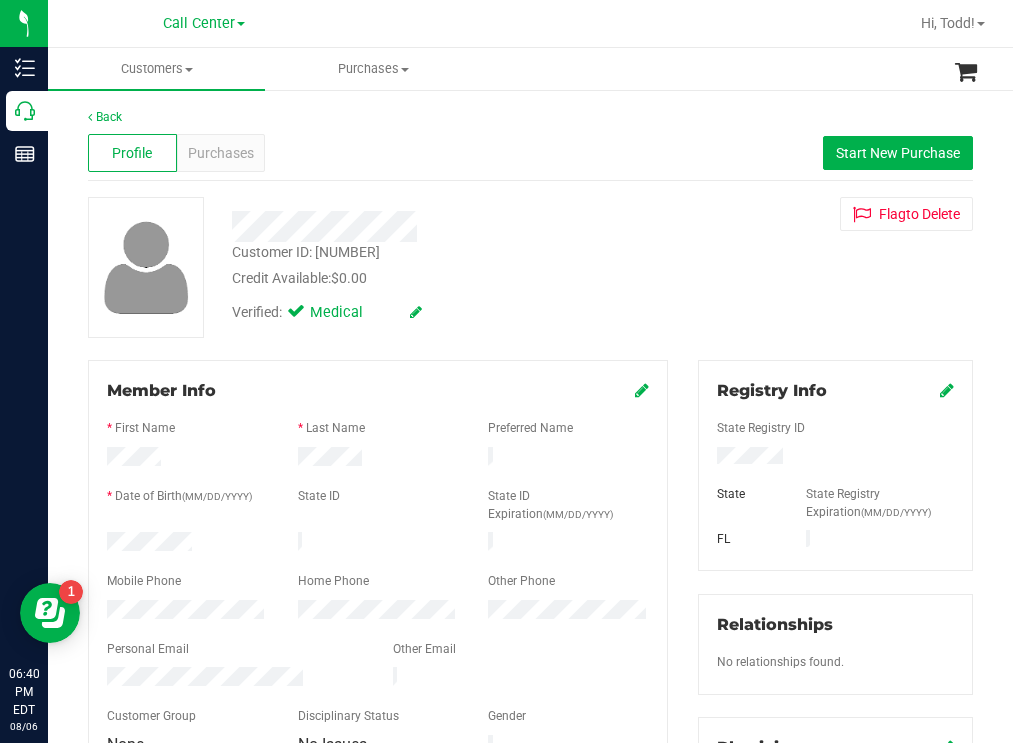 drag, startPoint x: 195, startPoint y: 538, endPoint x: 106, endPoint y: 537, distance: 89.005615 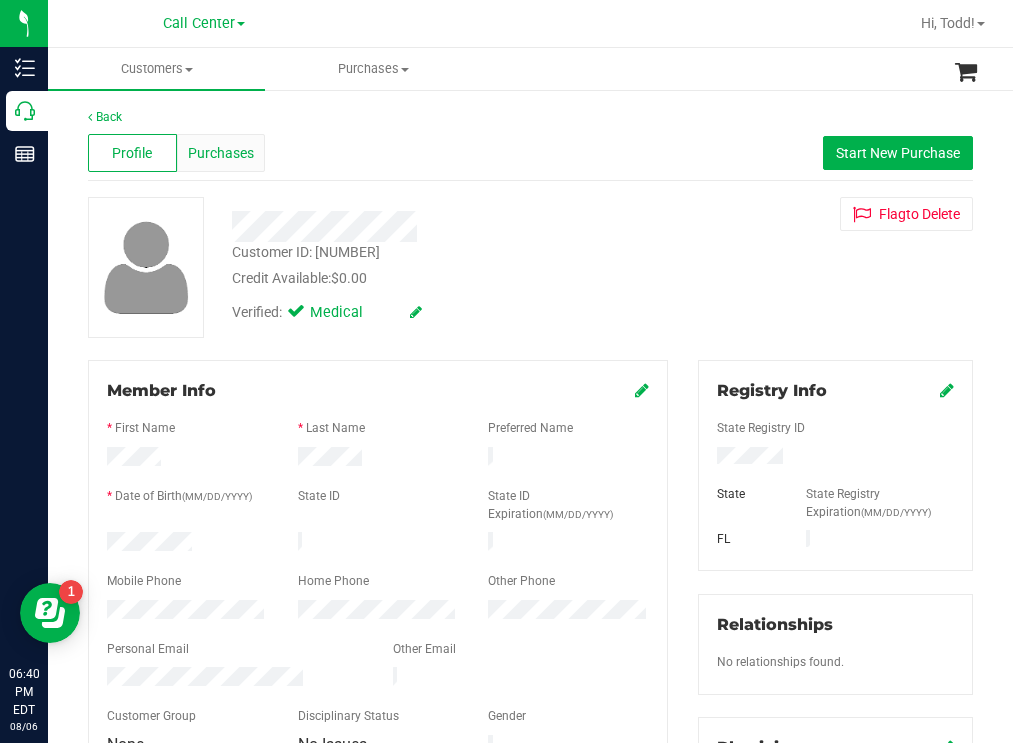 click on "Purchases" at bounding box center (221, 153) 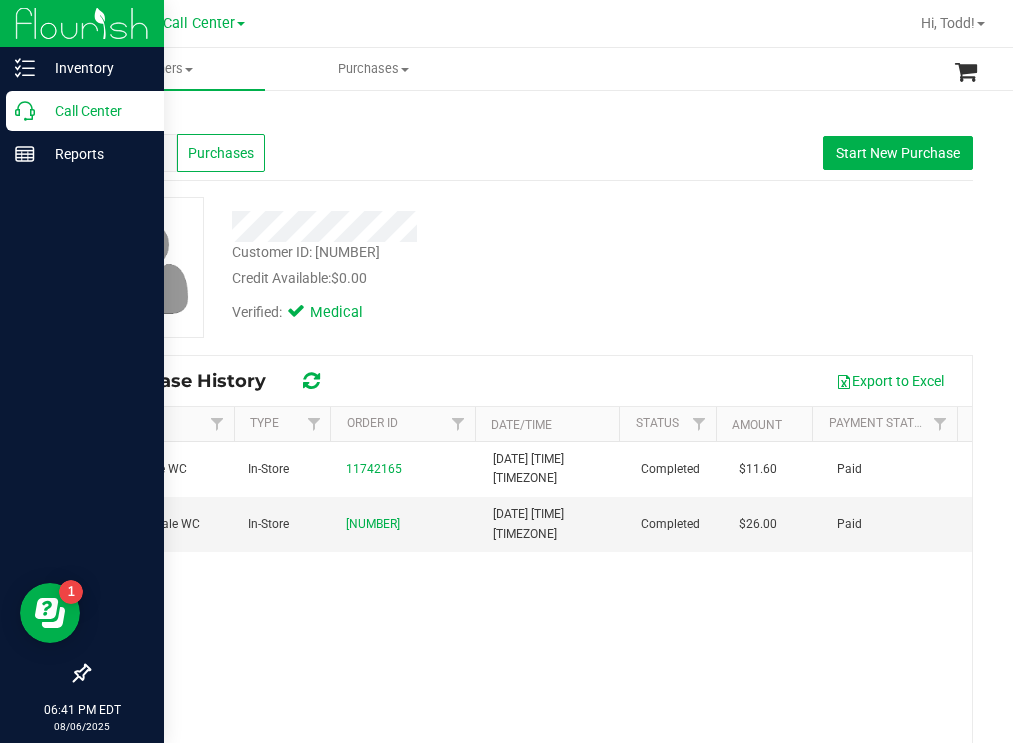 click on "Call Center" at bounding box center [95, 111] 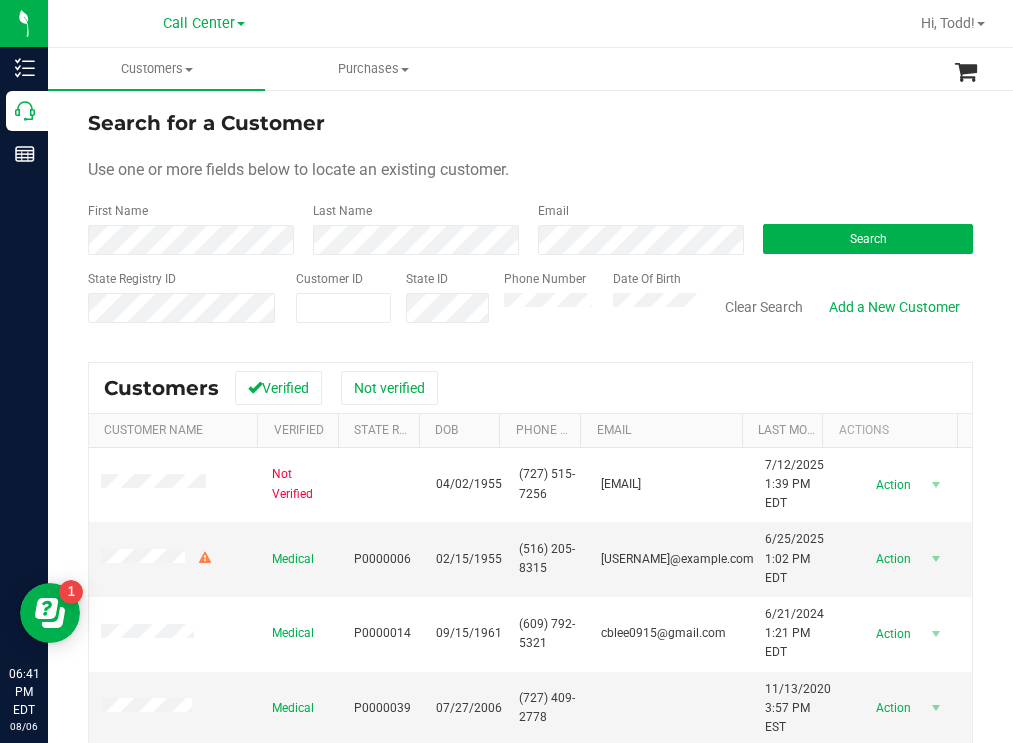 click on "Search for a Customer
Use one or more fields below to locate an existing customer.
First Name
Last Name
Email
Search
State Registry ID
Customer ID
State ID
Phone Number
Date Of Birth" at bounding box center [530, 224] 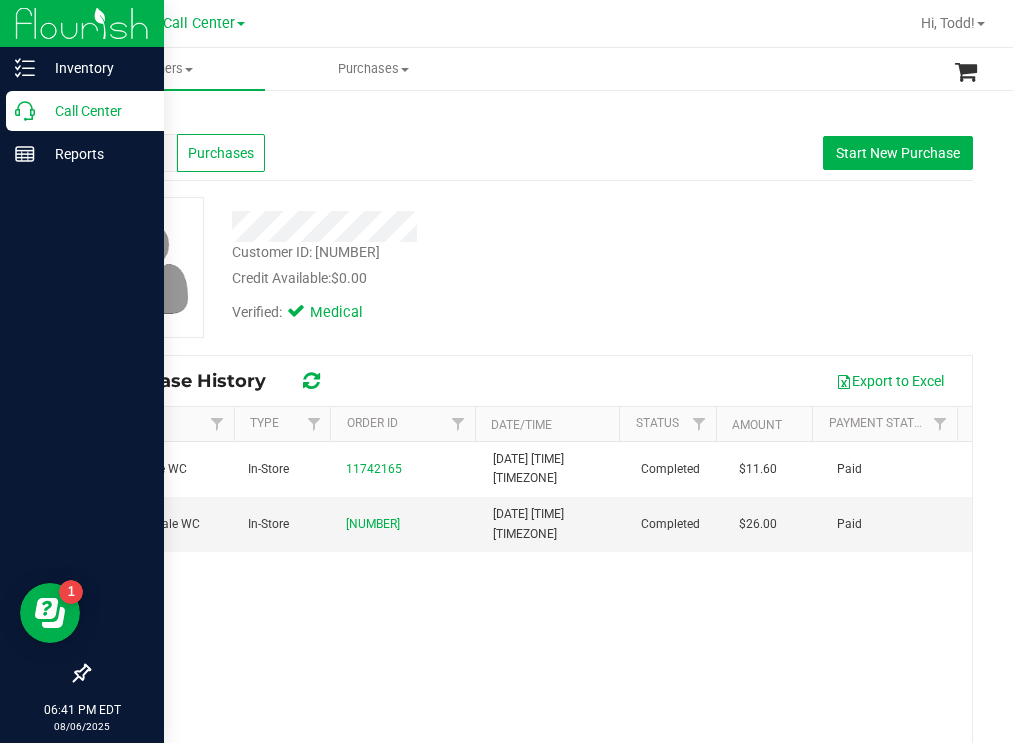 click on "Call Center" at bounding box center (95, 111) 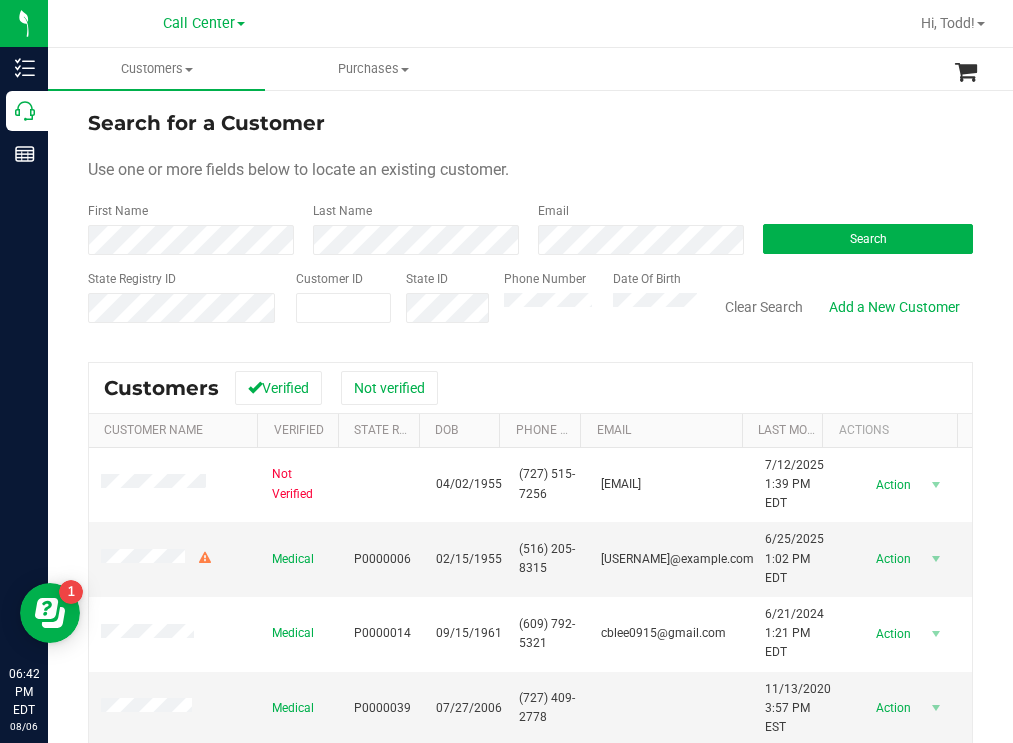 click on "Search for a Customer
Use one or more fields below to locate an existing customer.
First Name
Last Name
Email
Search
State Registry ID
Customer ID
State ID
Phone Number
Date Of Birth" at bounding box center [530, 224] 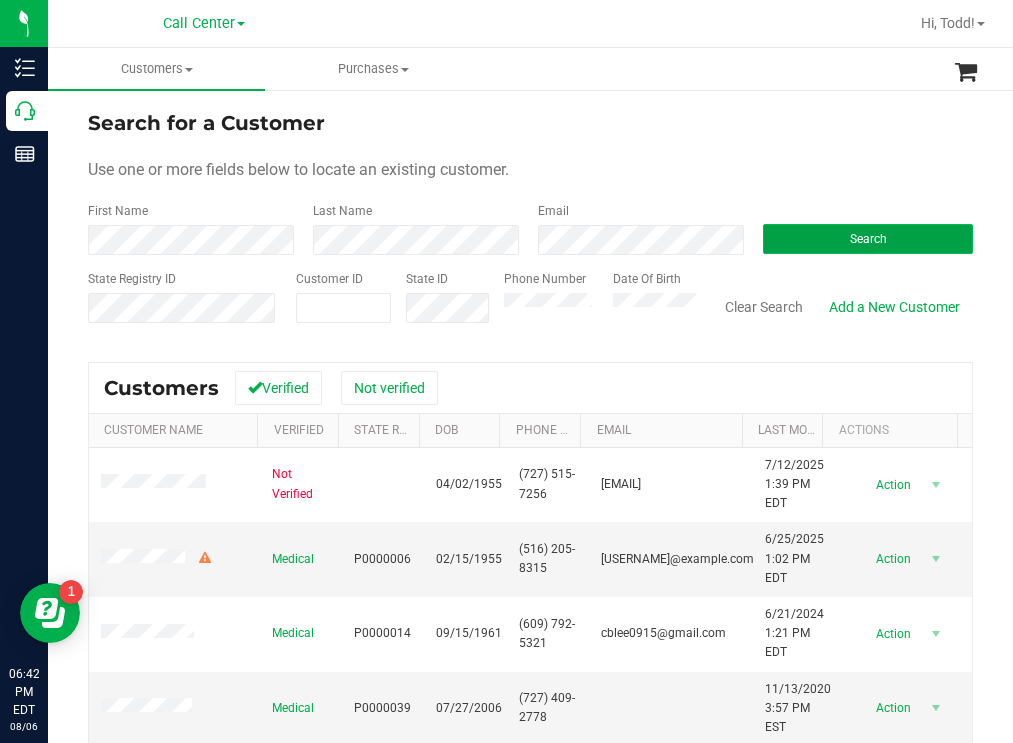 click on "Search" at bounding box center (868, 239) 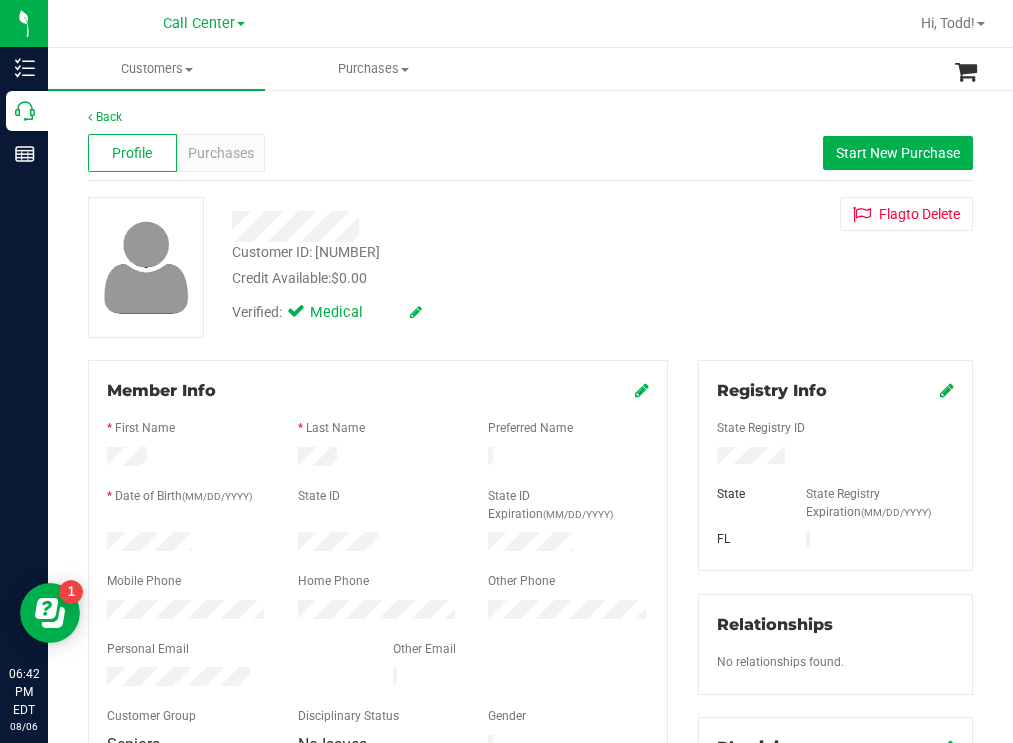 drag, startPoint x: 197, startPoint y: 535, endPoint x: 104, endPoint y: 540, distance: 93.13431 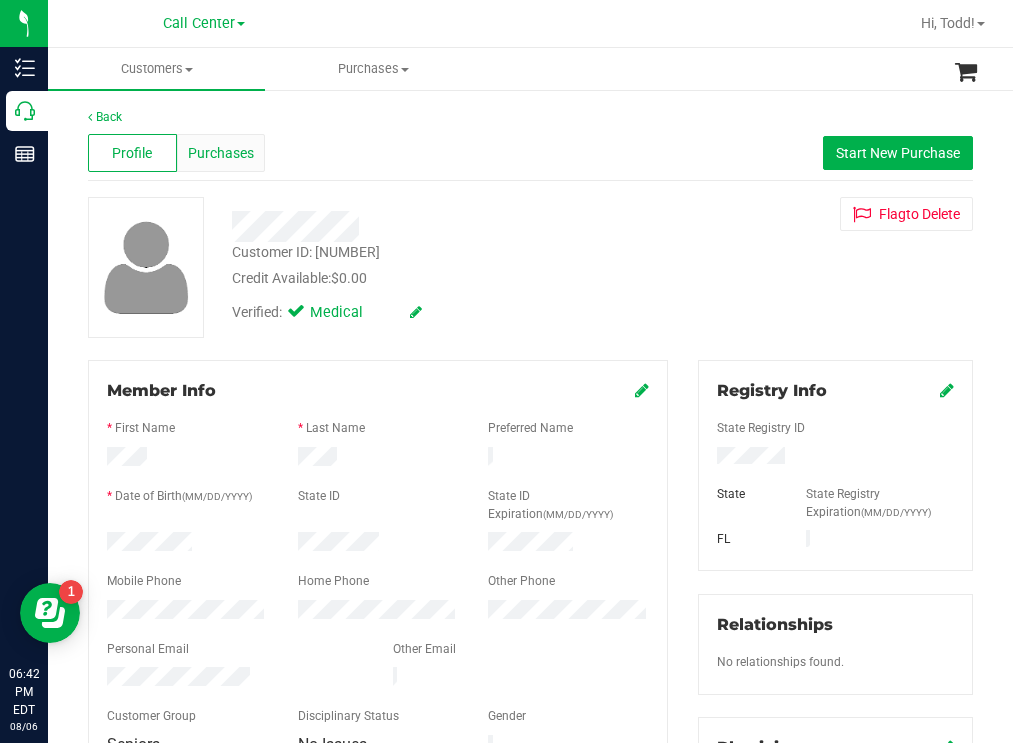 click on "Purchases" at bounding box center [221, 153] 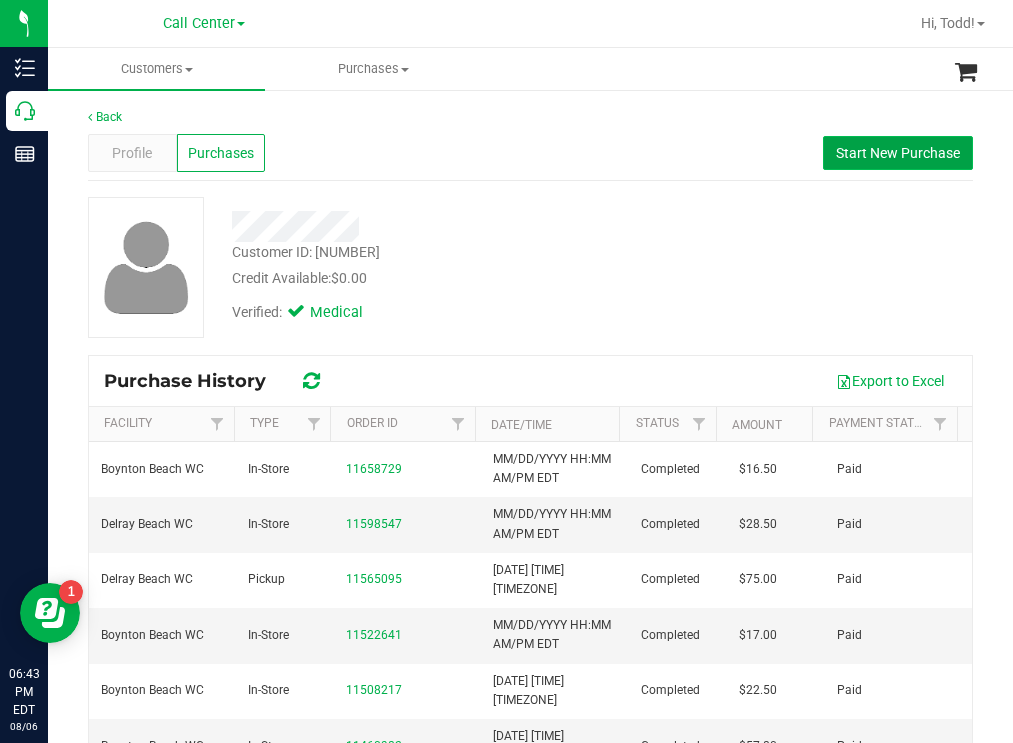 drag, startPoint x: 880, startPoint y: 164, endPoint x: 866, endPoint y: 161, distance: 14.3178215 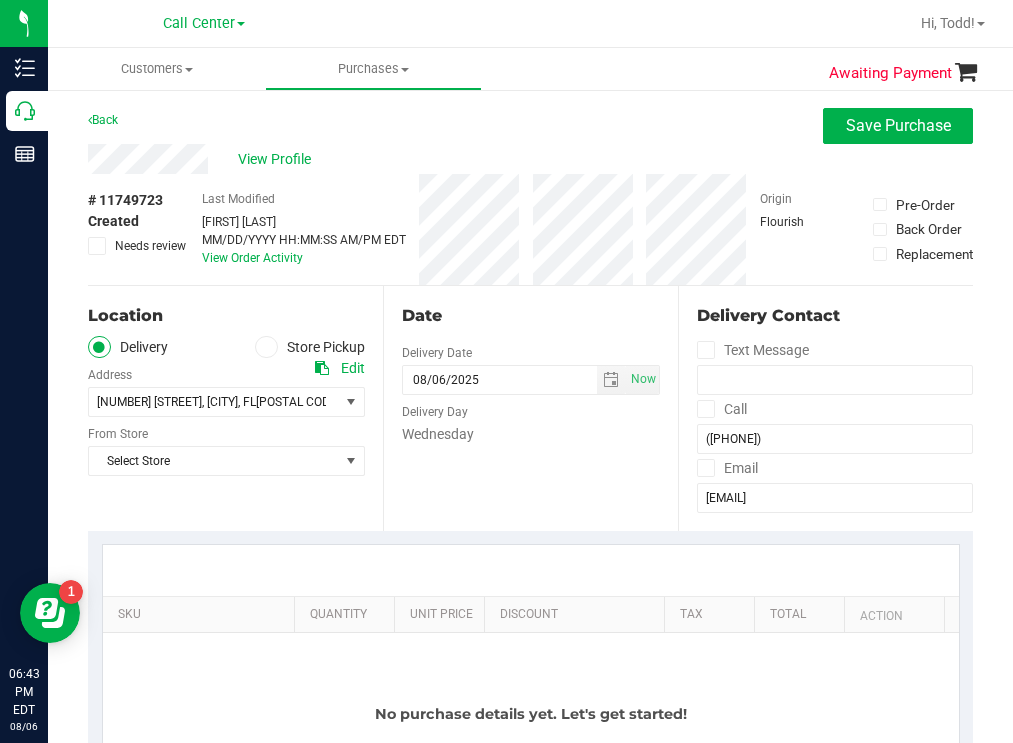 click at bounding box center [266, 347] 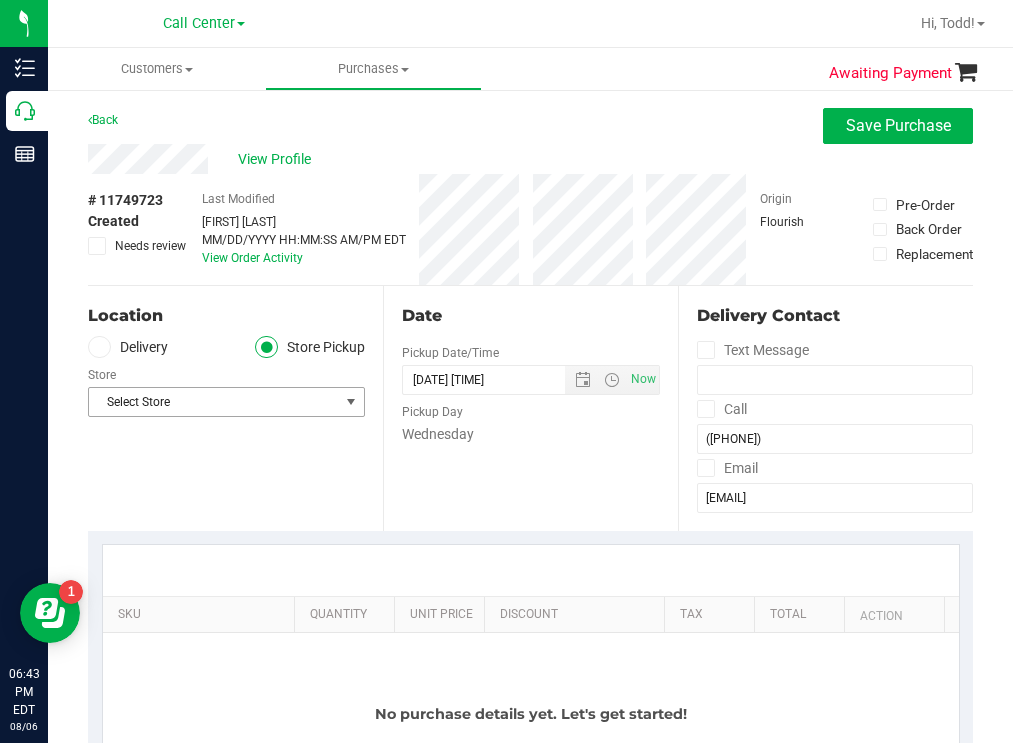 click on "Select Store" at bounding box center (214, 402) 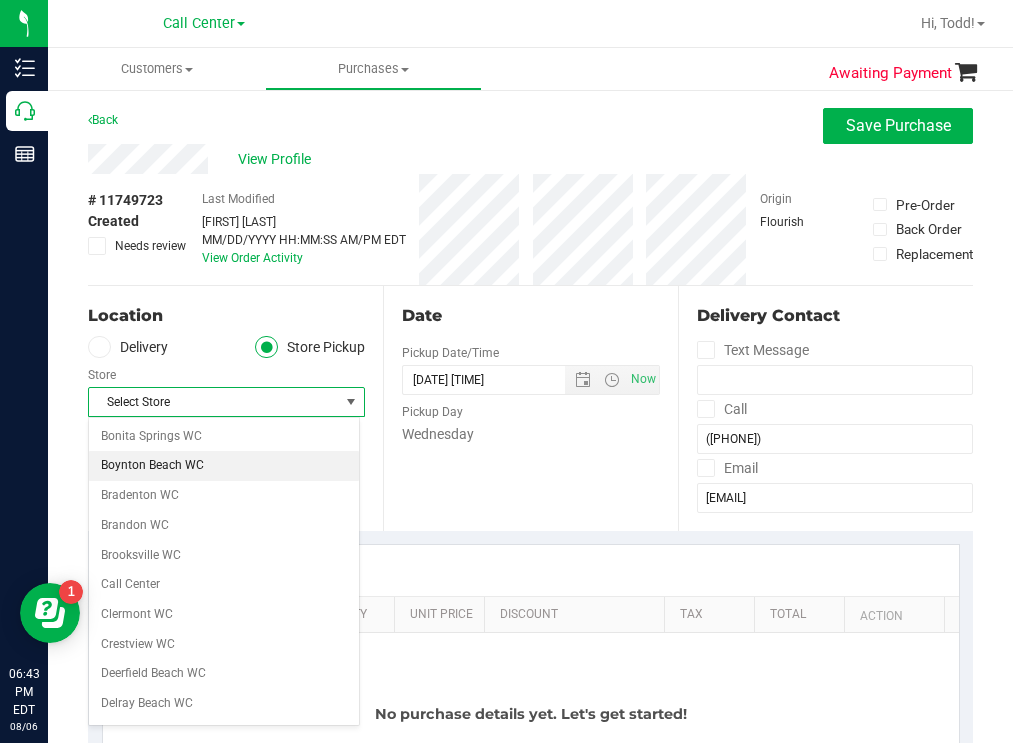click on "Boynton Beach WC" at bounding box center [224, 466] 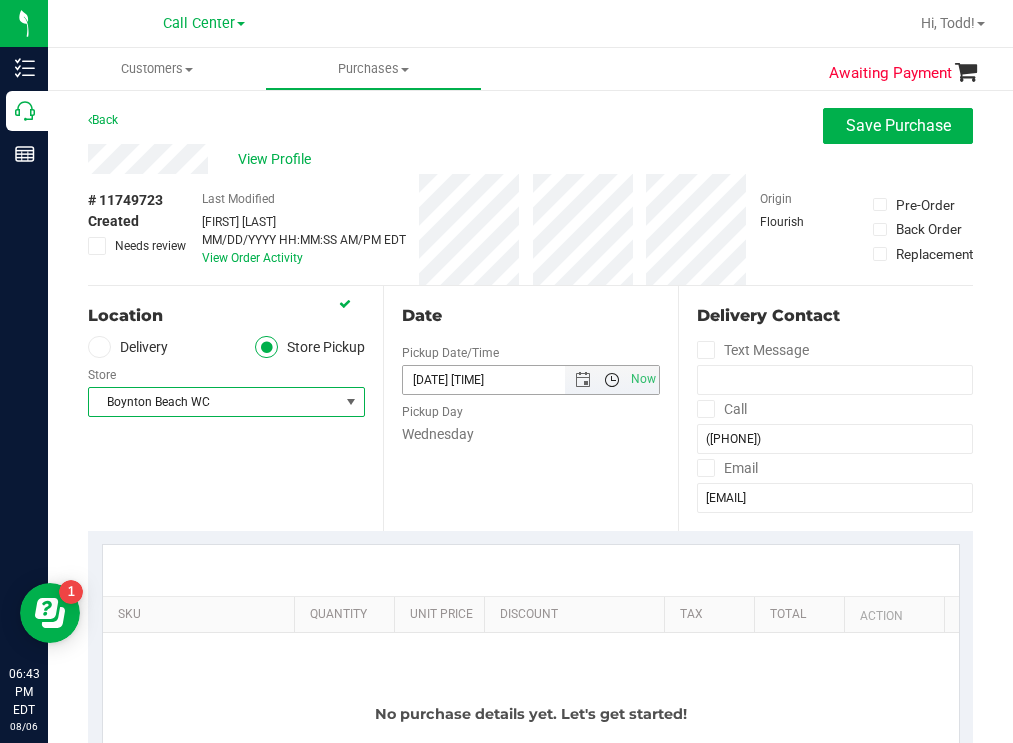 click at bounding box center (612, 380) 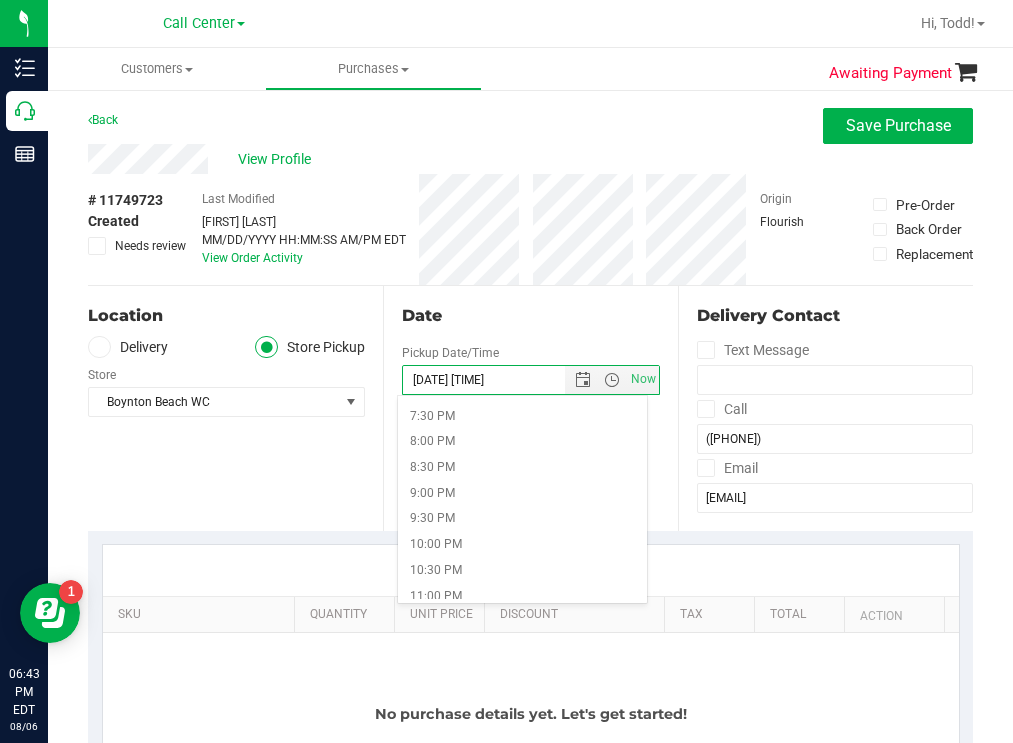 scroll, scrollTop: 1000, scrollLeft: 0, axis: vertical 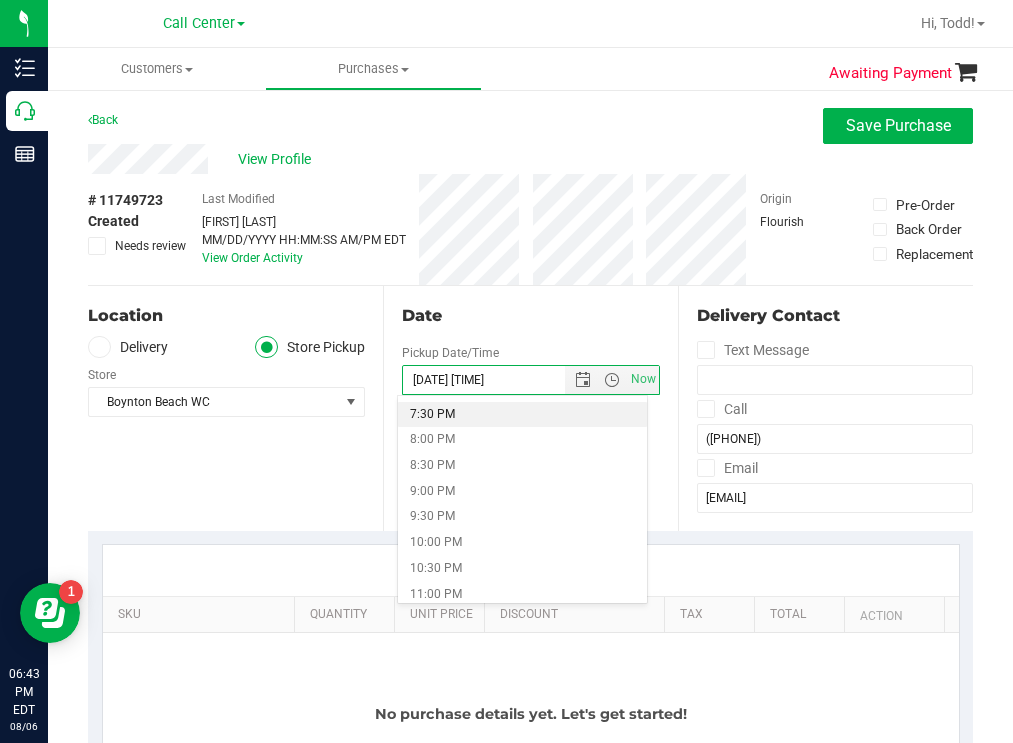 click on "7:30 PM" at bounding box center [522, 415] 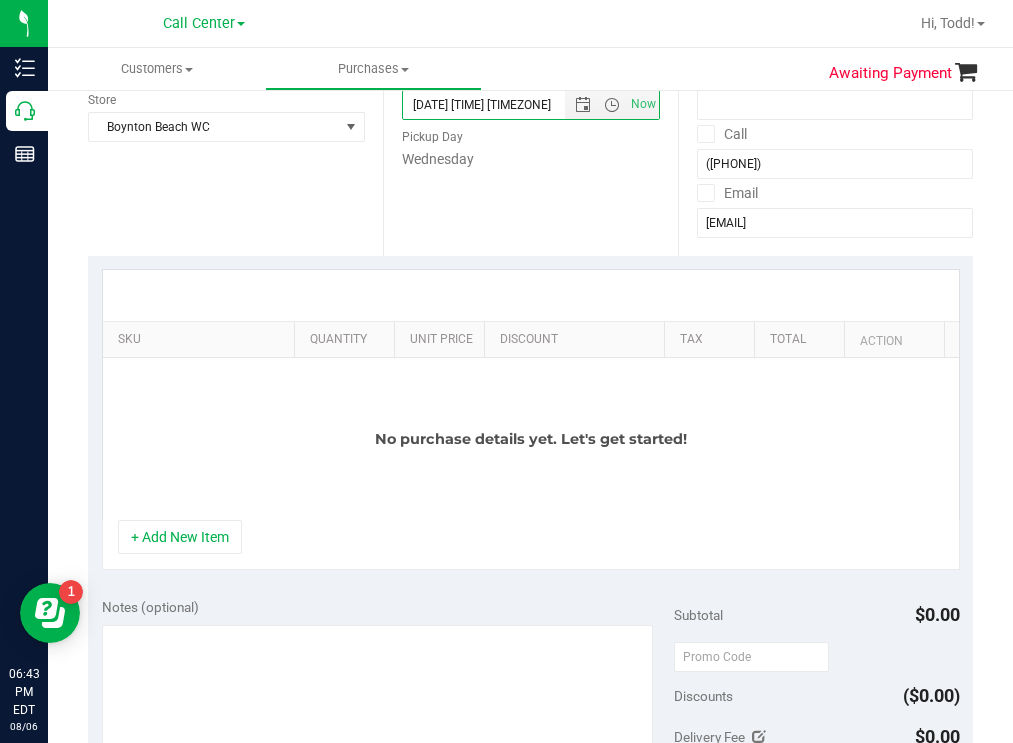 scroll, scrollTop: 300, scrollLeft: 0, axis: vertical 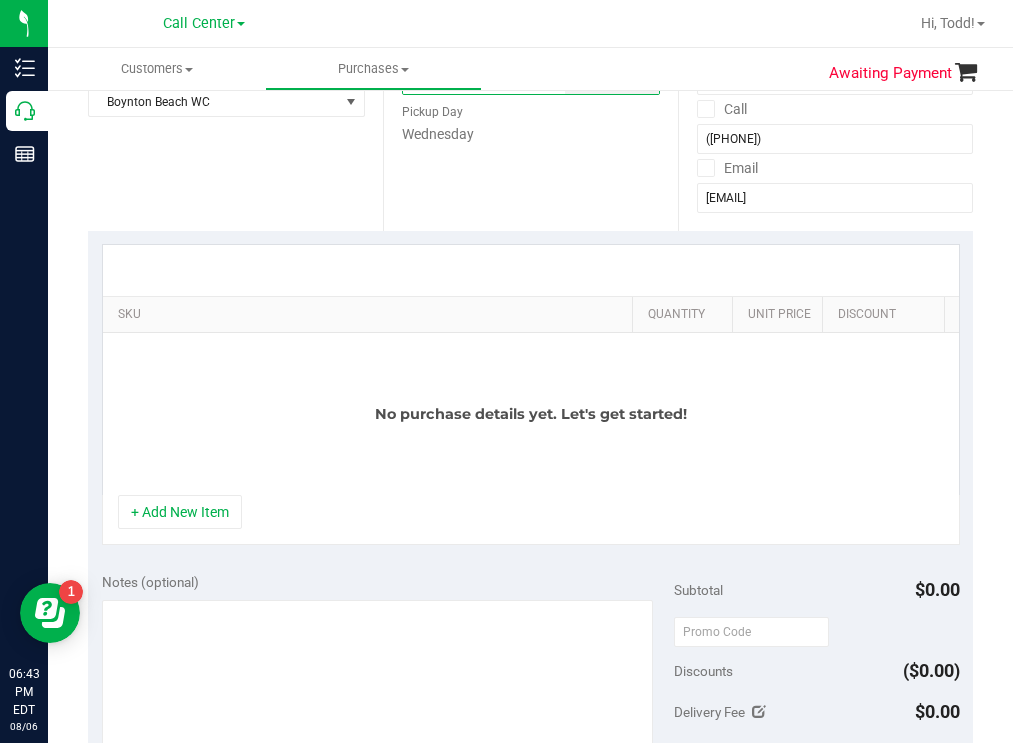 drag, startPoint x: 277, startPoint y: 310, endPoint x: 639, endPoint y: 251, distance: 366.7765 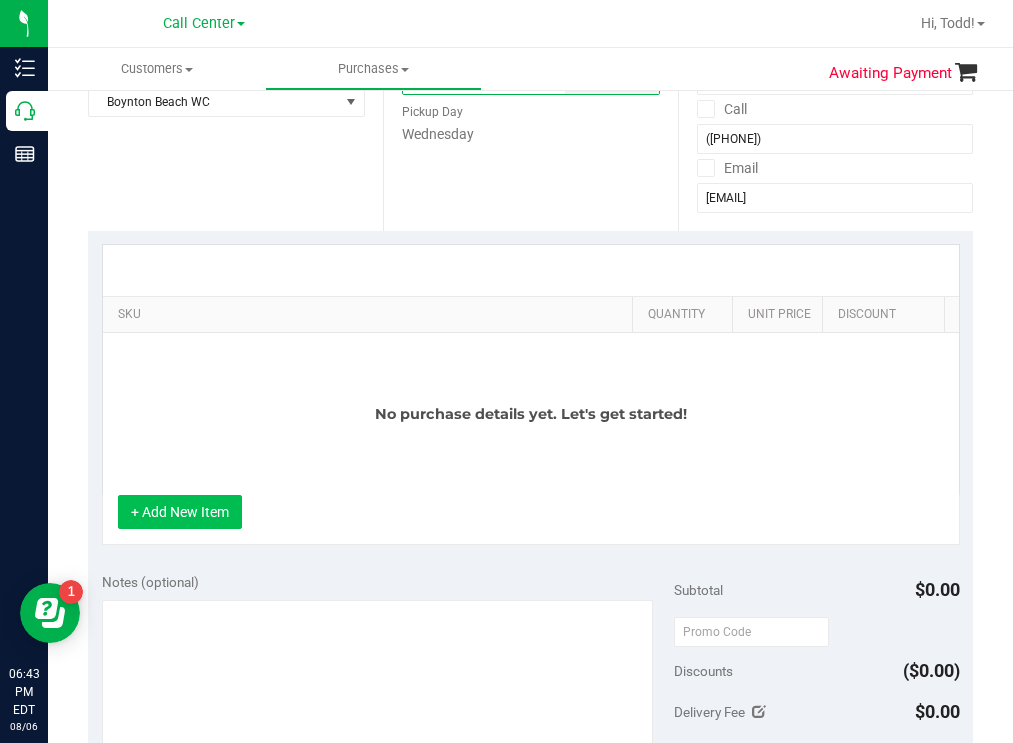 click on "+ Add New Item" at bounding box center (180, 512) 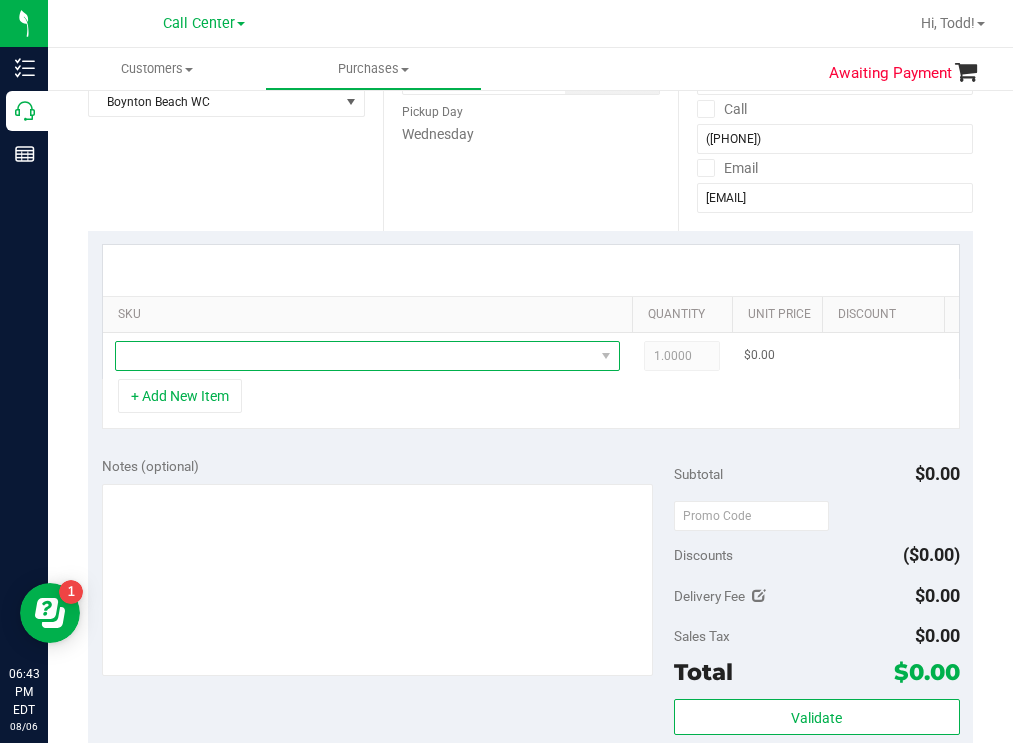 click at bounding box center [355, 356] 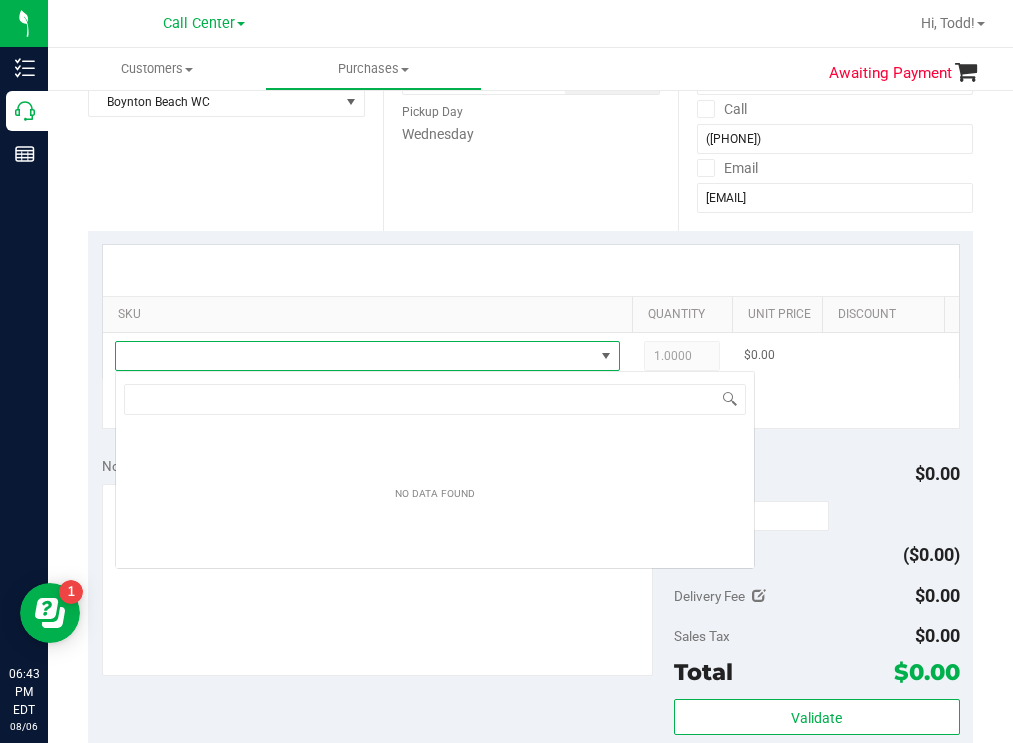 scroll, scrollTop: 99970, scrollLeft: 99495, axis: both 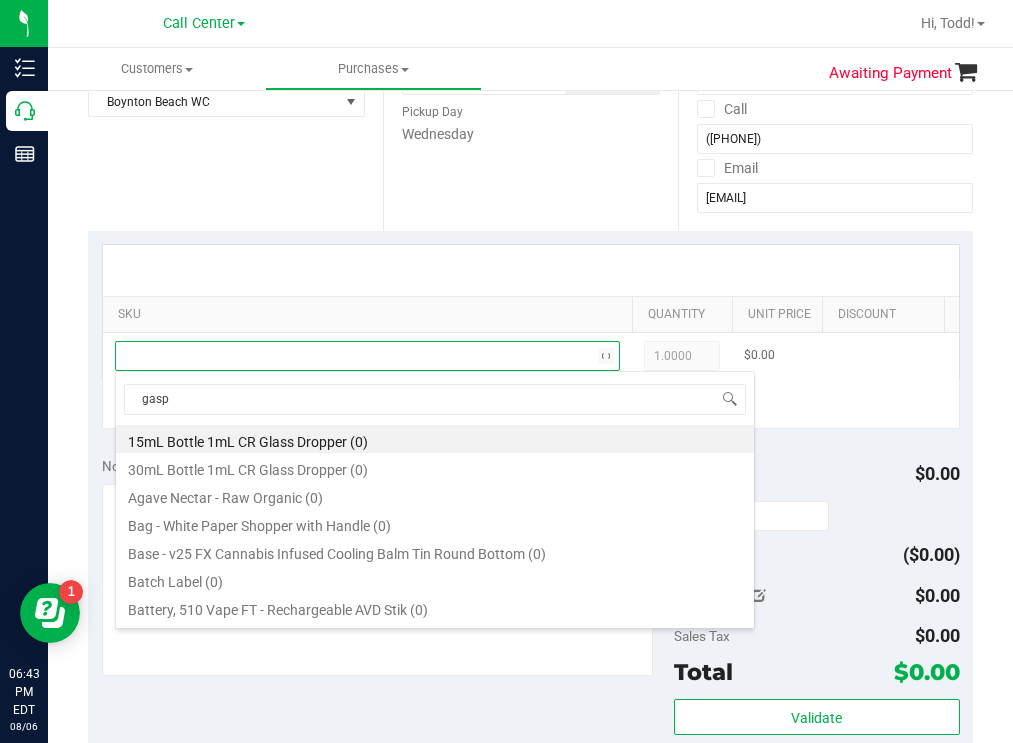 type on "gaspa" 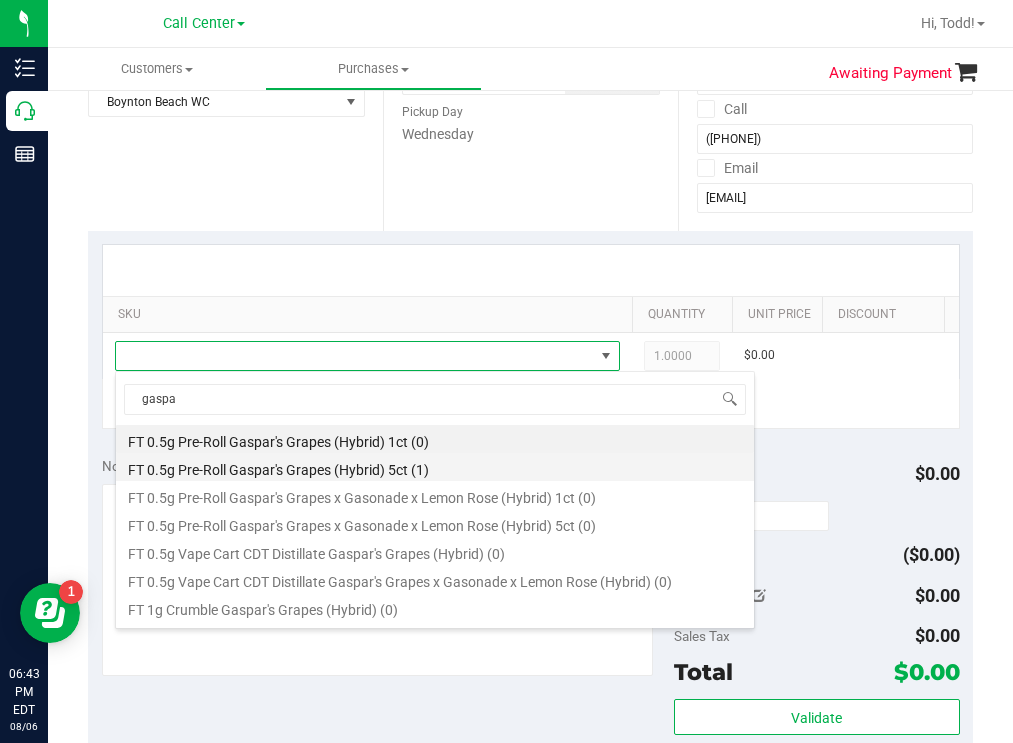 click on "FT 0.5g Pre-Roll Gaspar's Grapes (Hybrid) 5ct (1)" at bounding box center [435, 467] 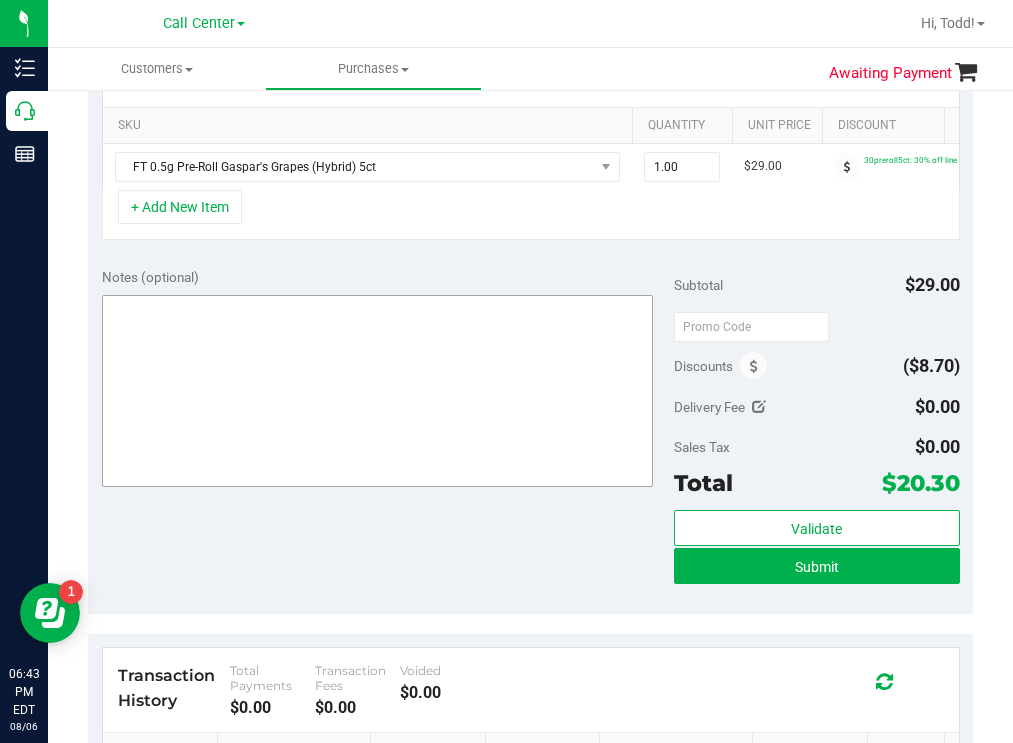 scroll, scrollTop: 500, scrollLeft: 0, axis: vertical 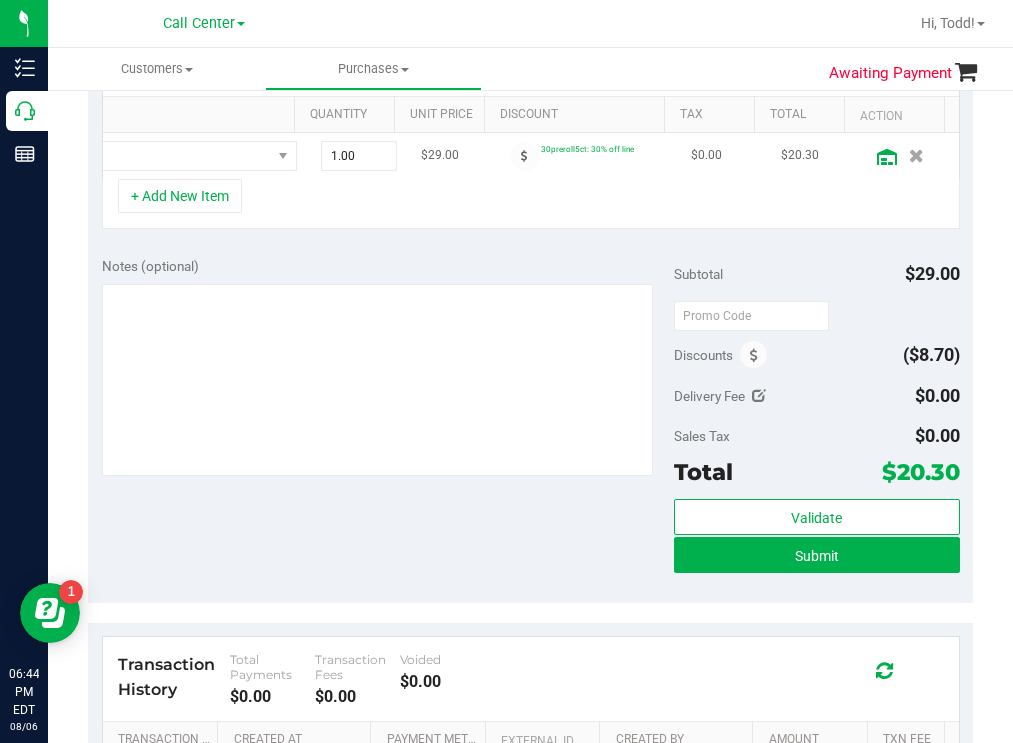click 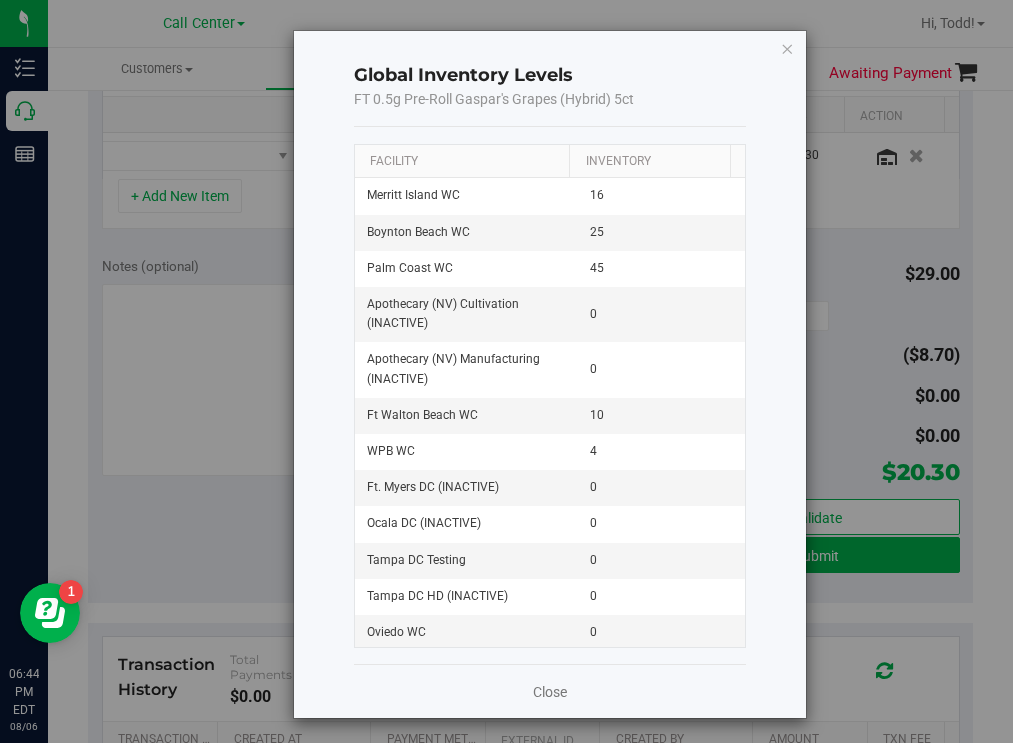 click on "Facility" at bounding box center [462, 162] 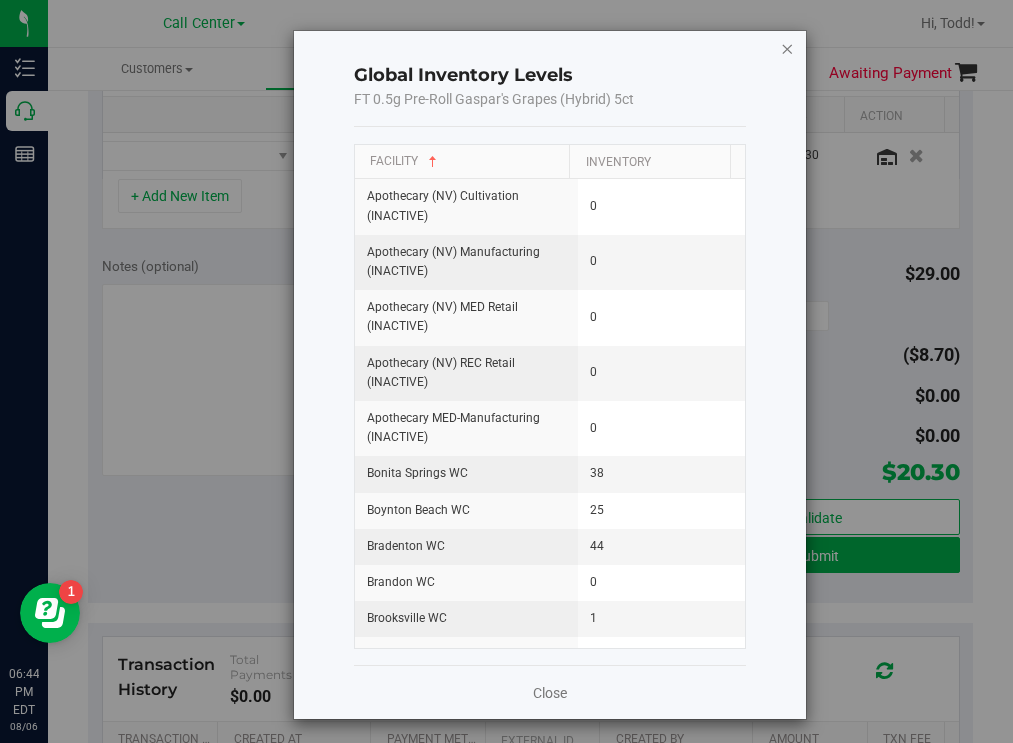 click at bounding box center [787, 48] 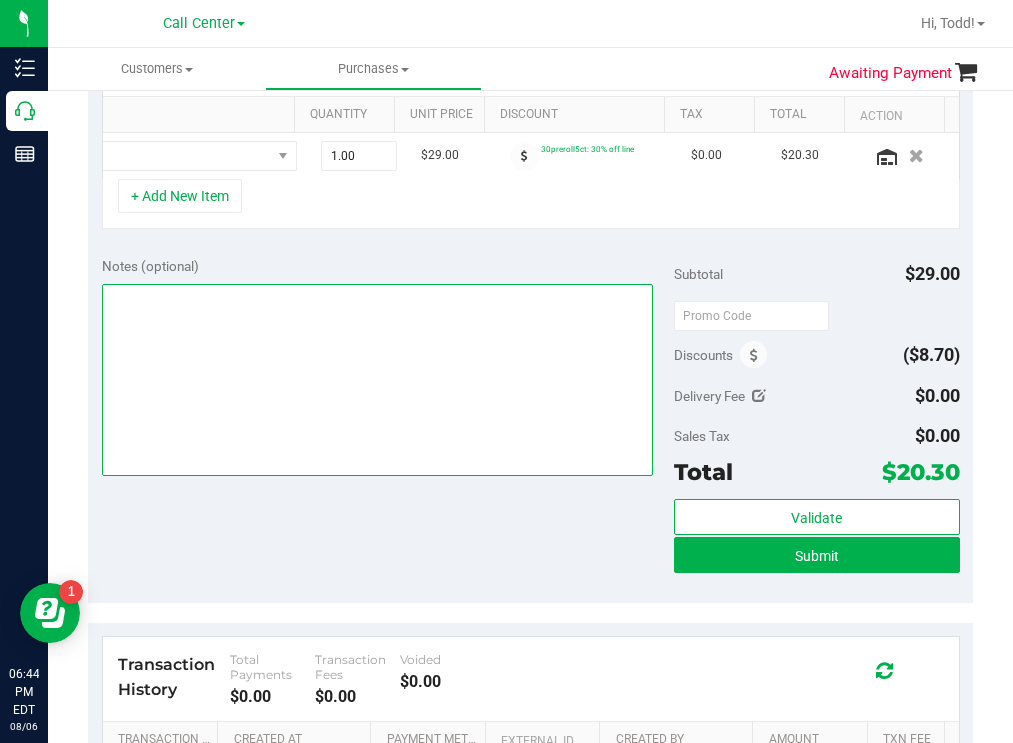 click at bounding box center (378, 380) 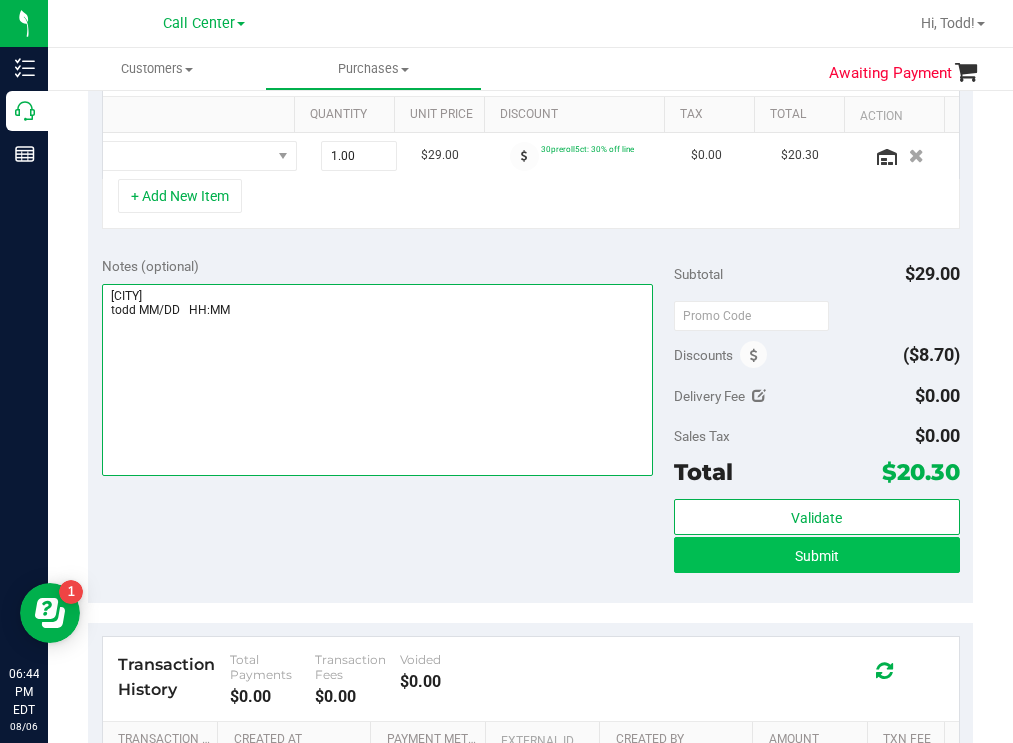 type on "[CITY]
todd MM/DD   HH:MM" 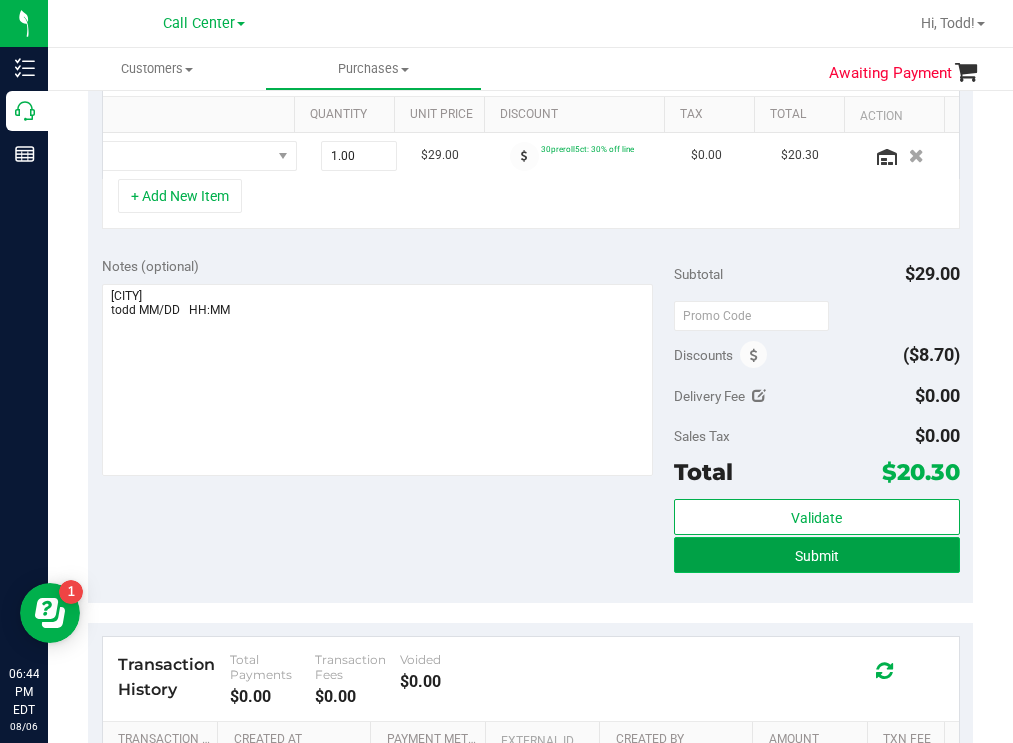 click on "Submit" at bounding box center [817, 556] 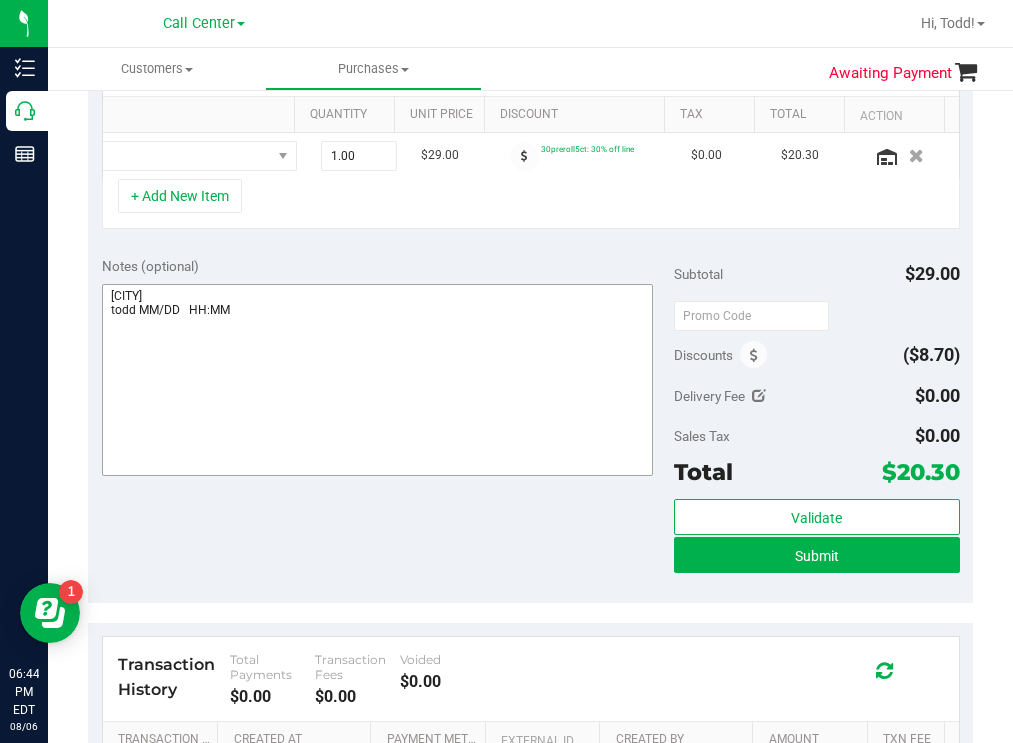 scroll, scrollTop: 0, scrollLeft: 0, axis: both 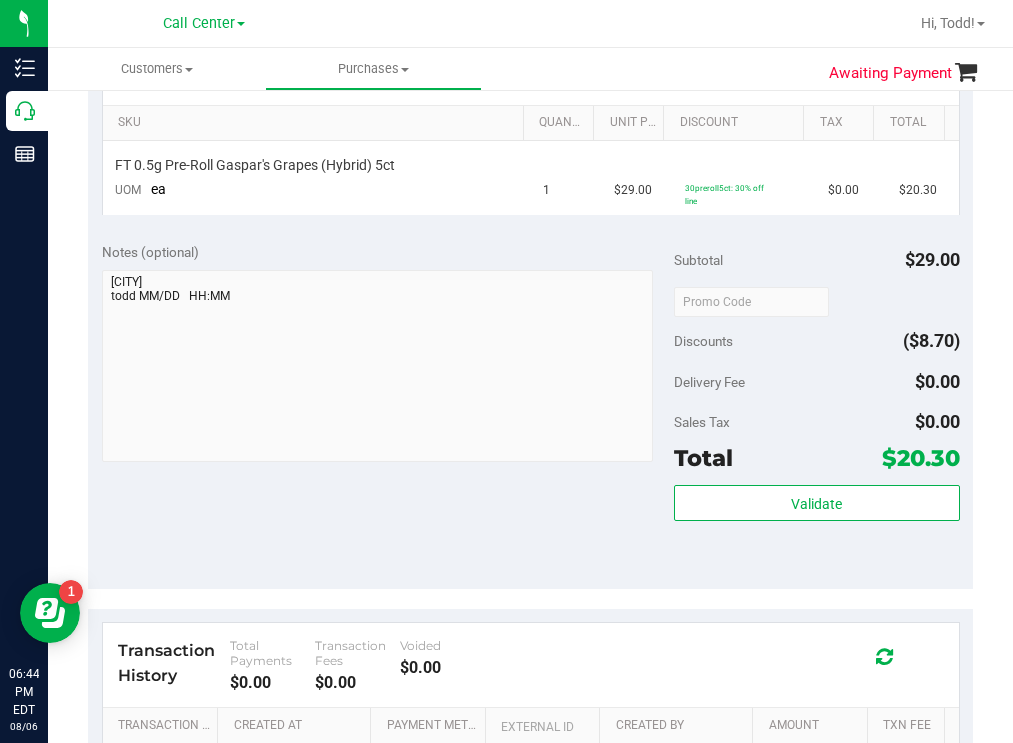 click on "Notes (optional)" at bounding box center (388, 252) 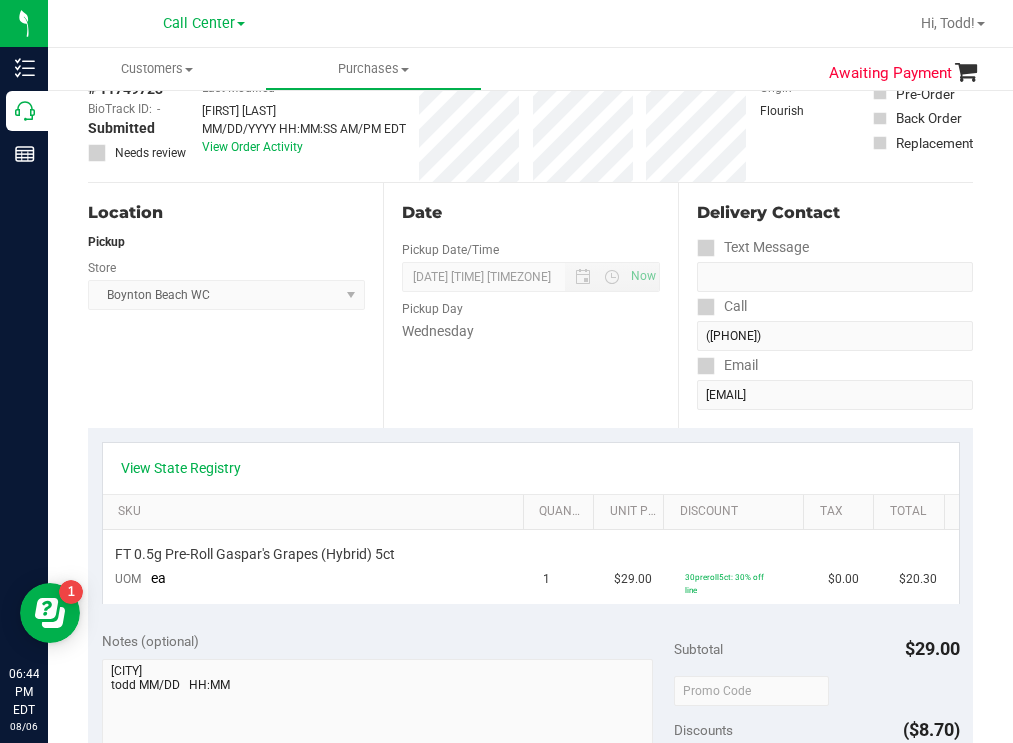 scroll, scrollTop: 0, scrollLeft: 0, axis: both 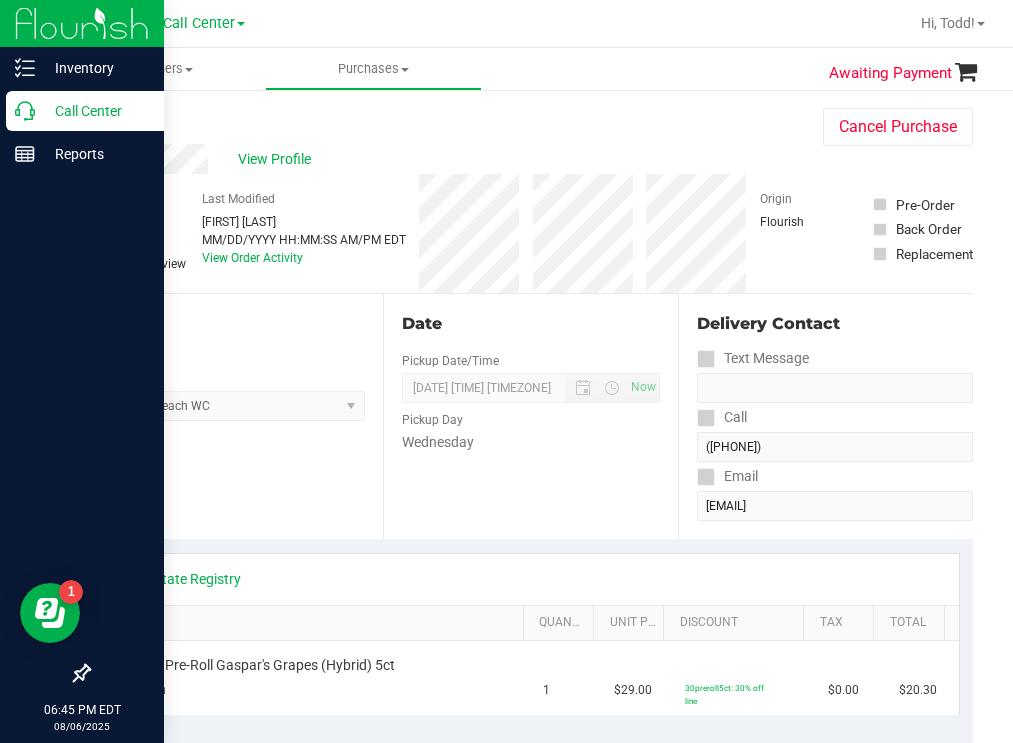 click on "Call Center" at bounding box center (85, 111) 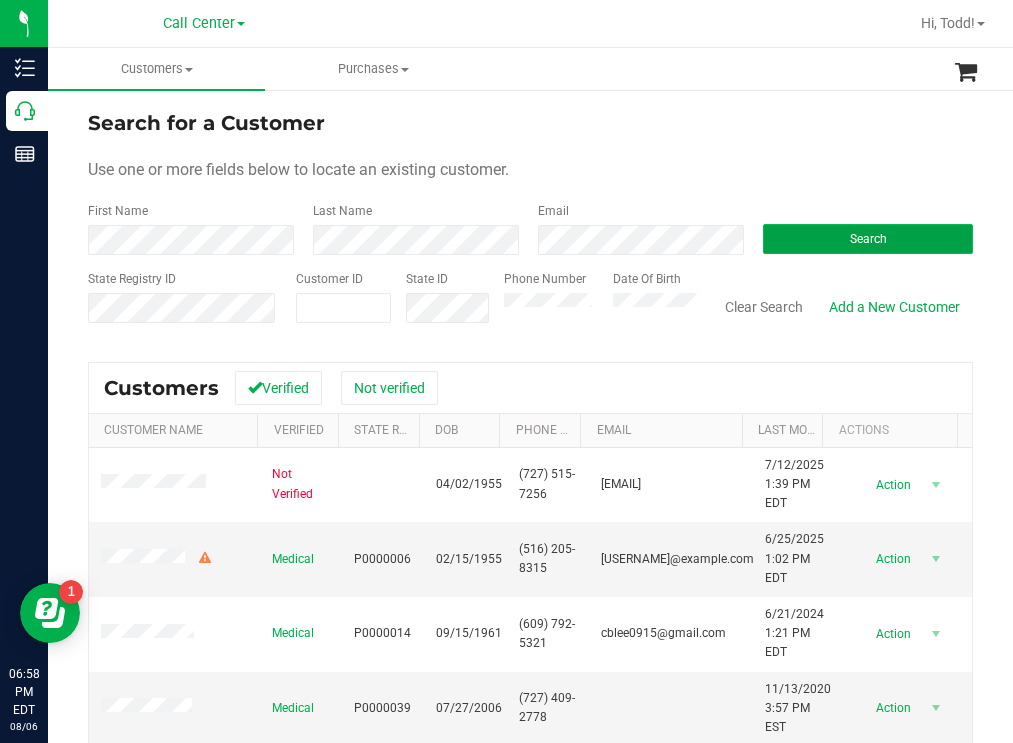 click on "Search" at bounding box center [868, 239] 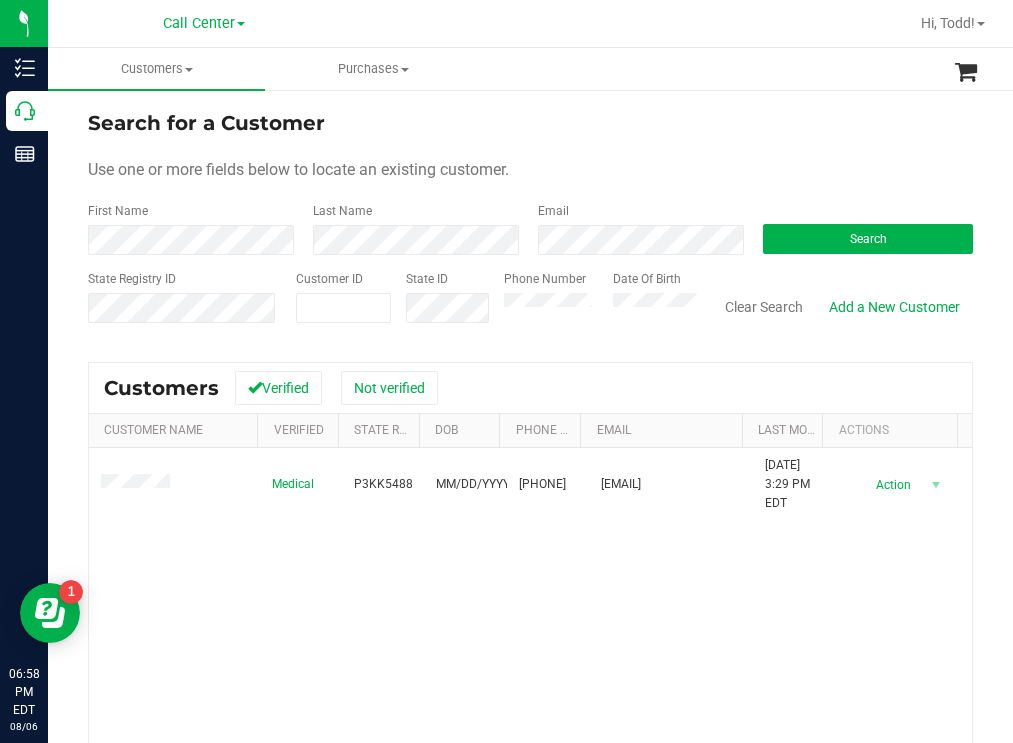 click on "Search for a Customer
Use one or more fields below to locate an existing customer.
First Name
Last Name
Email
Search
State Registry ID
Customer ID
State ID
Phone Number
Date Of Birth" at bounding box center (530, 224) 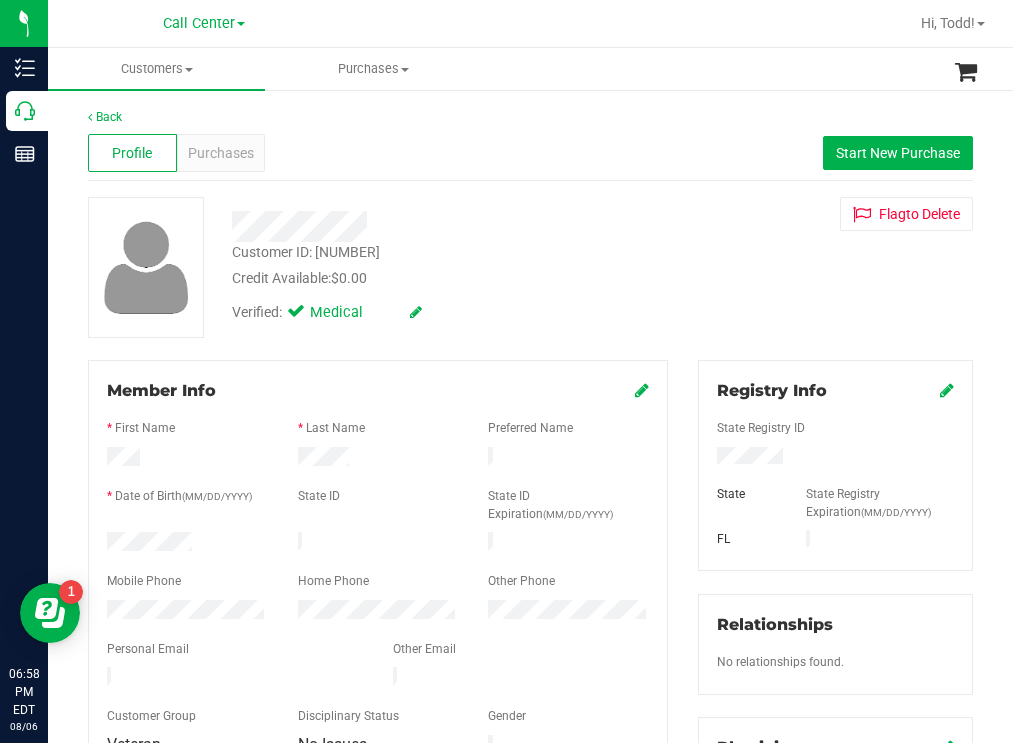 drag, startPoint x: 222, startPoint y: 538, endPoint x: 106, endPoint y: 539, distance: 116.00431 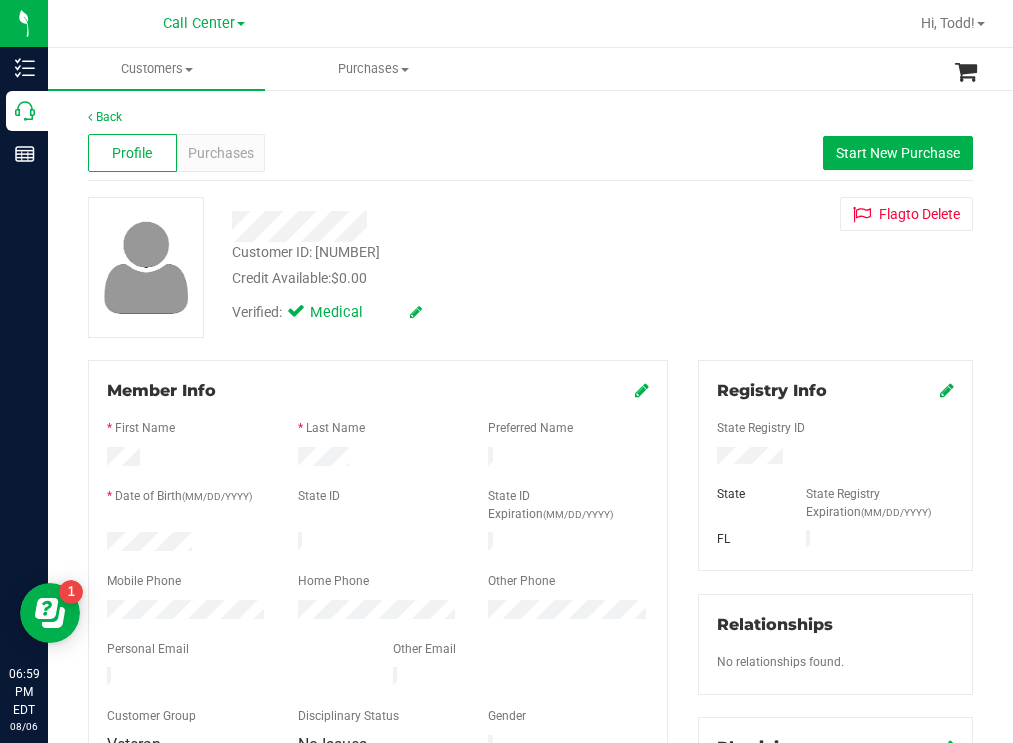 drag, startPoint x: 785, startPoint y: 459, endPoint x: 688, endPoint y: 456, distance: 97.04638 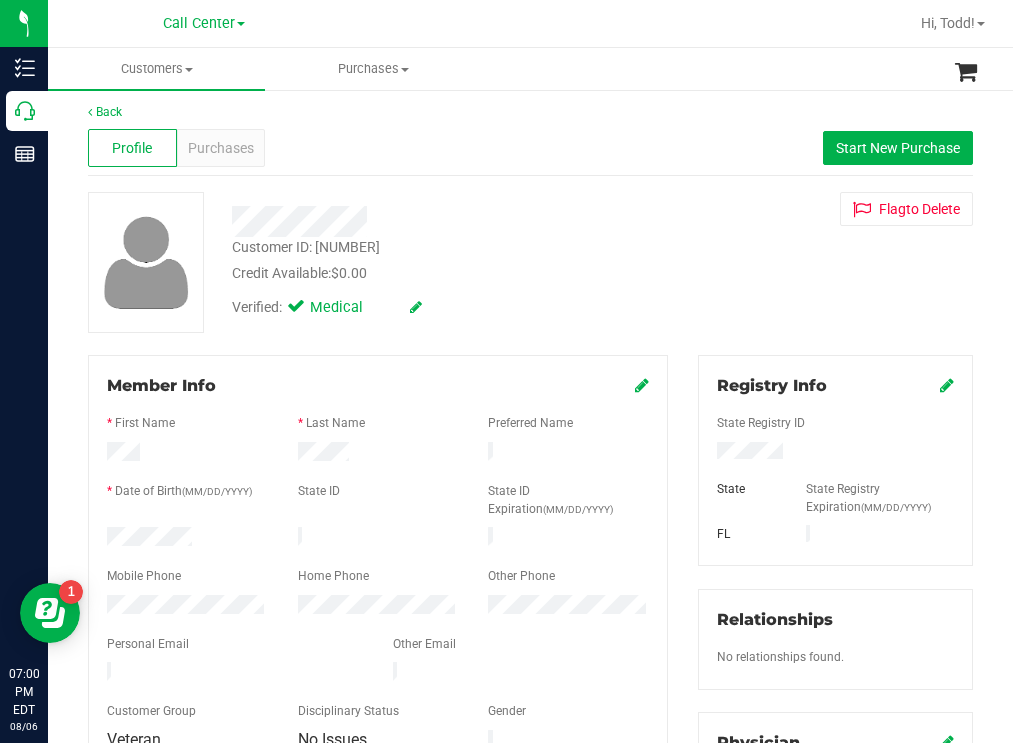 scroll, scrollTop: 0, scrollLeft: 0, axis: both 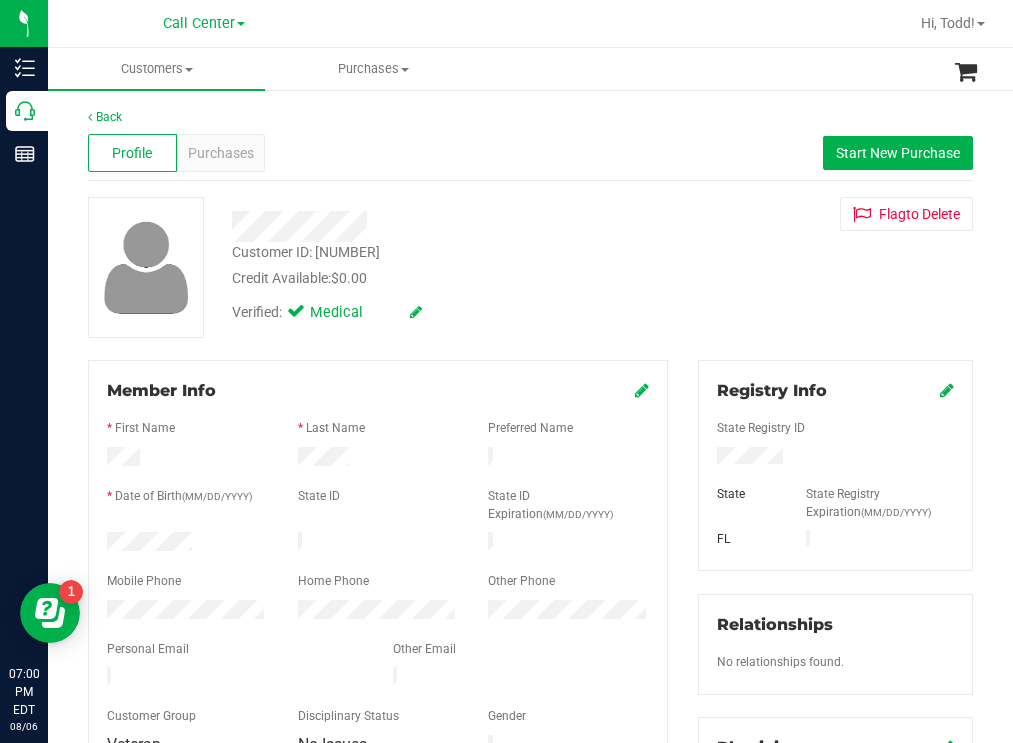 click on "Customer ID: [NUMBER]
Credit Available:
$0.00" at bounding box center (446, 265) 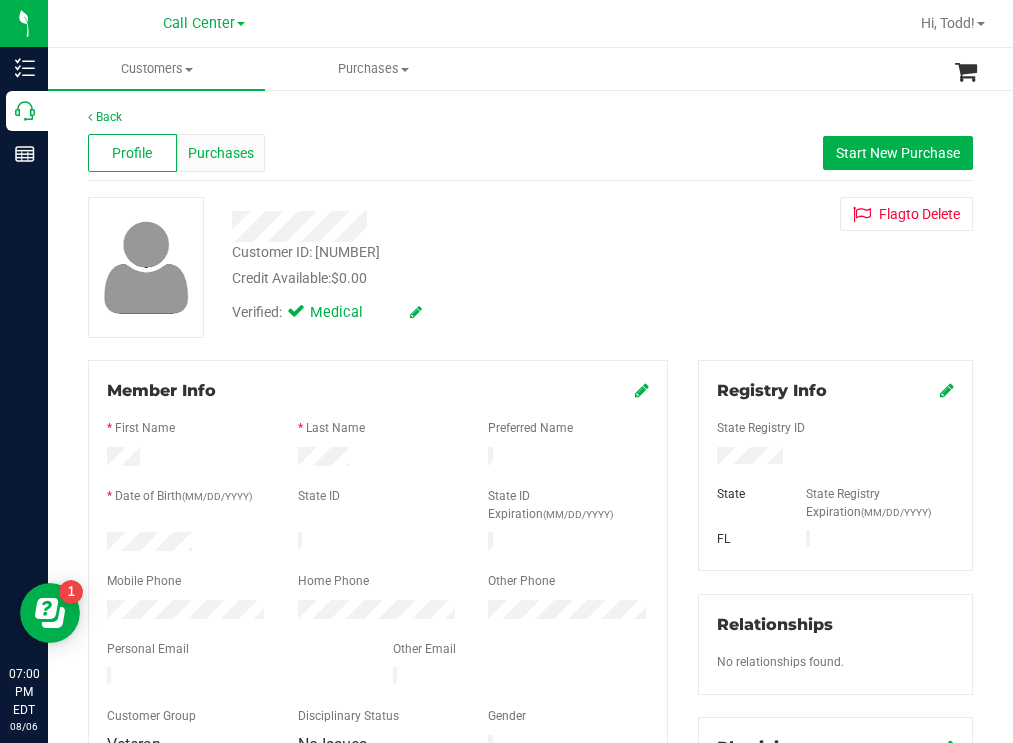 click on "Purchases" at bounding box center [221, 153] 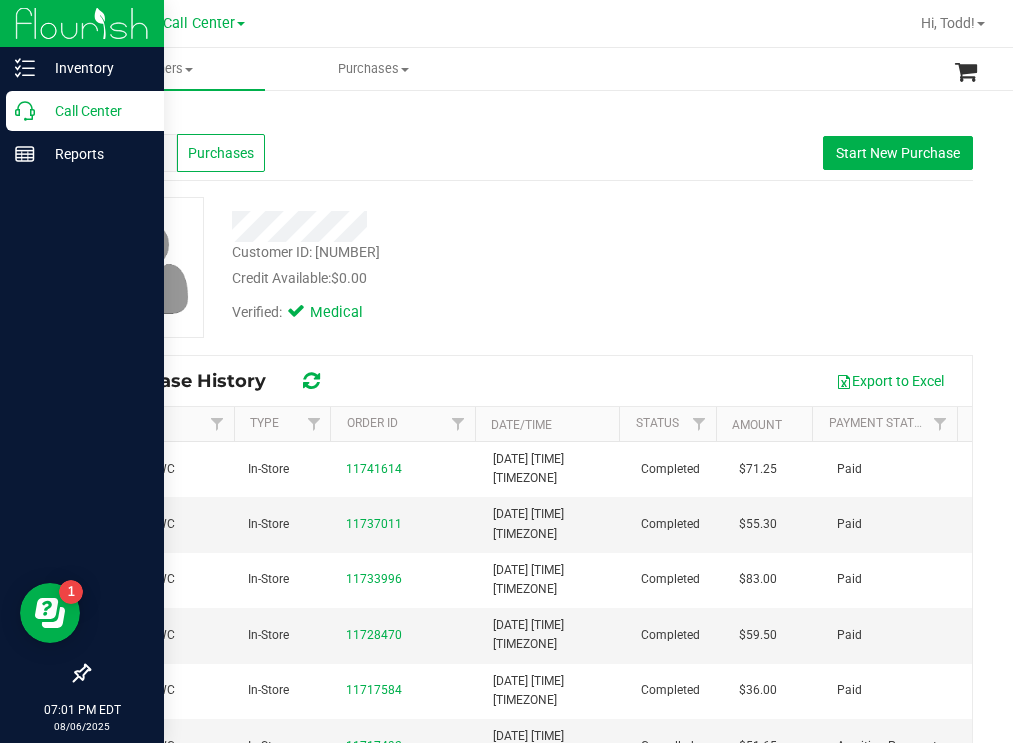 click on "Call Center" at bounding box center [95, 111] 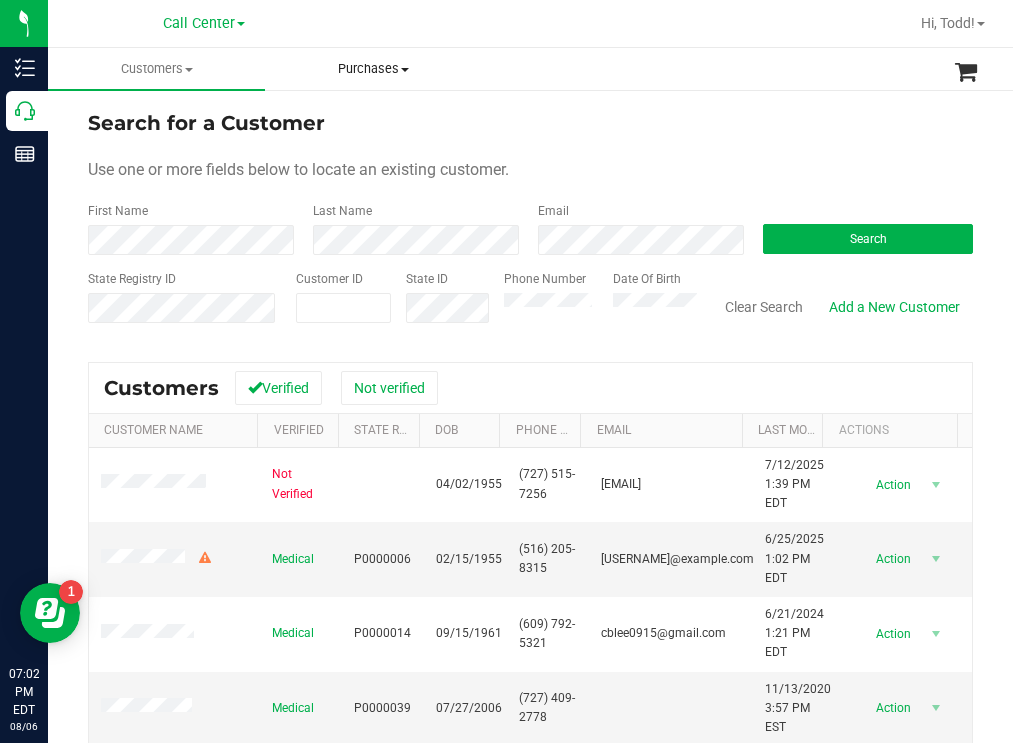 drag, startPoint x: 563, startPoint y: 137, endPoint x: 463, endPoint y: 68, distance: 121.49486 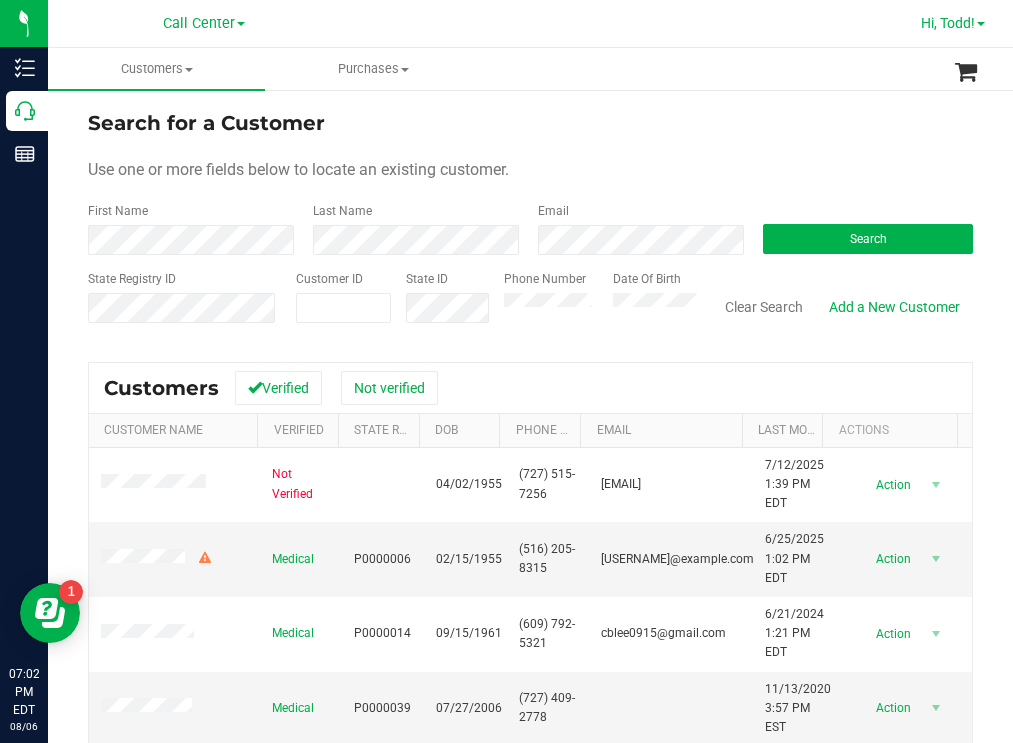 click on "Hi, Todd!" at bounding box center (948, 23) 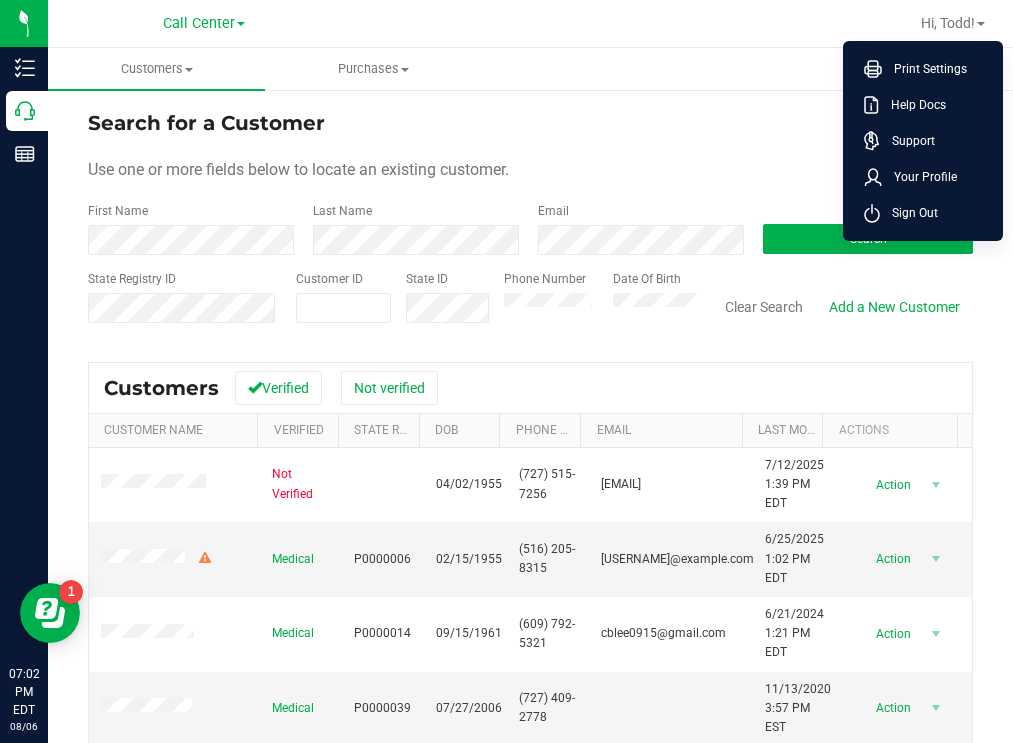 drag, startPoint x: 937, startPoint y: 210, endPoint x: 915, endPoint y: 203, distance: 23.086792 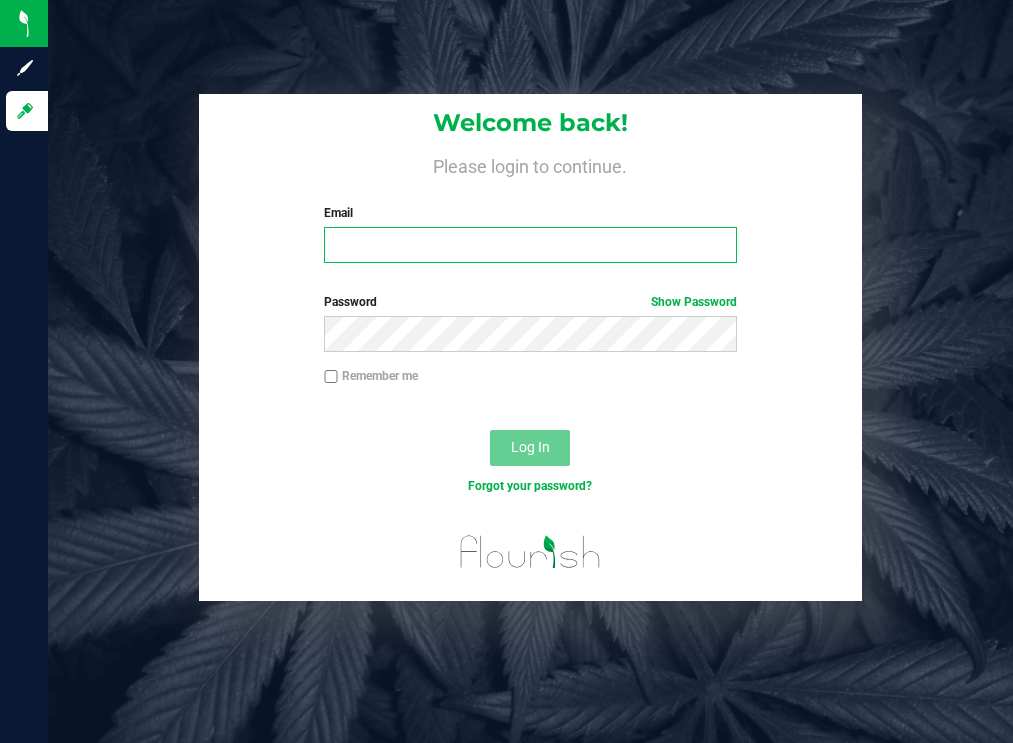 type on "tmather@liveparallel.com" 